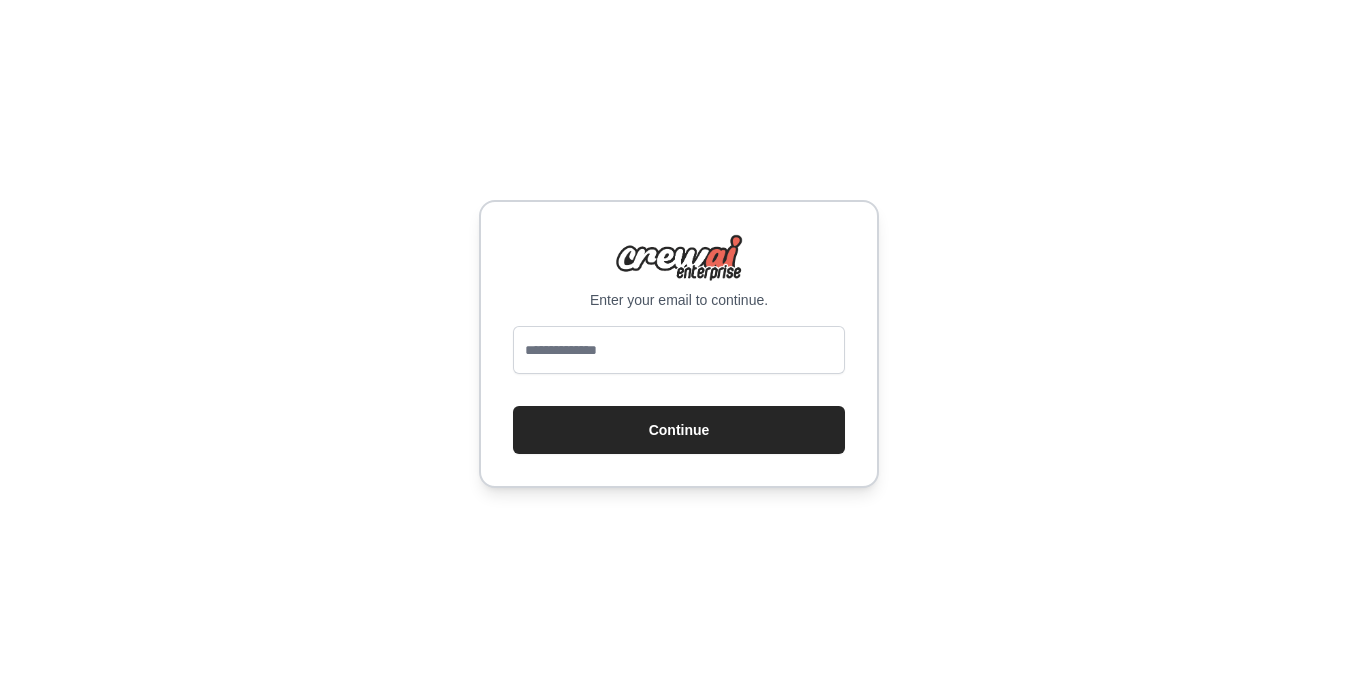 scroll, scrollTop: 0, scrollLeft: 0, axis: both 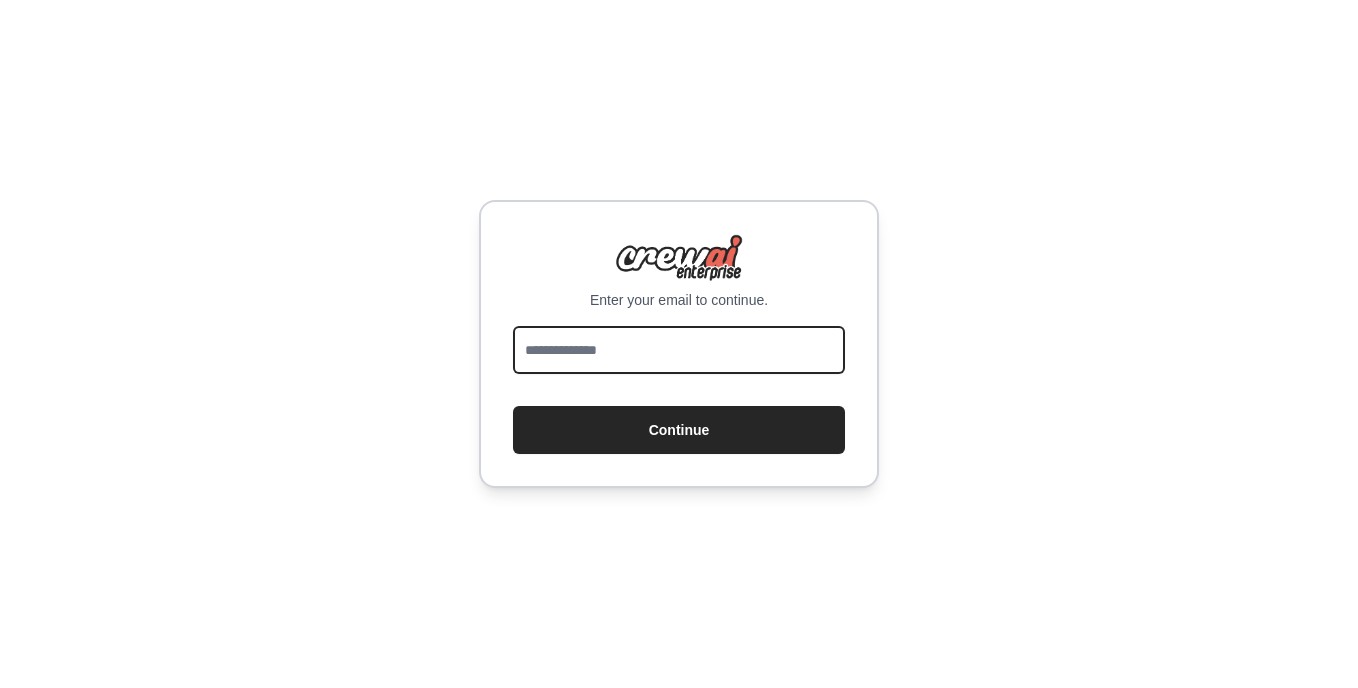 click at bounding box center [679, 350] 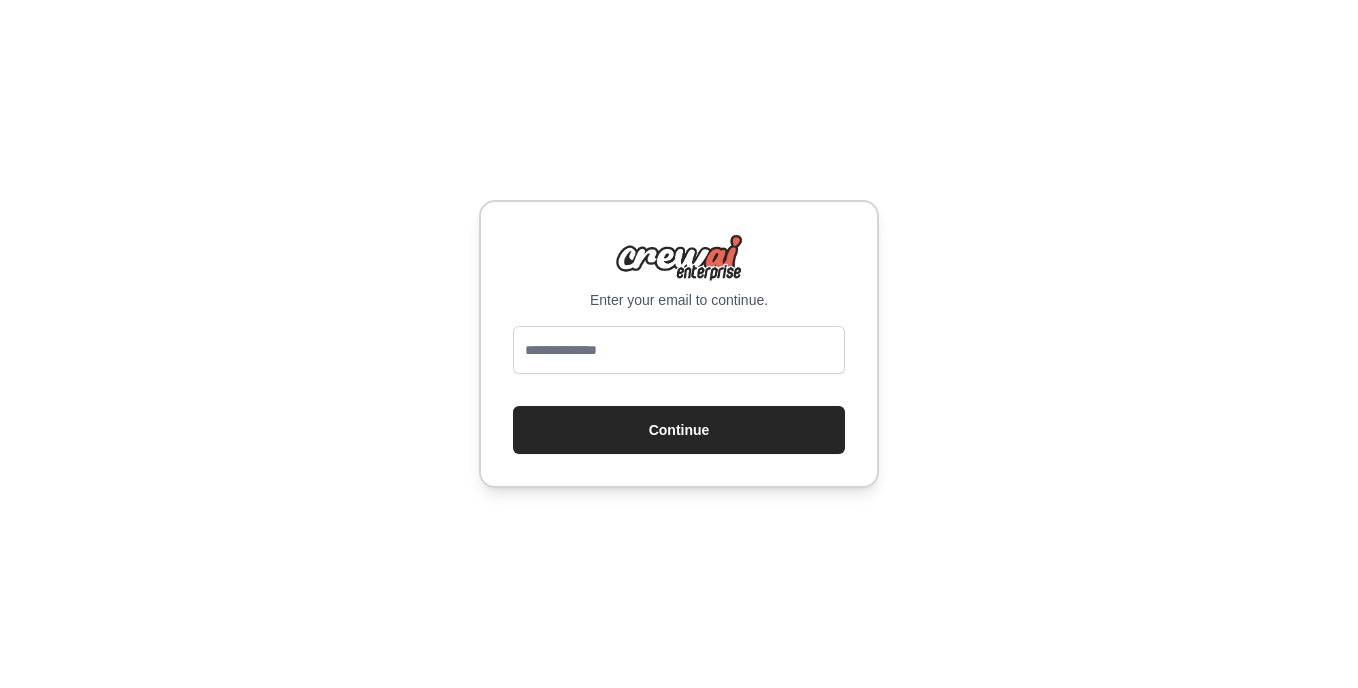 click on "Enter your email to continue.
Continue" at bounding box center [679, 344] 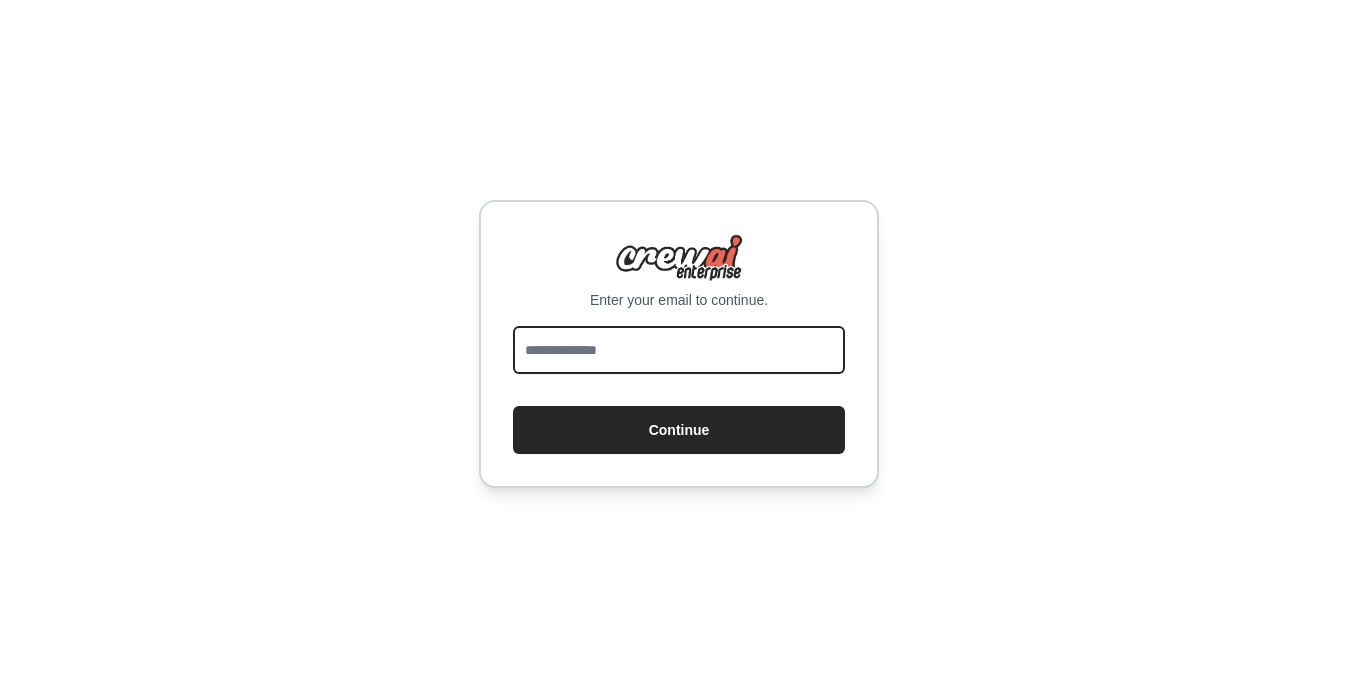 click at bounding box center [679, 350] 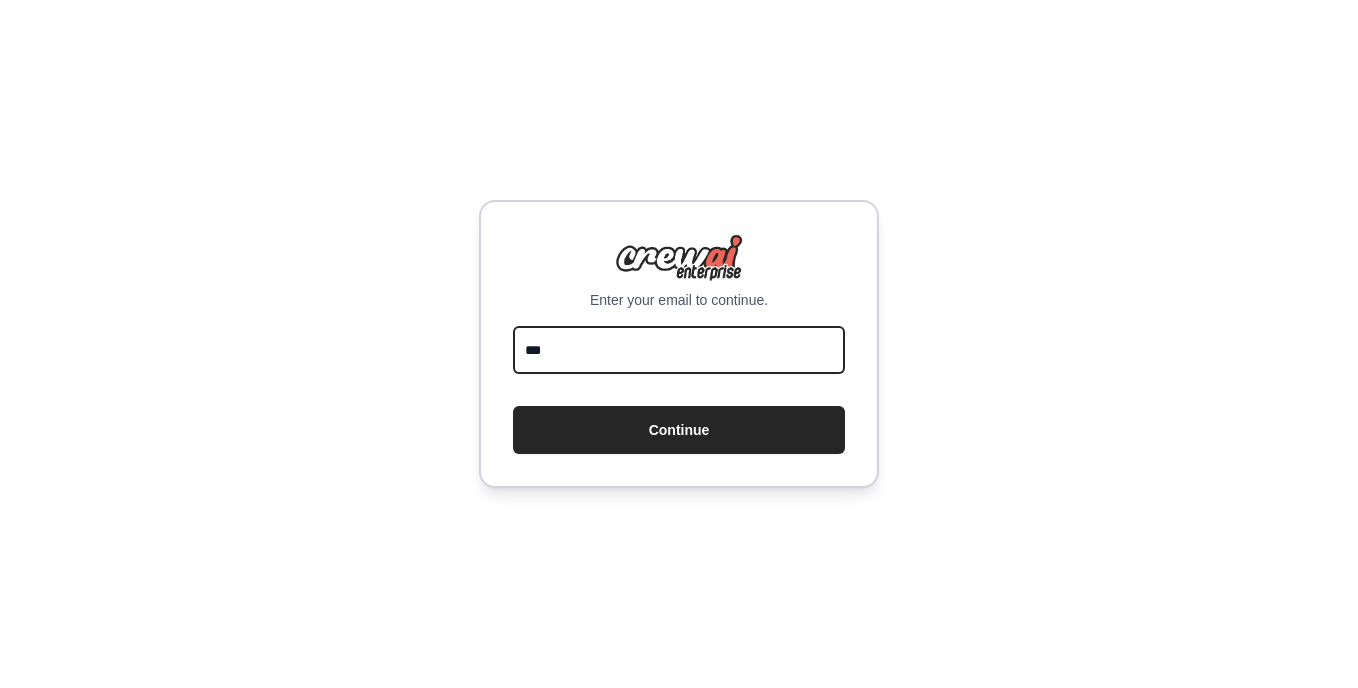 type on "**********" 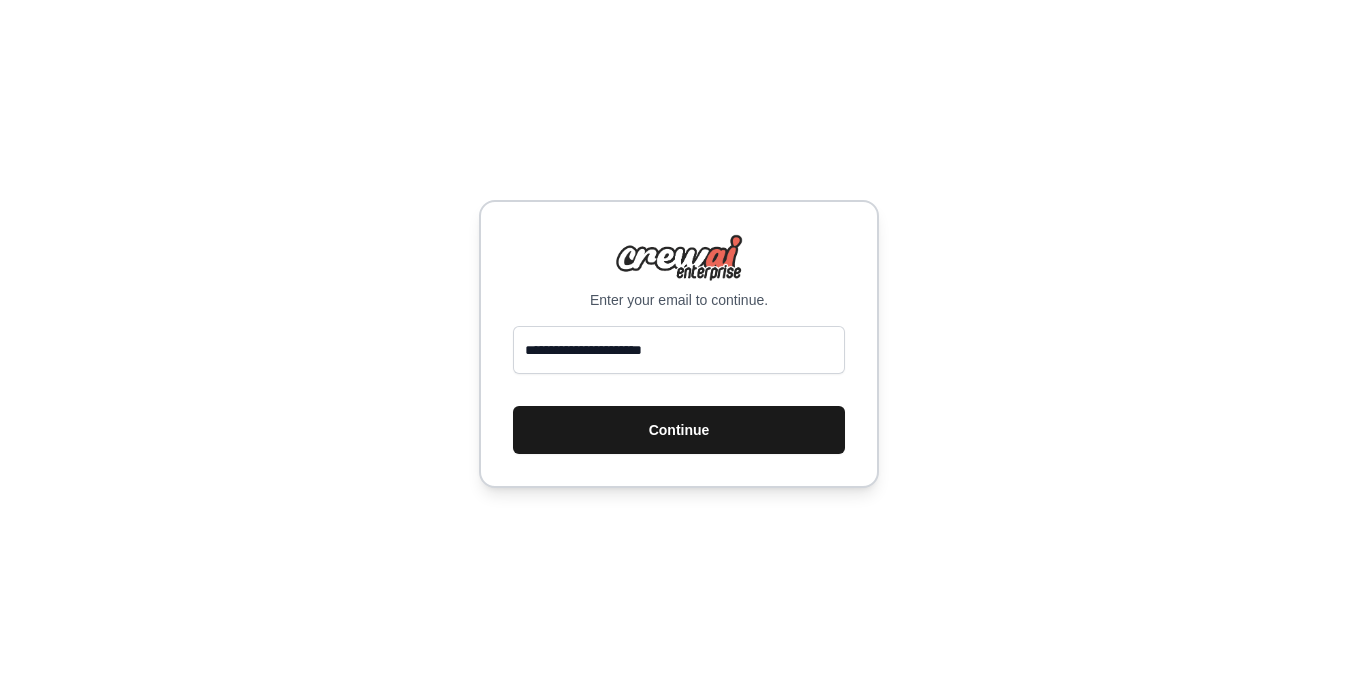 click on "Continue" at bounding box center (679, 430) 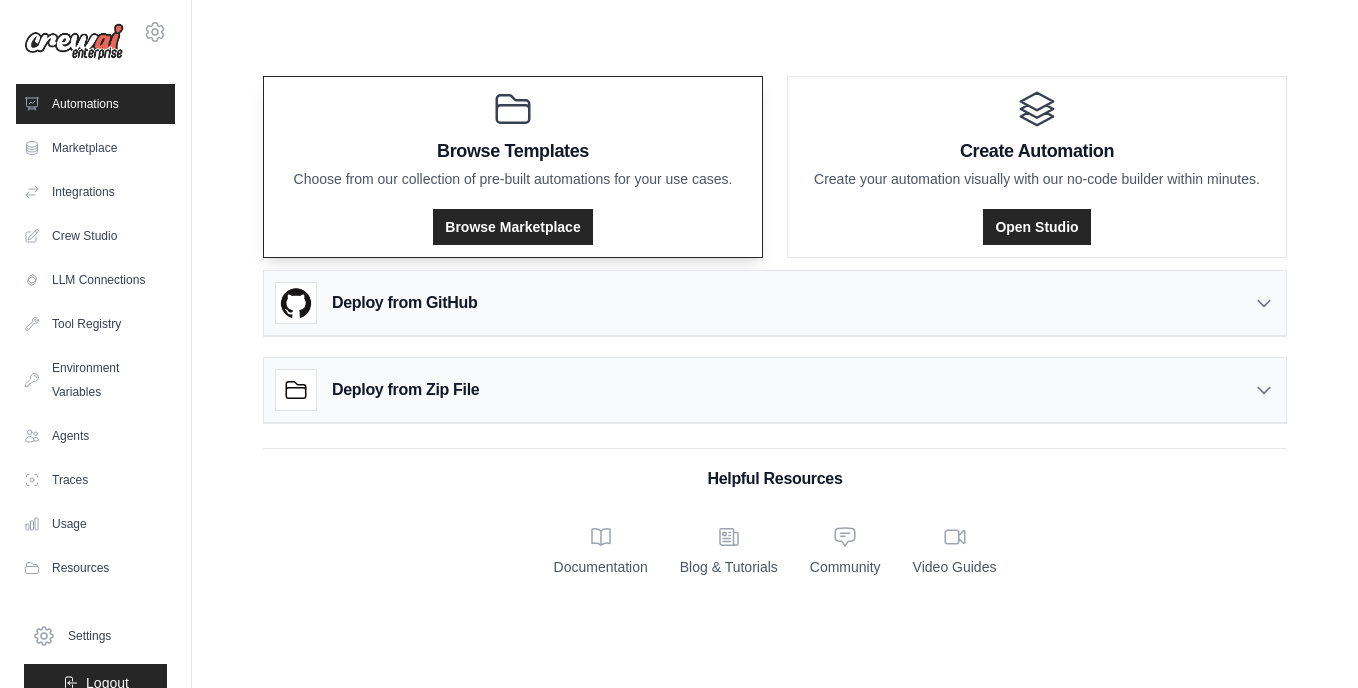 scroll, scrollTop: 0, scrollLeft: 0, axis: both 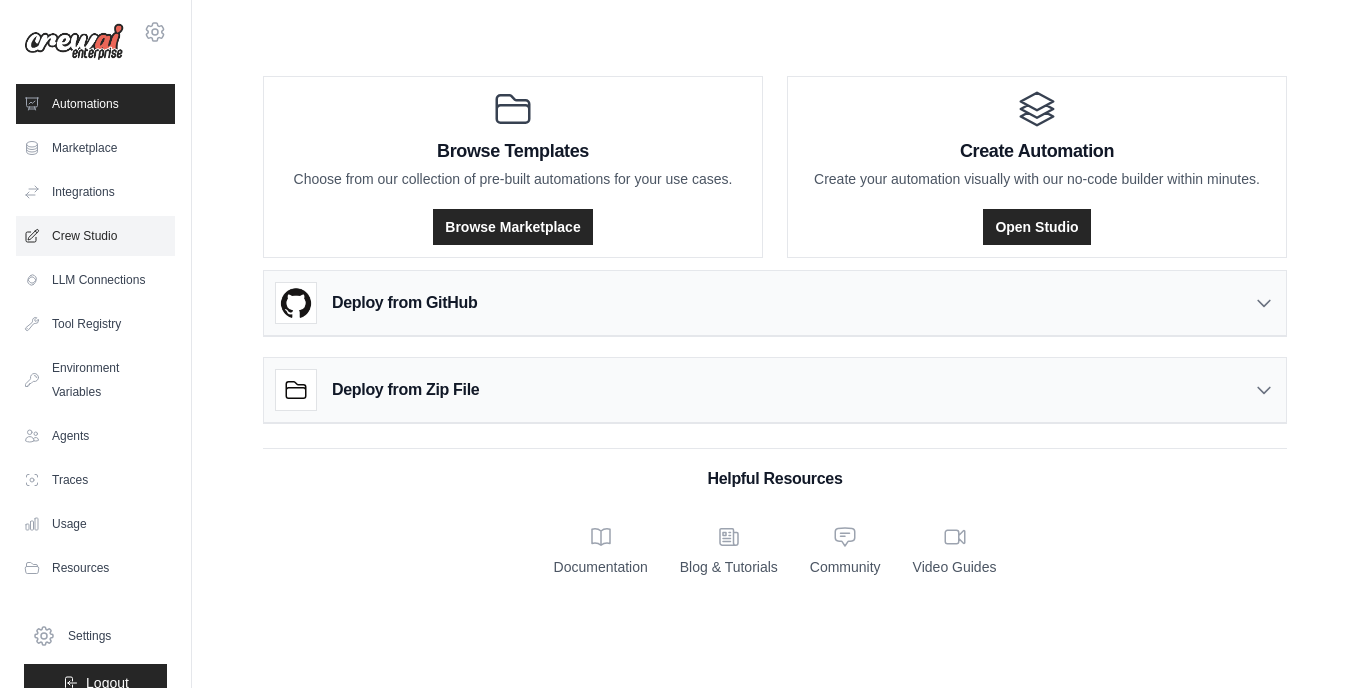 click on "Crew Studio" at bounding box center (95, 236) 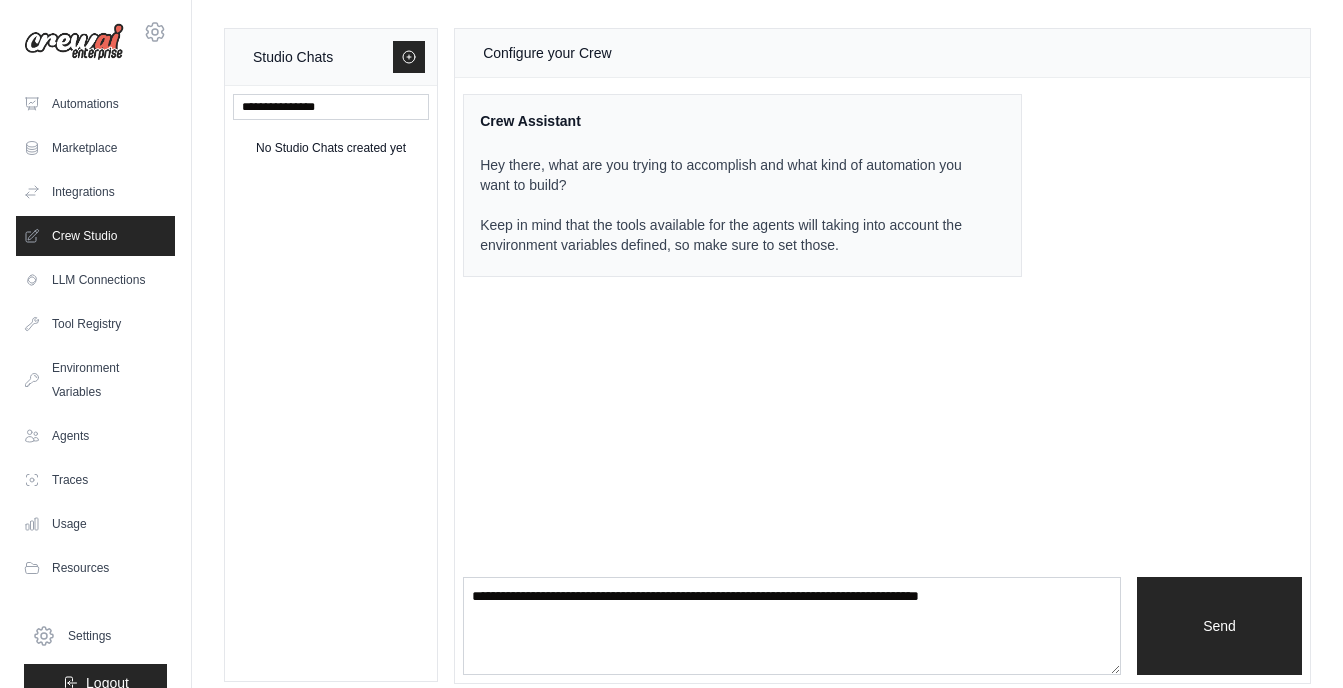 click on "deontethaking@gmail.com
Settings
Automations
Marketplace
Integrations
Crew Studio" at bounding box center [96, 344] 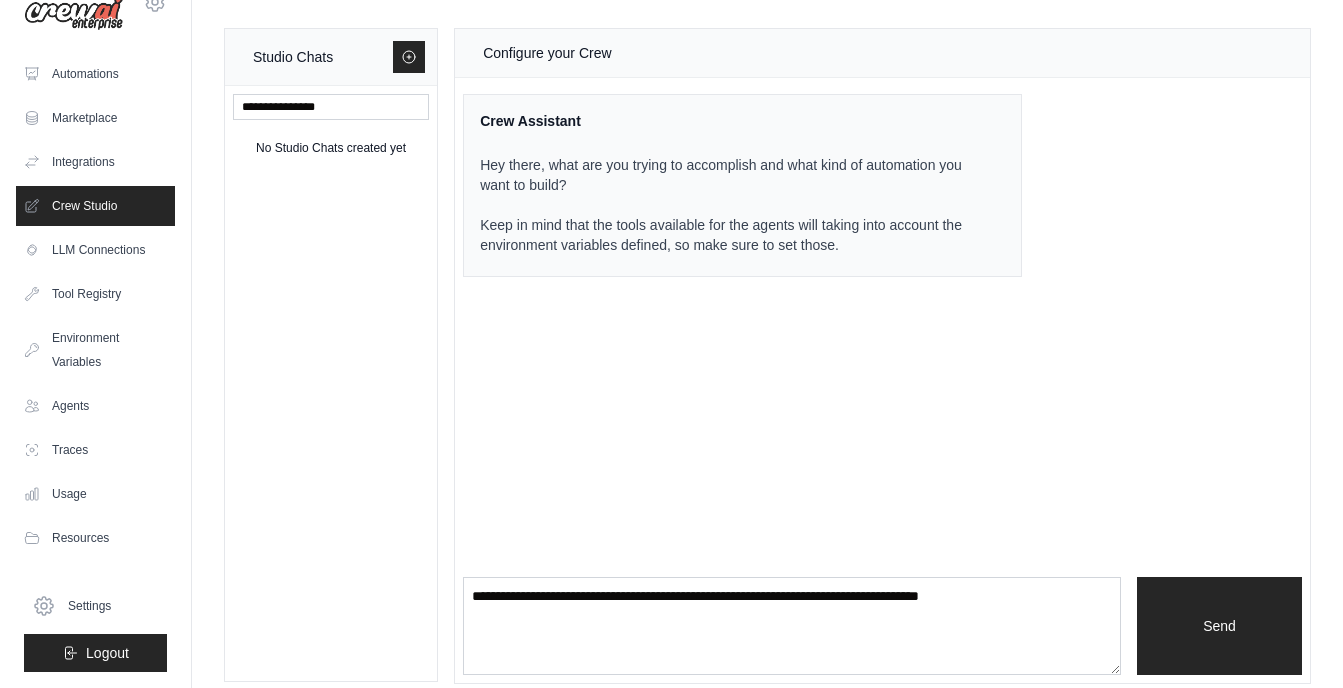 scroll, scrollTop: 54, scrollLeft: 0, axis: vertical 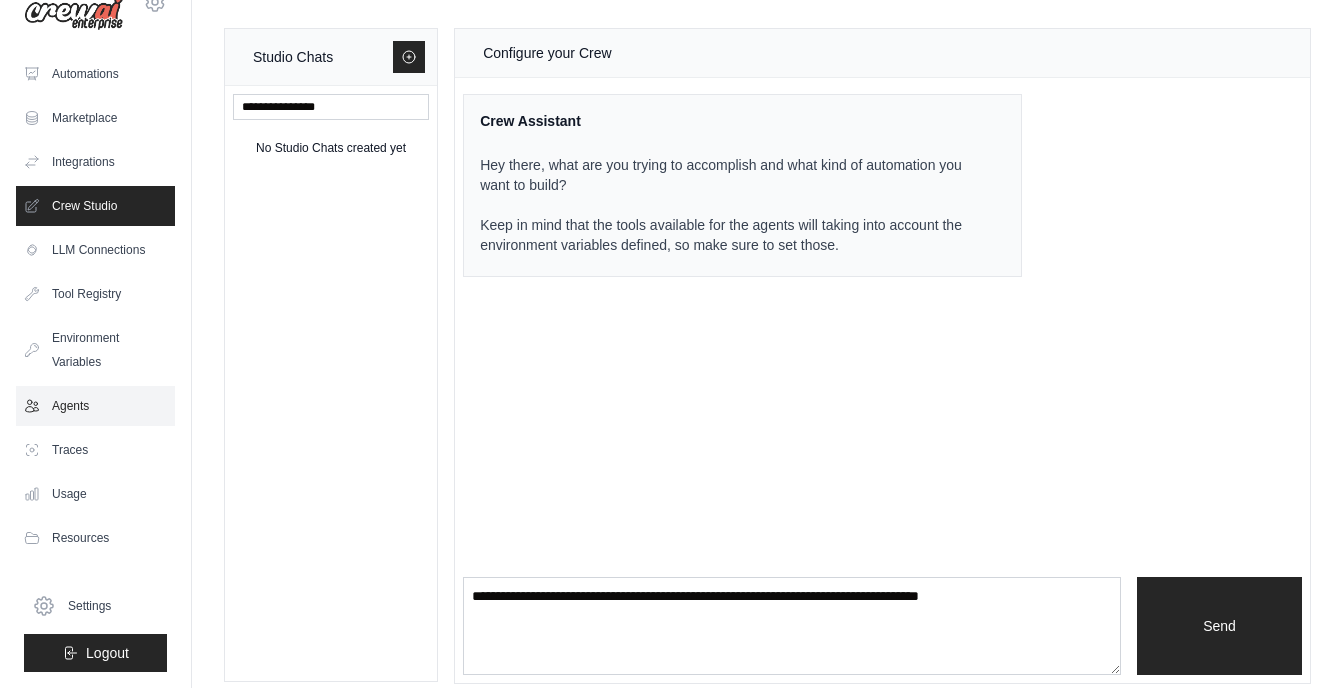 click on "Agents" at bounding box center [95, 406] 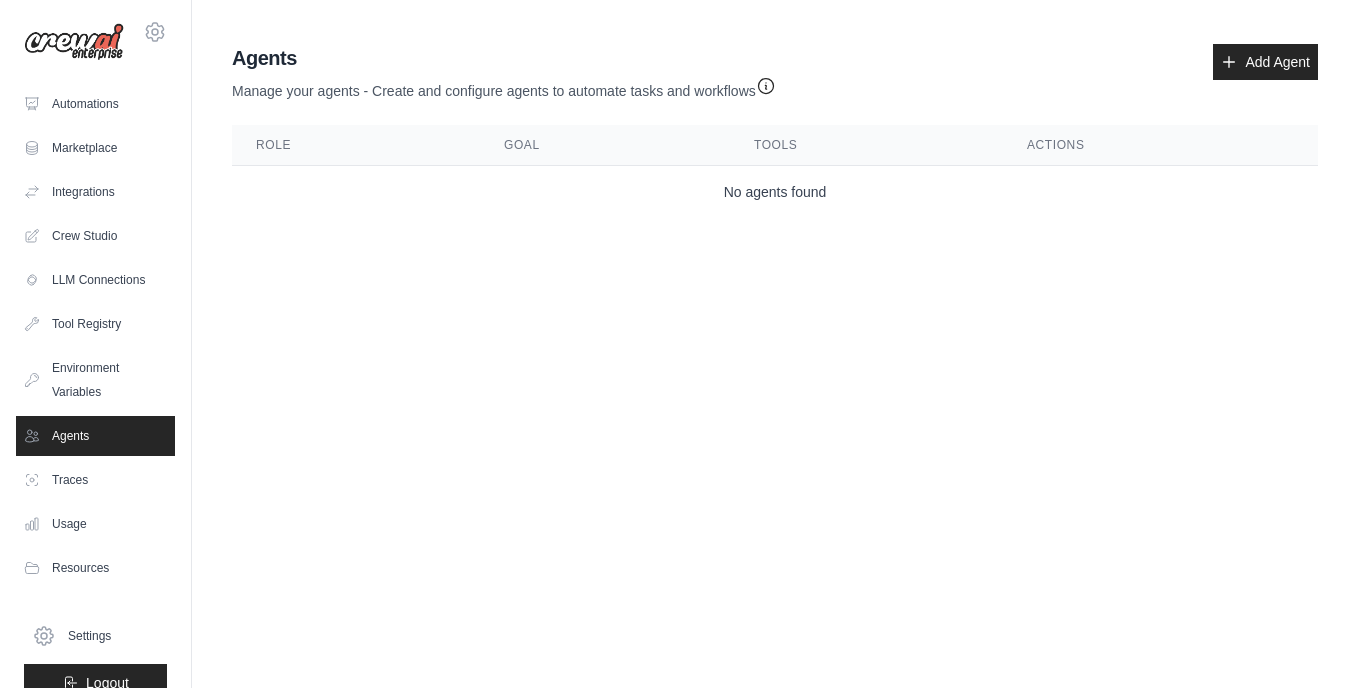 click on "Agents
Manage your agents - Create and configure agents to automate tasks
and workflows
Add Agent
Role
Goal
Tools
Actions
No agents found" at bounding box center [775, 131] 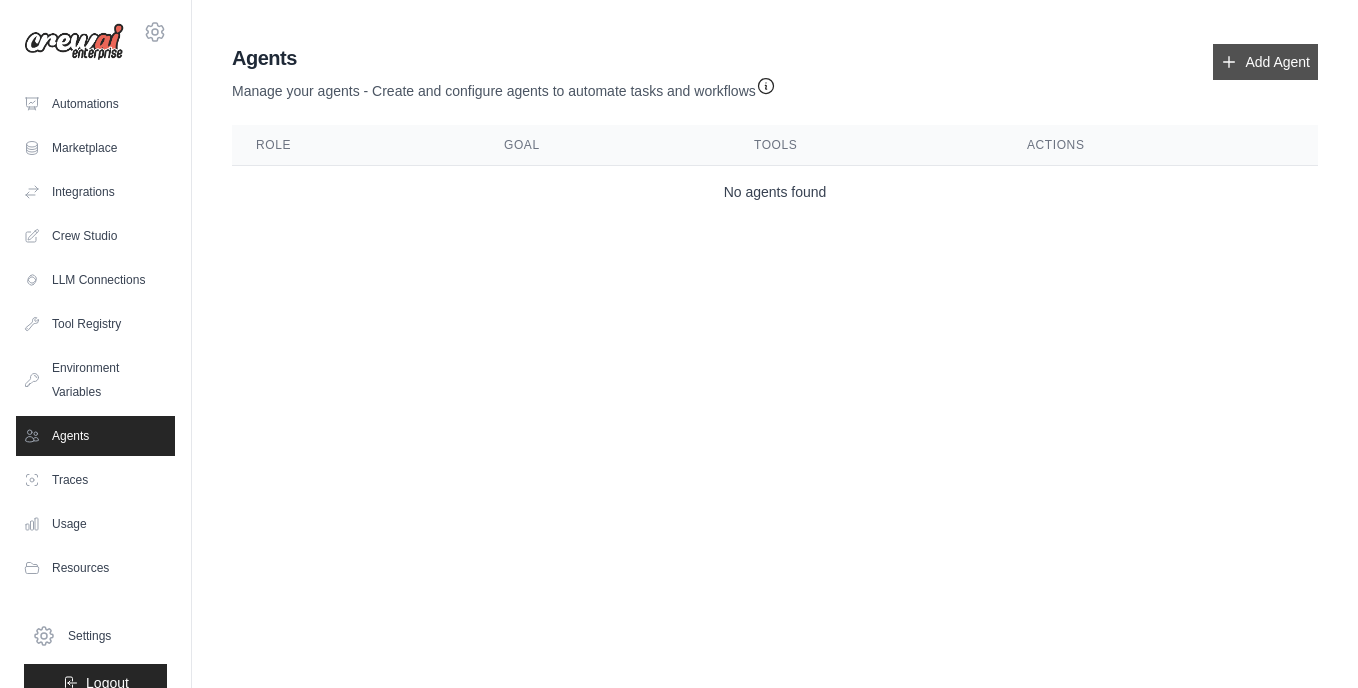click on "Add Agent" at bounding box center [1265, 62] 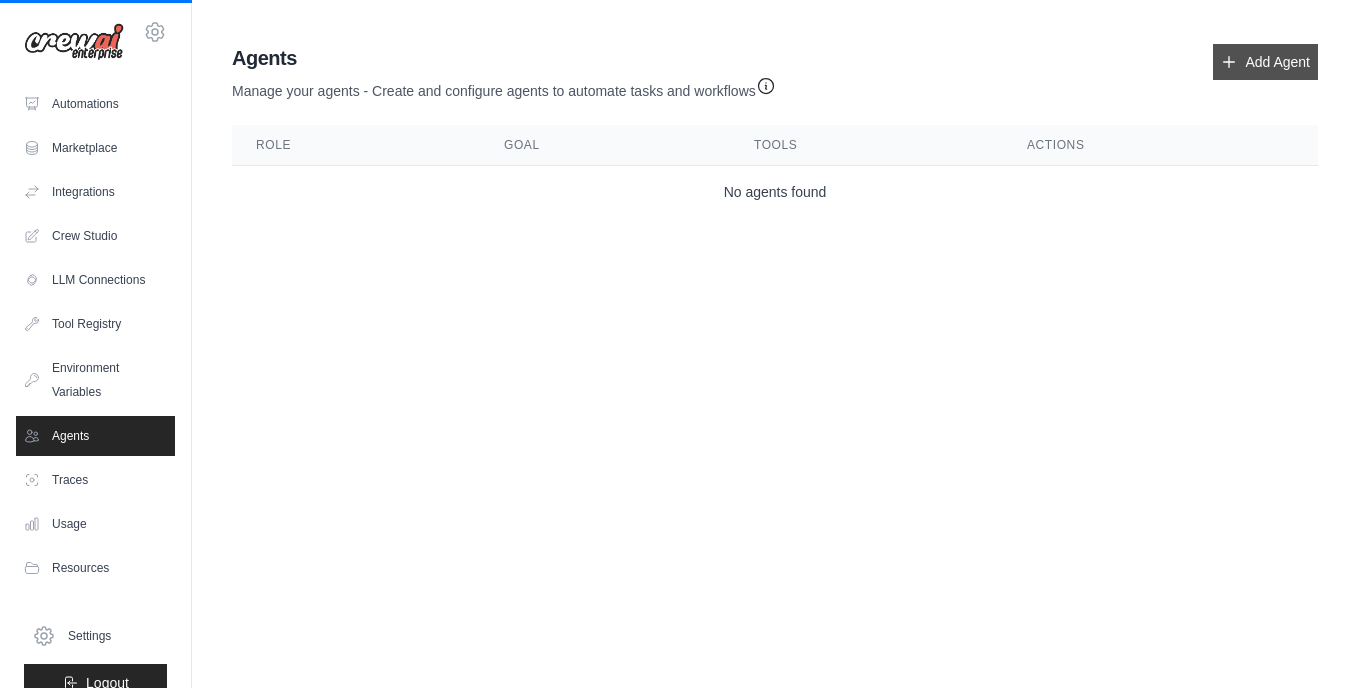 click on "Add Agent" at bounding box center [1265, 62] 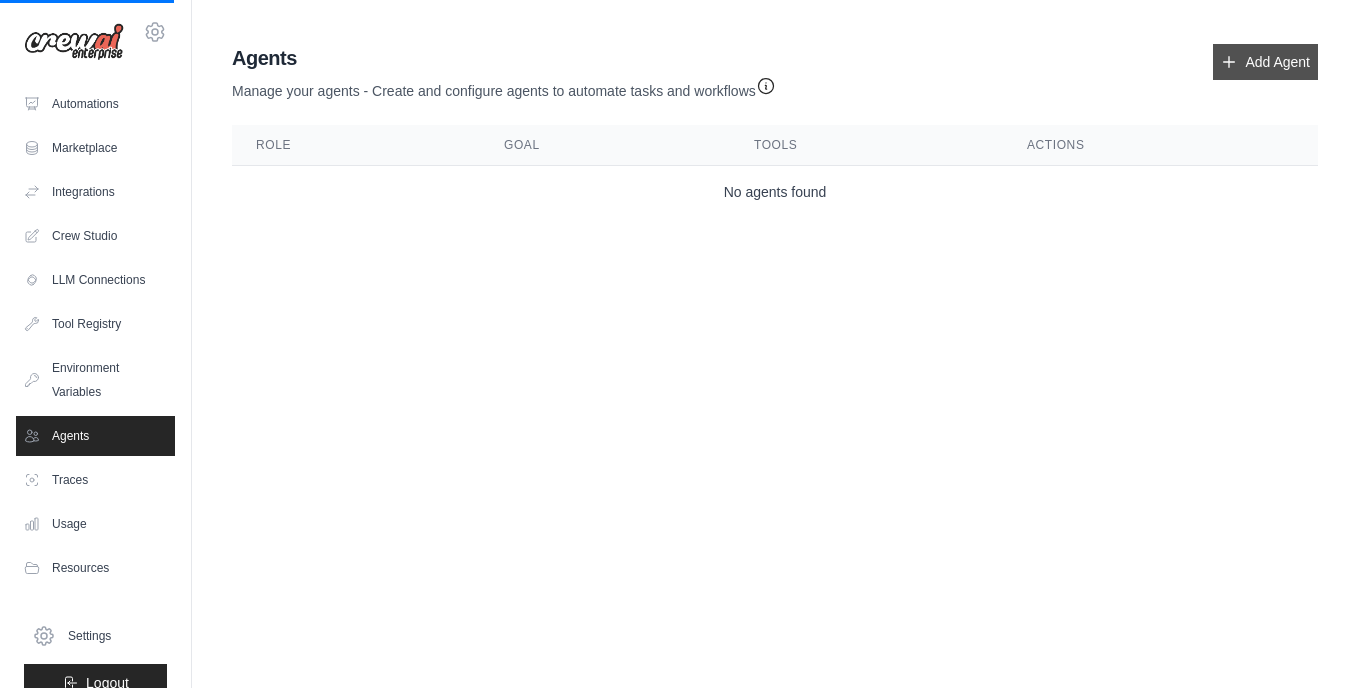 click on "Add Agent" at bounding box center [1265, 62] 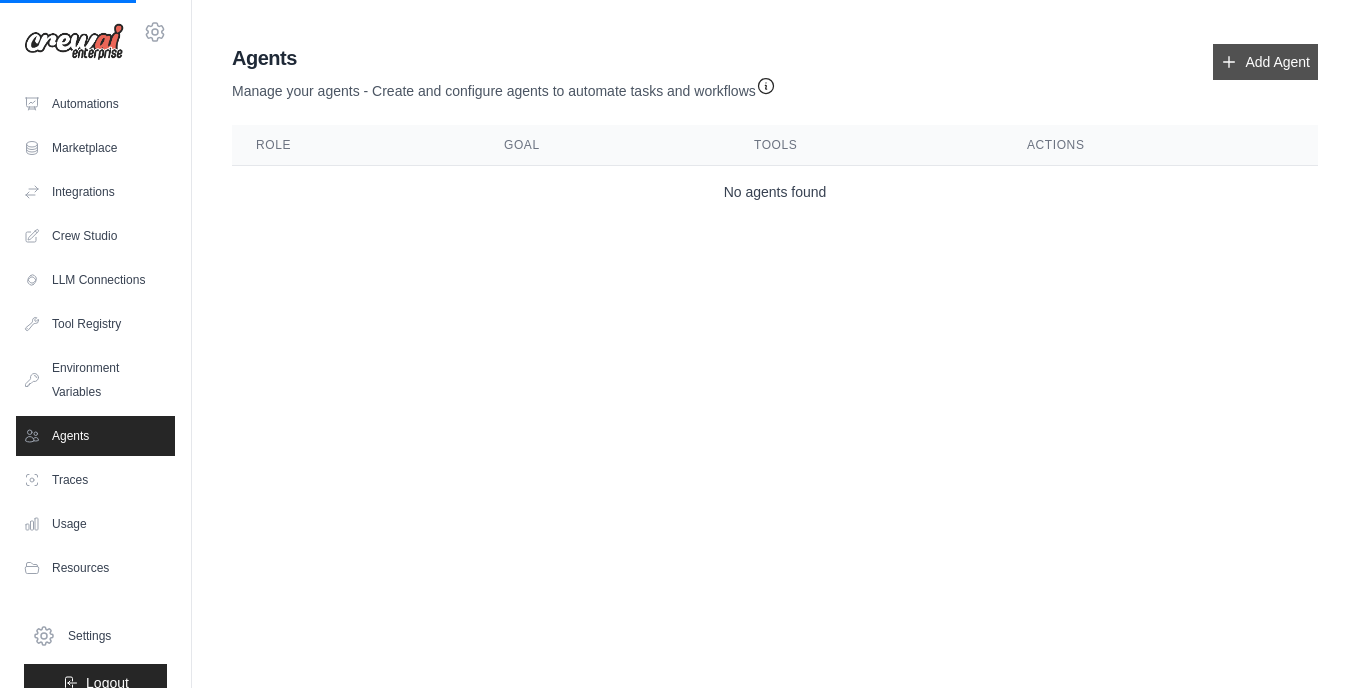 click on "Add Agent" at bounding box center [1265, 62] 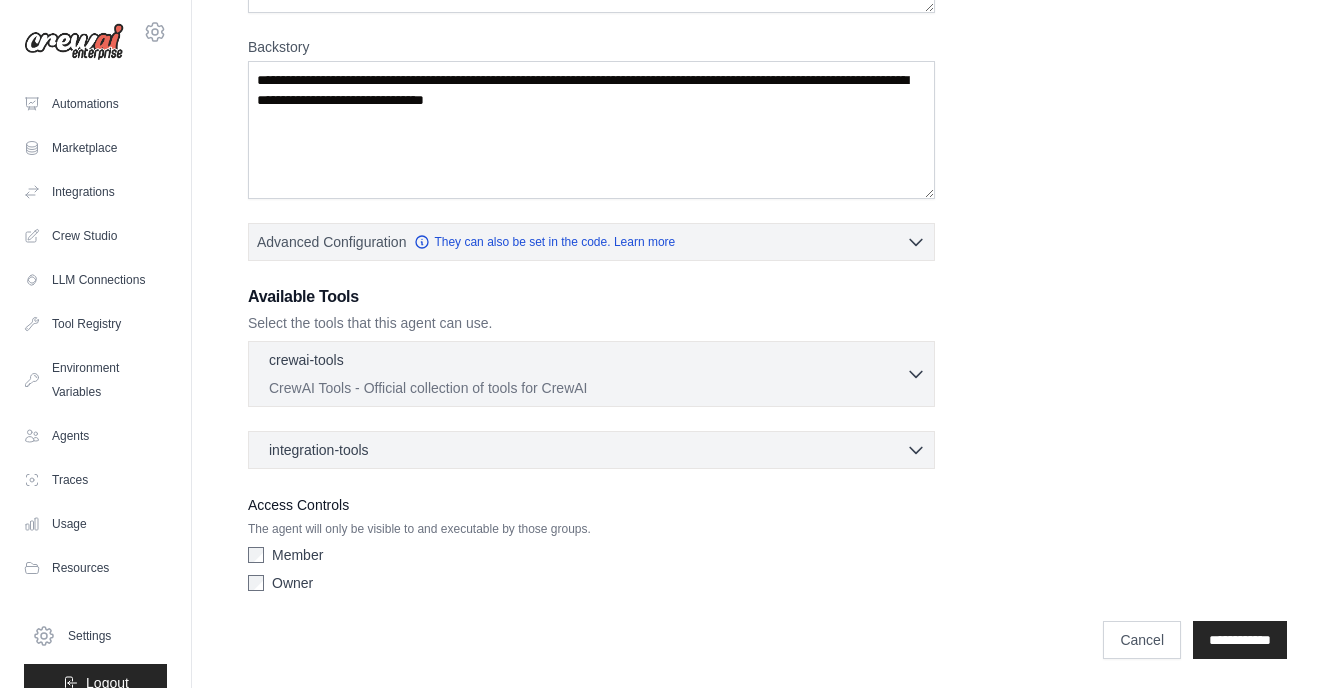scroll, scrollTop: 295, scrollLeft: 0, axis: vertical 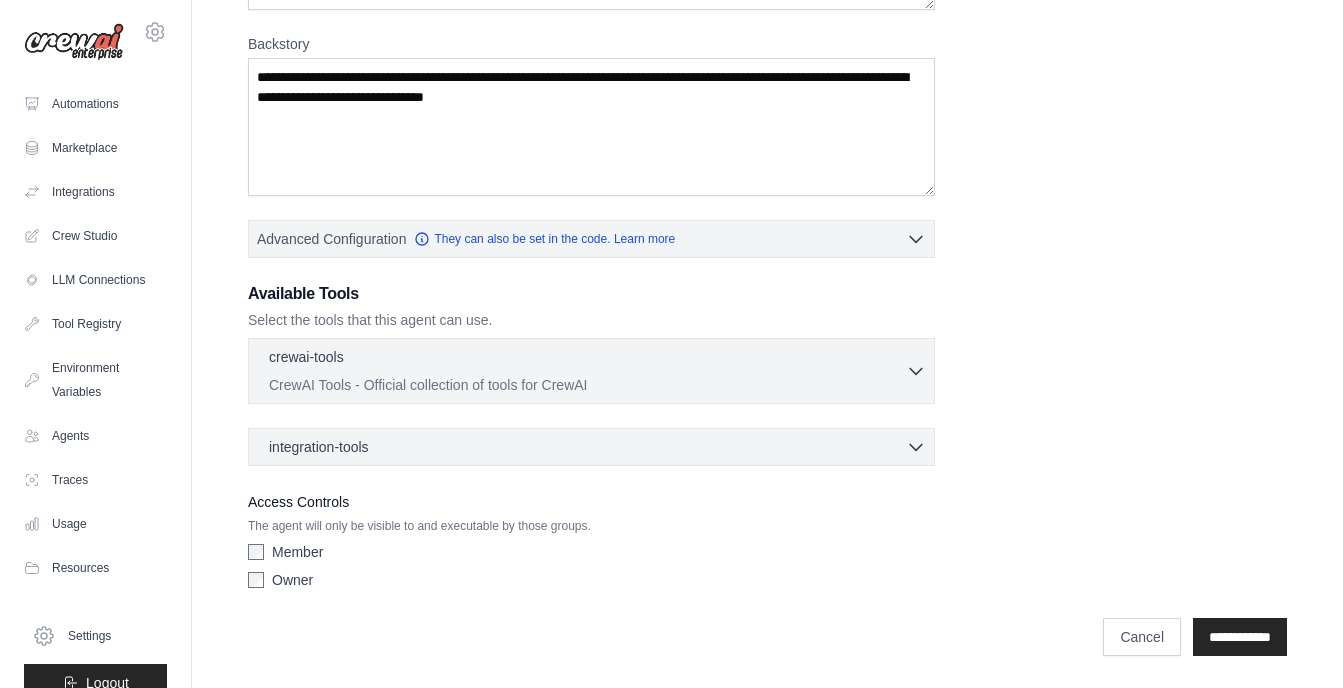 click on "CrewAI Tools - Official collection of tools for CrewAI" at bounding box center (587, 385) 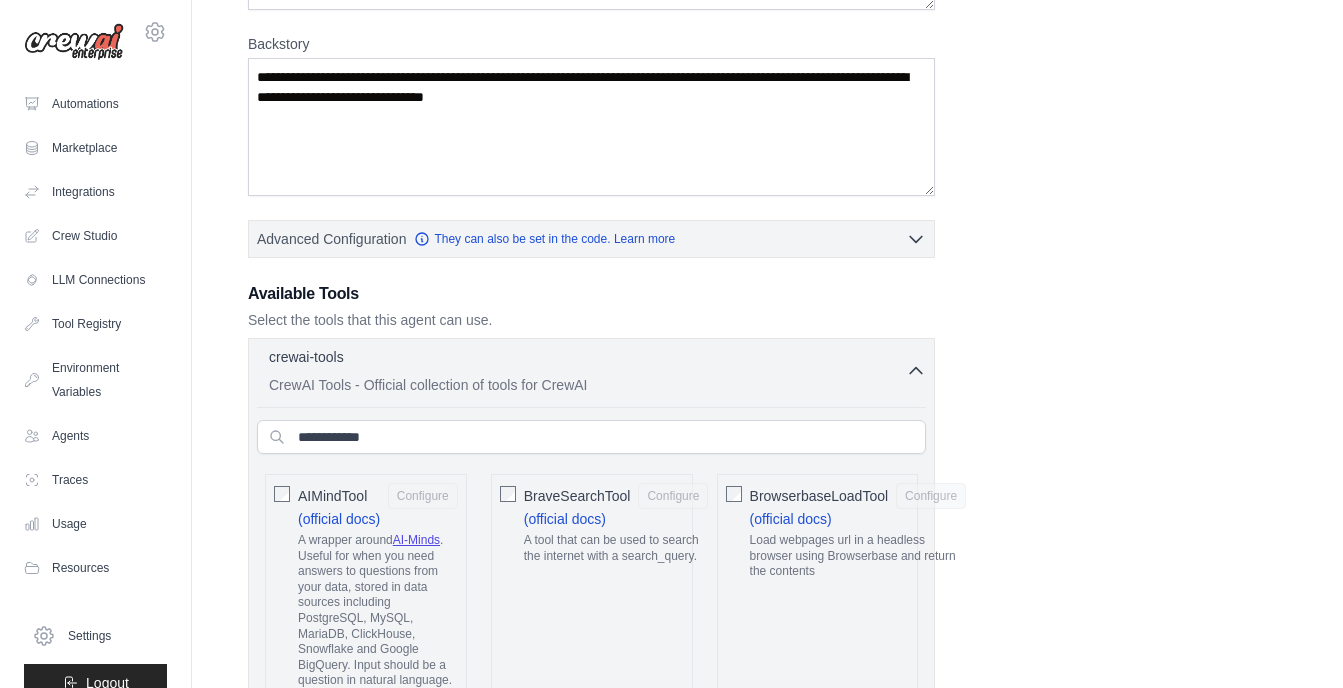 click on "CrewAI Tools - Official collection of tools for CrewAI" at bounding box center [587, 385] 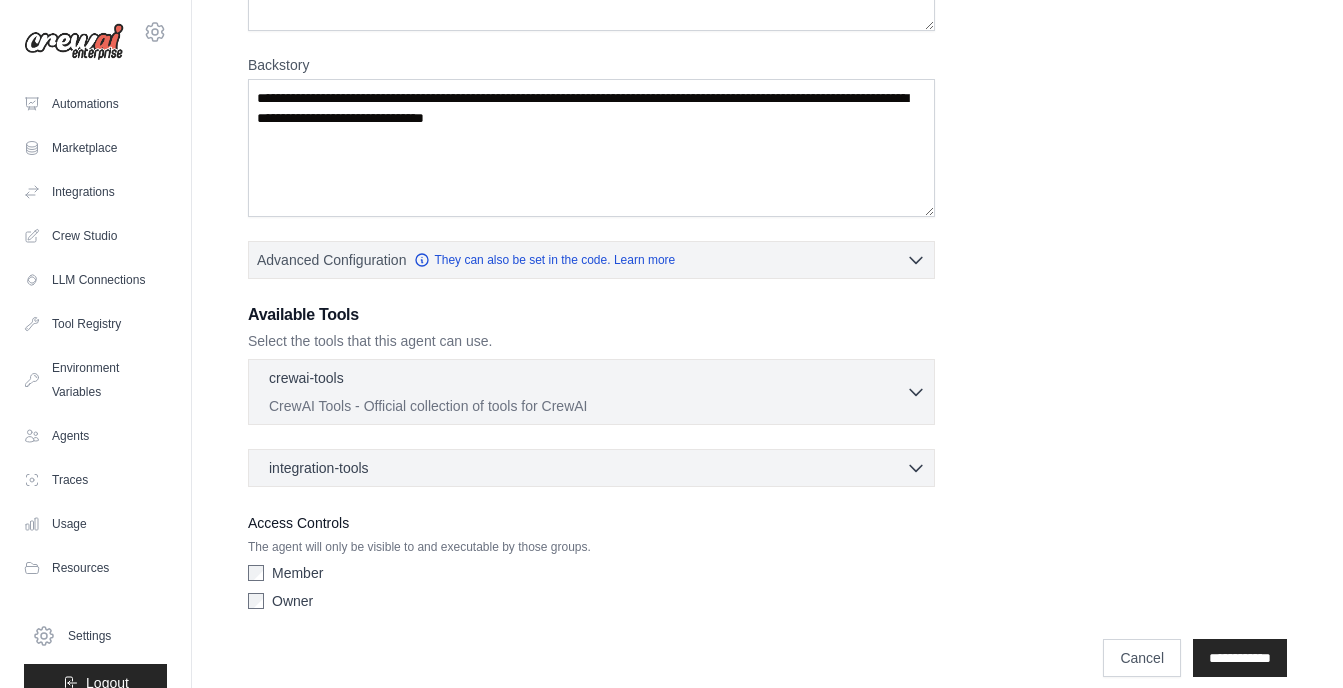 scroll, scrollTop: 295, scrollLeft: 0, axis: vertical 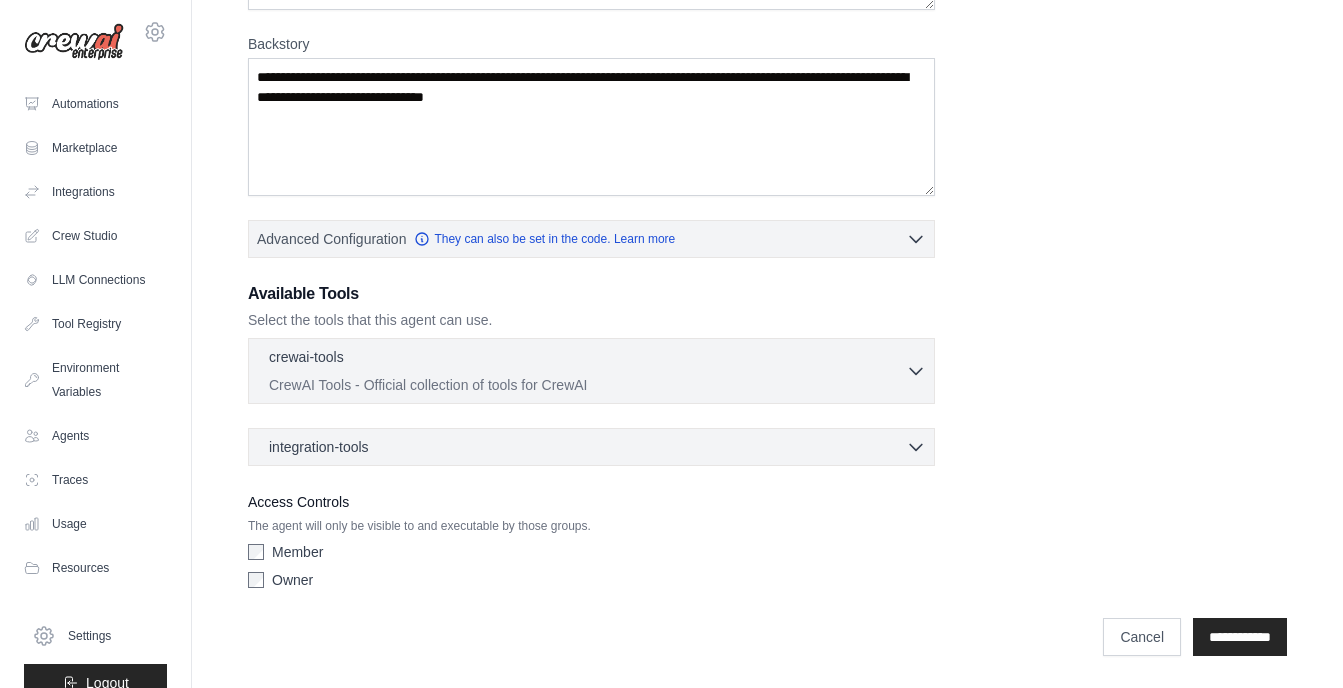click on "CrewAI Tools - Official collection of tools for CrewAI" at bounding box center (587, 385) 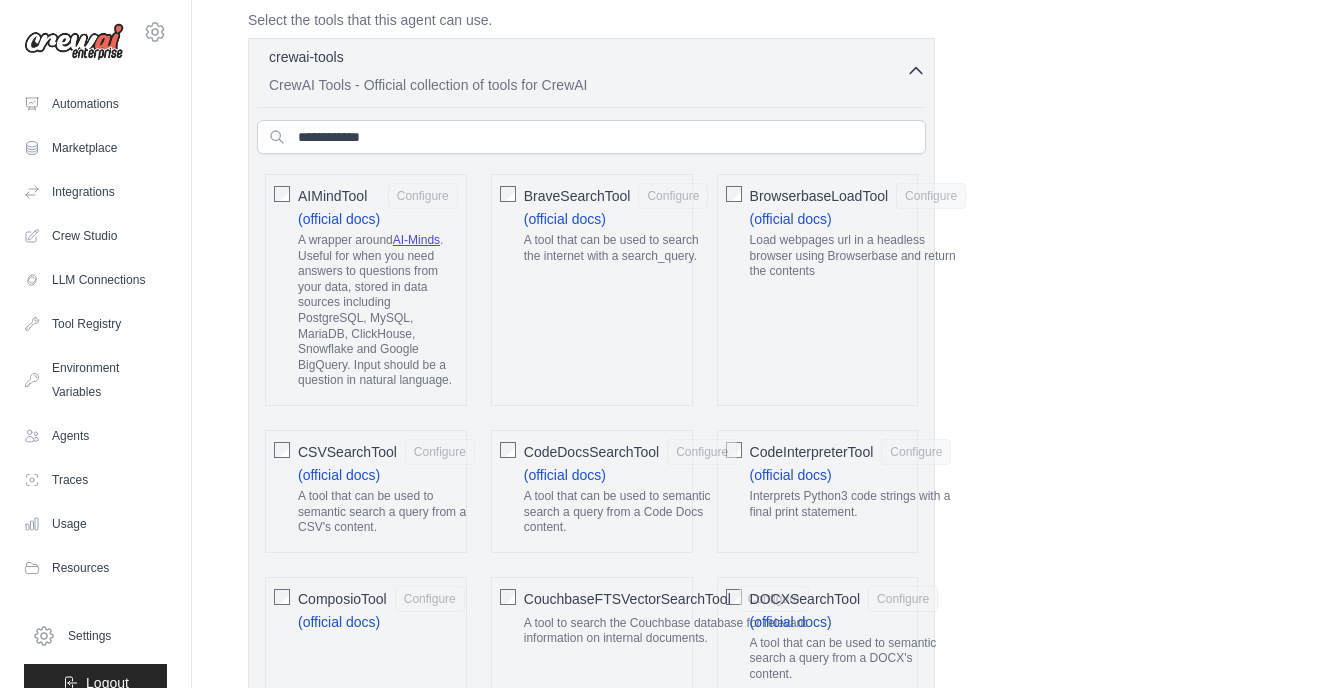 scroll, scrollTop: 588, scrollLeft: 0, axis: vertical 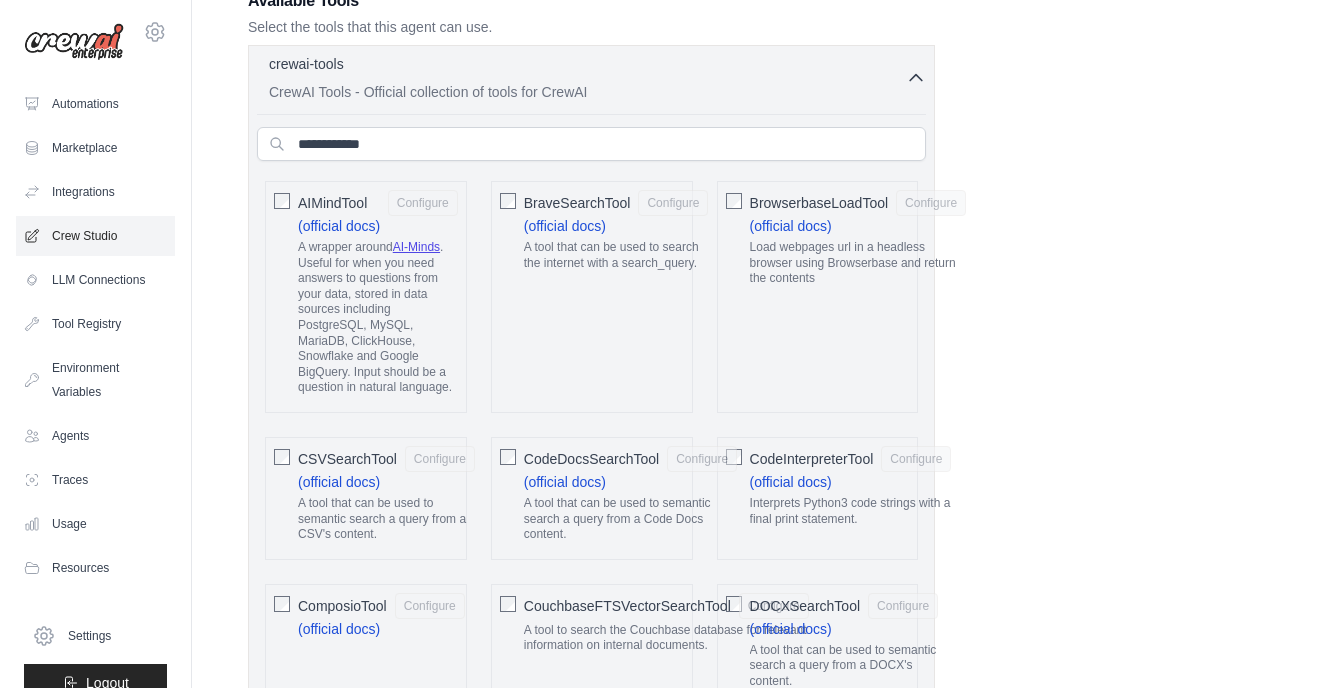 click on "Crew Studio" at bounding box center (95, 236) 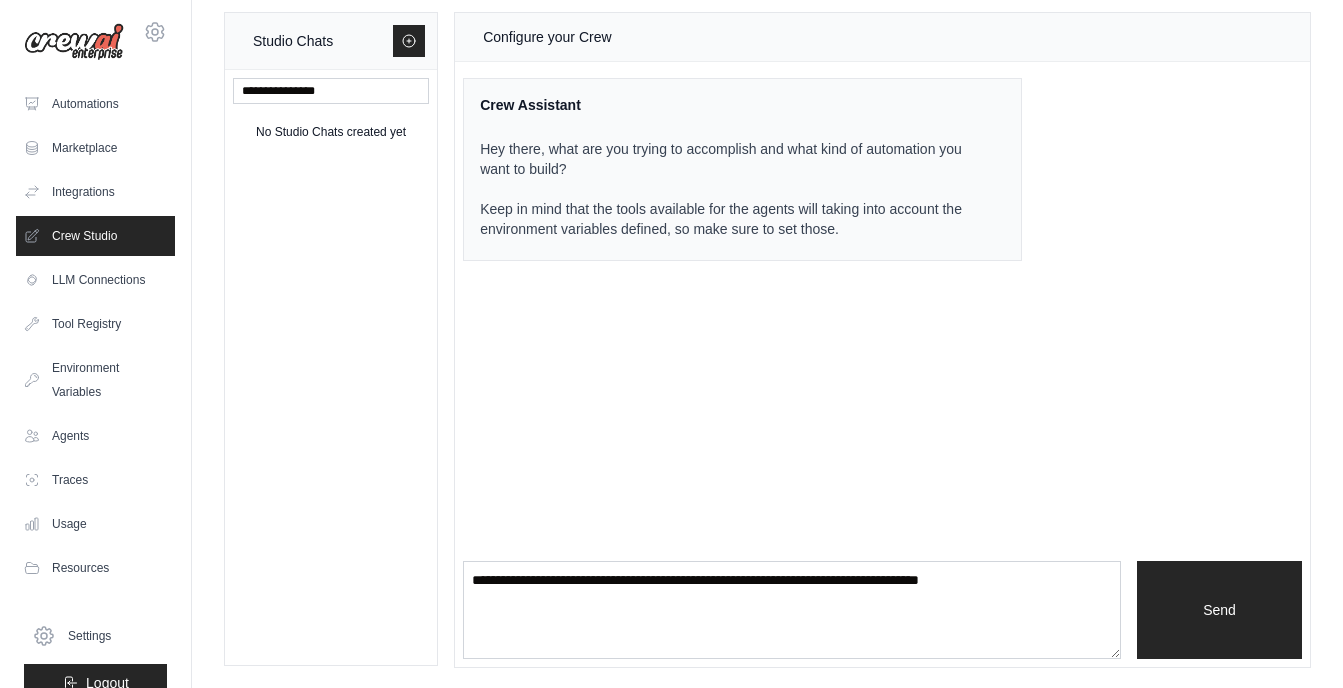 scroll, scrollTop: 0, scrollLeft: 0, axis: both 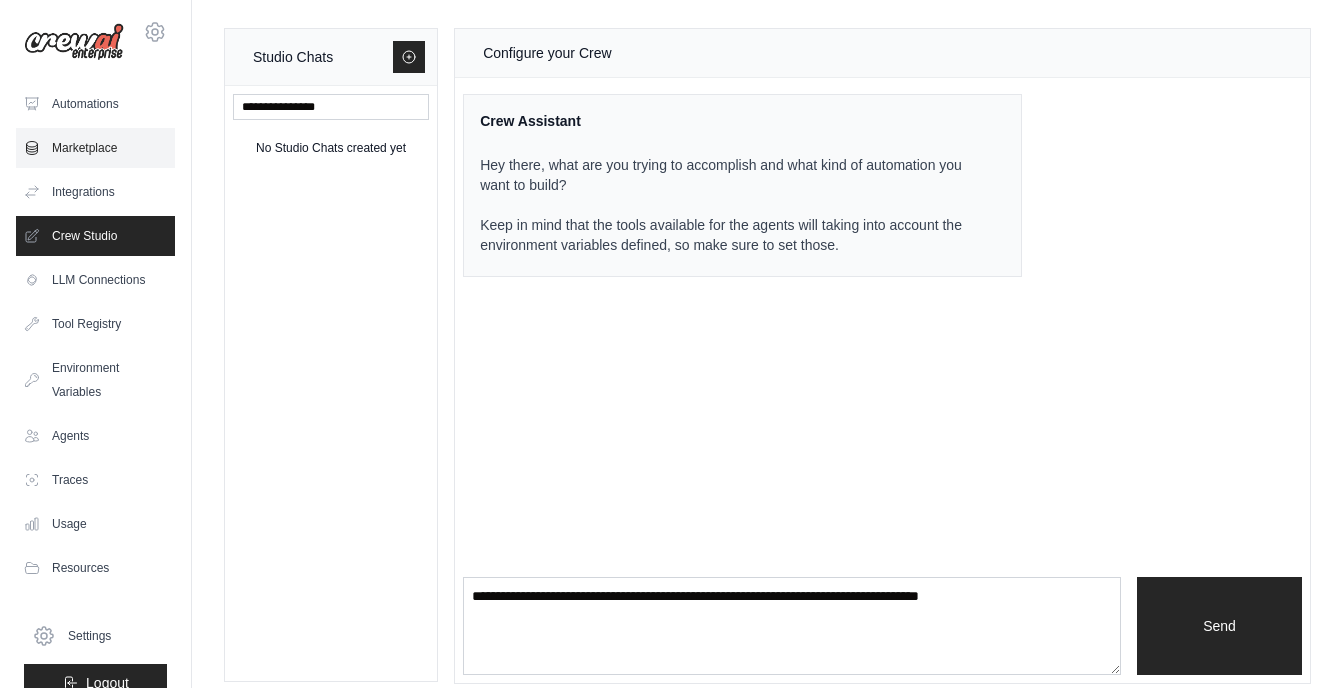 click on "Marketplace" at bounding box center (95, 148) 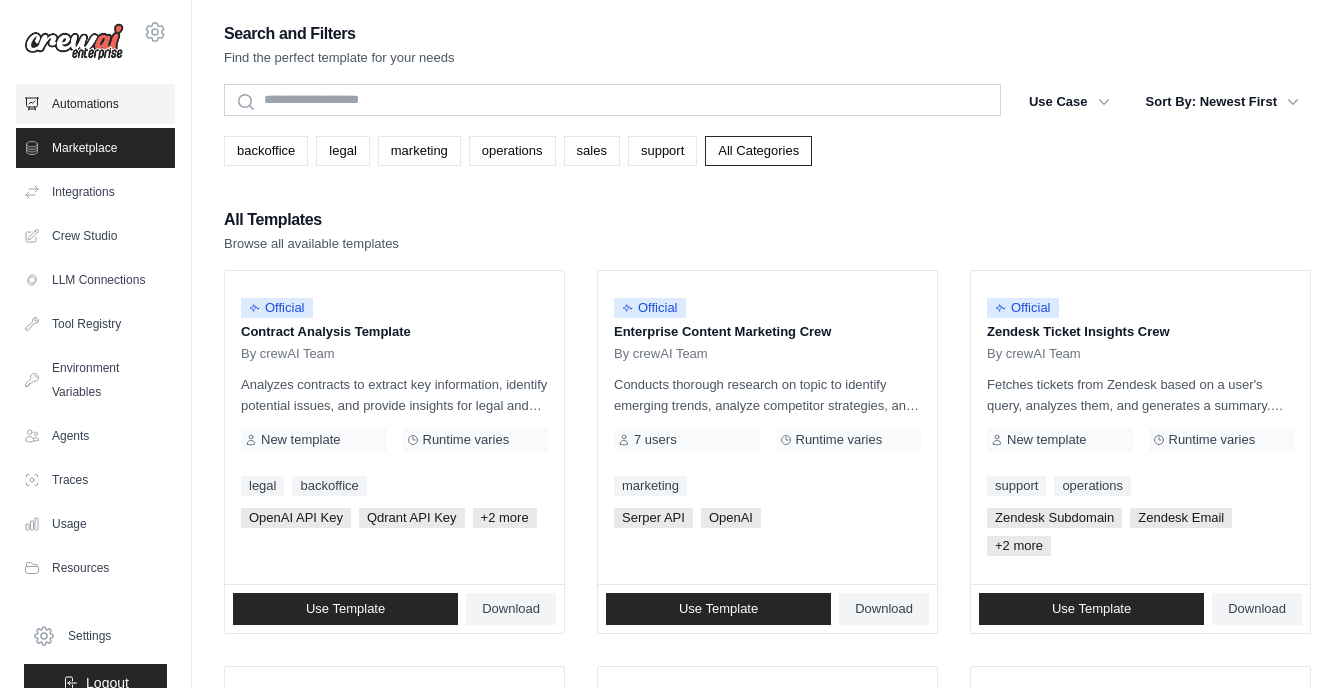 click on "Automations" at bounding box center (95, 104) 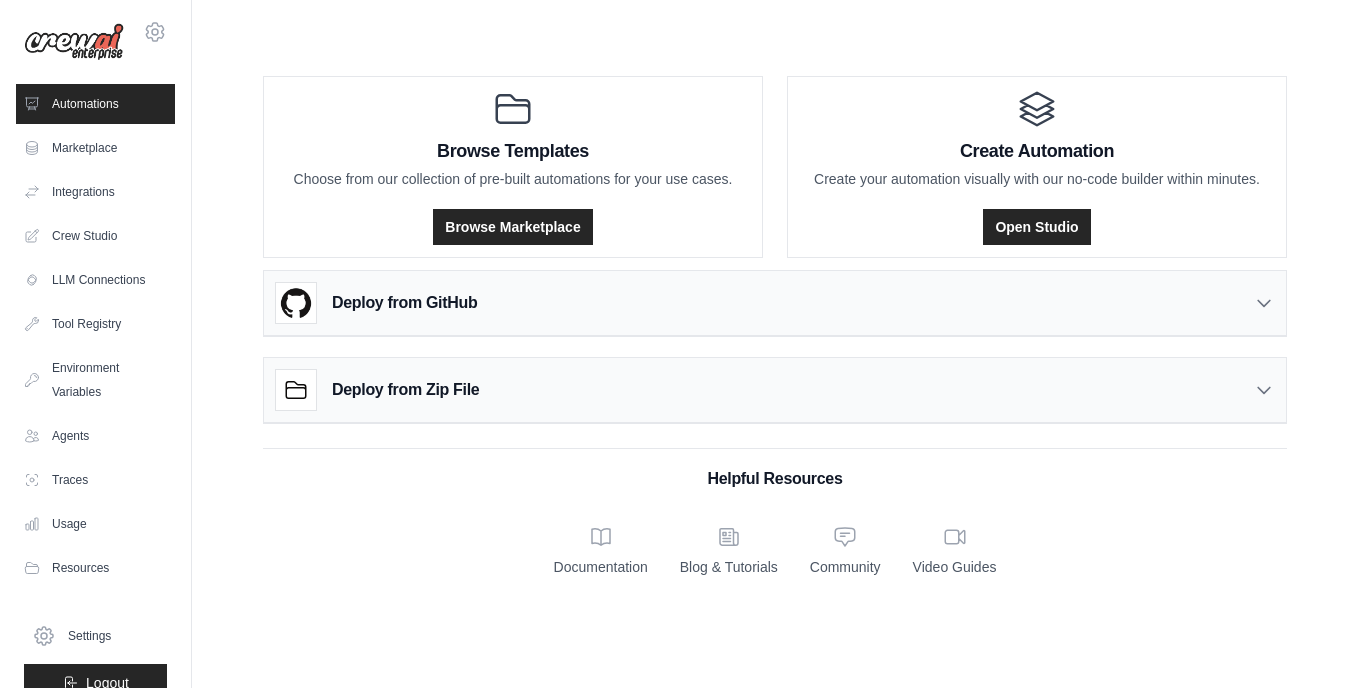 click on "Deploy from Zip File" at bounding box center [377, 390] 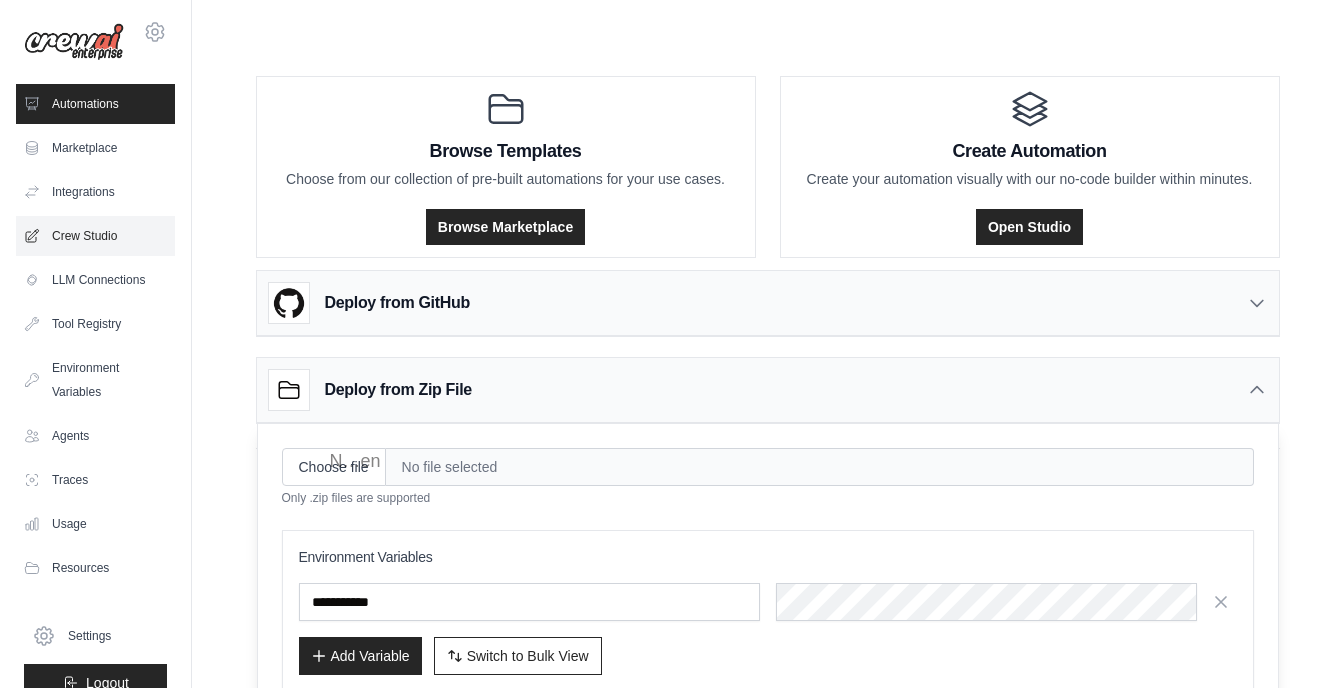 click on "Crew Studio" at bounding box center (95, 236) 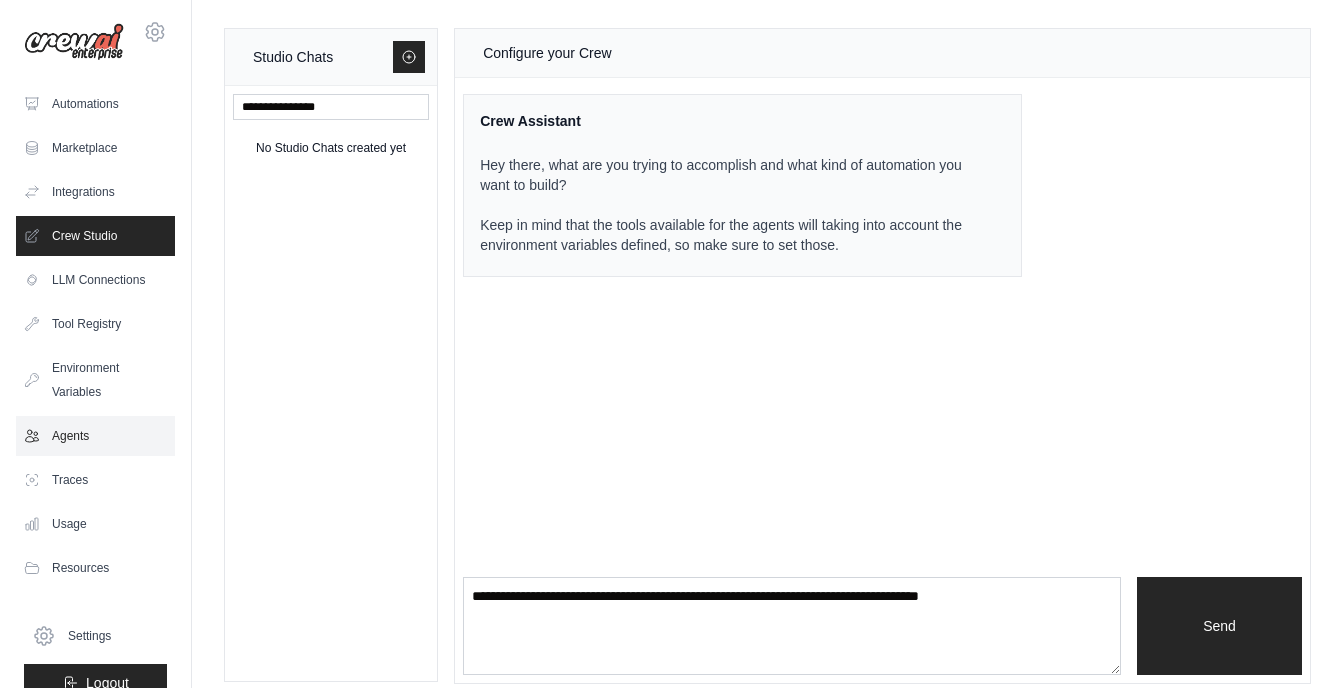 click on "Agents" at bounding box center (95, 436) 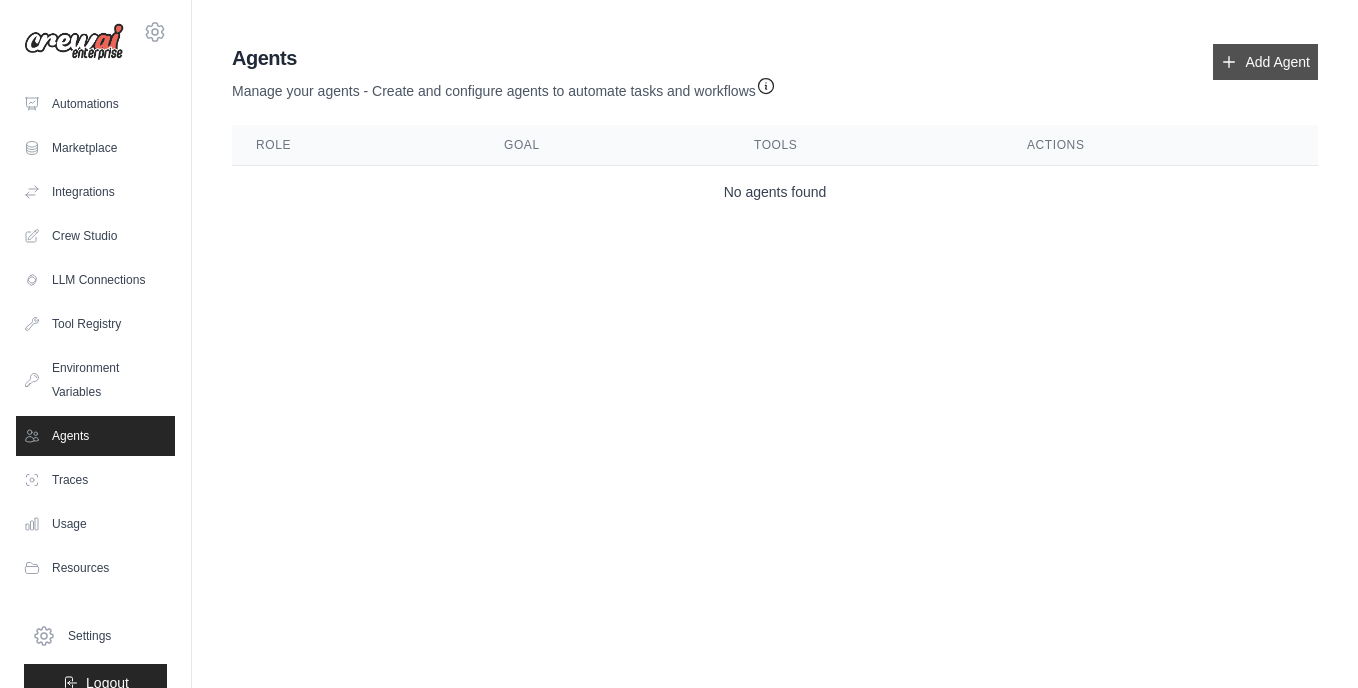 click on "Add Agent" at bounding box center (1265, 62) 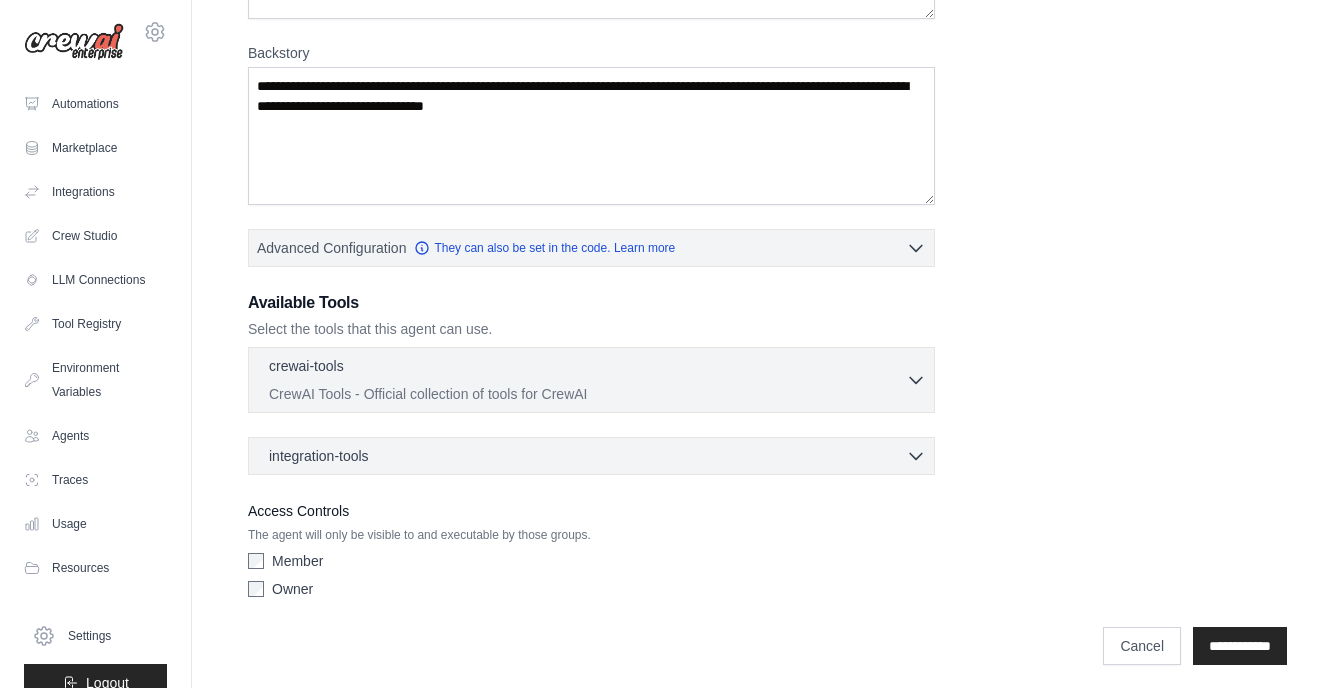 scroll, scrollTop: 283, scrollLeft: 0, axis: vertical 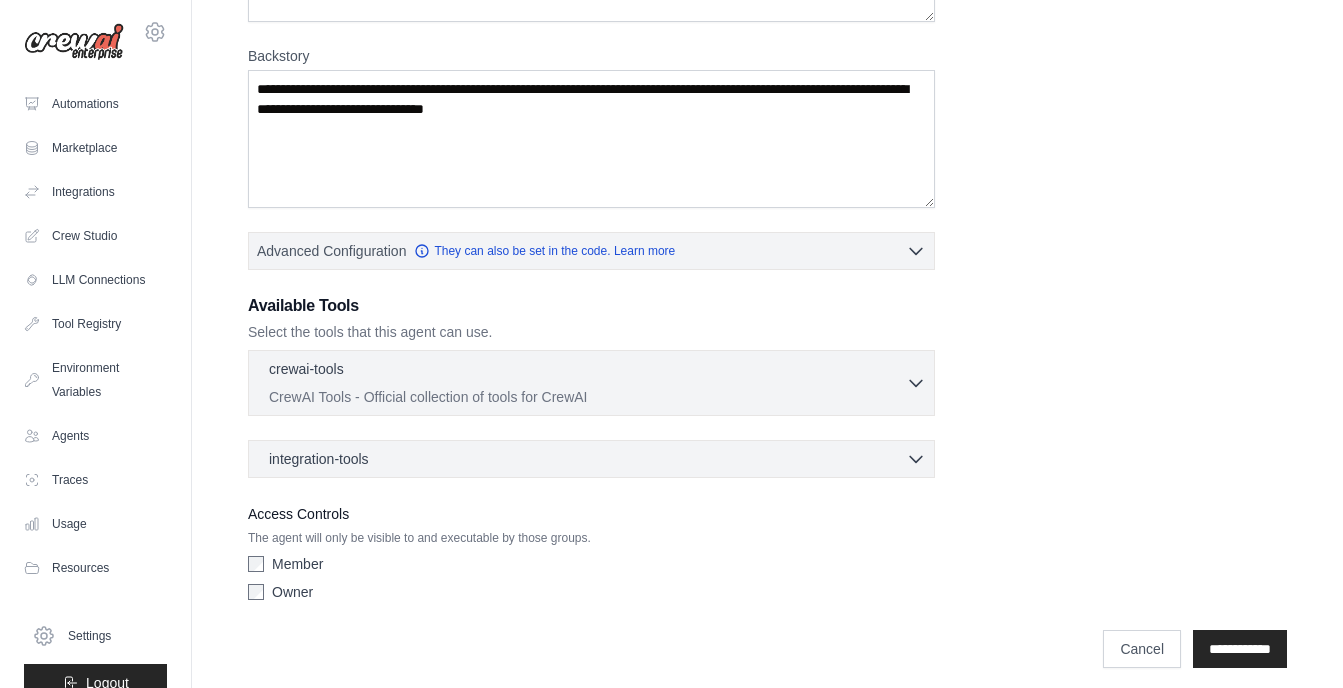 click on "crewai-tools
0 selected" at bounding box center (587, 371) 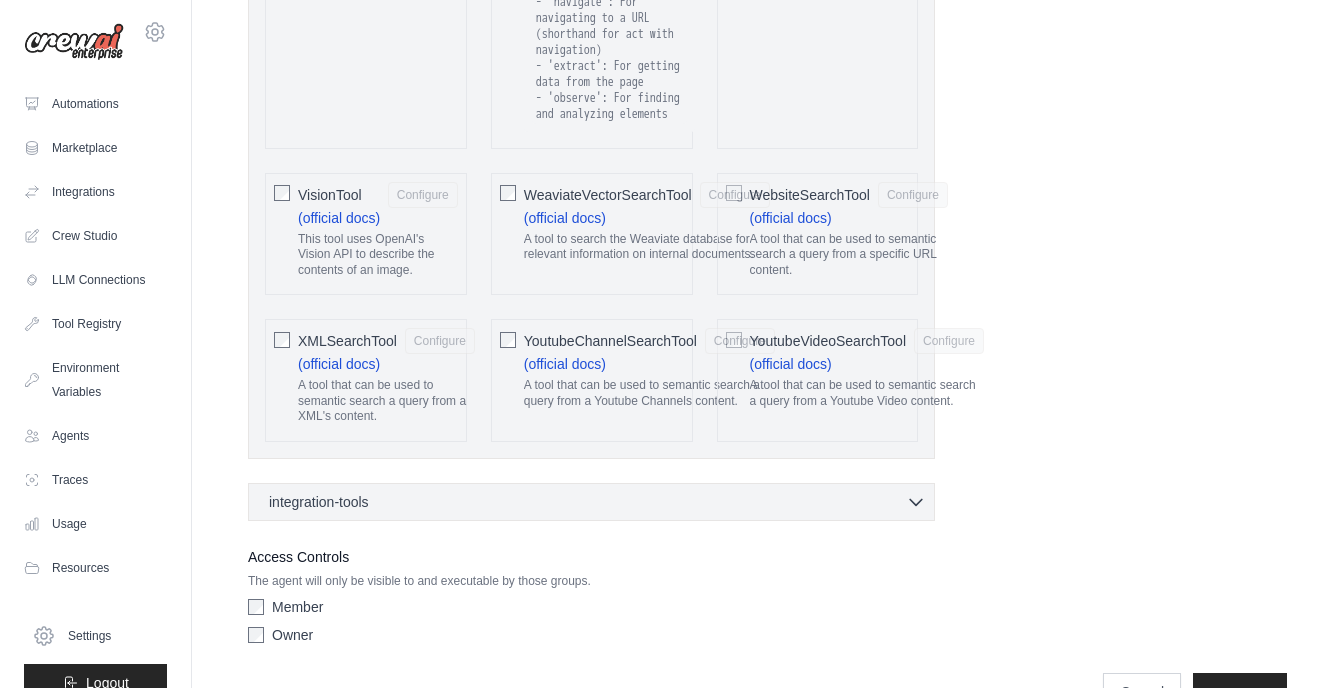 scroll, scrollTop: 4258, scrollLeft: 0, axis: vertical 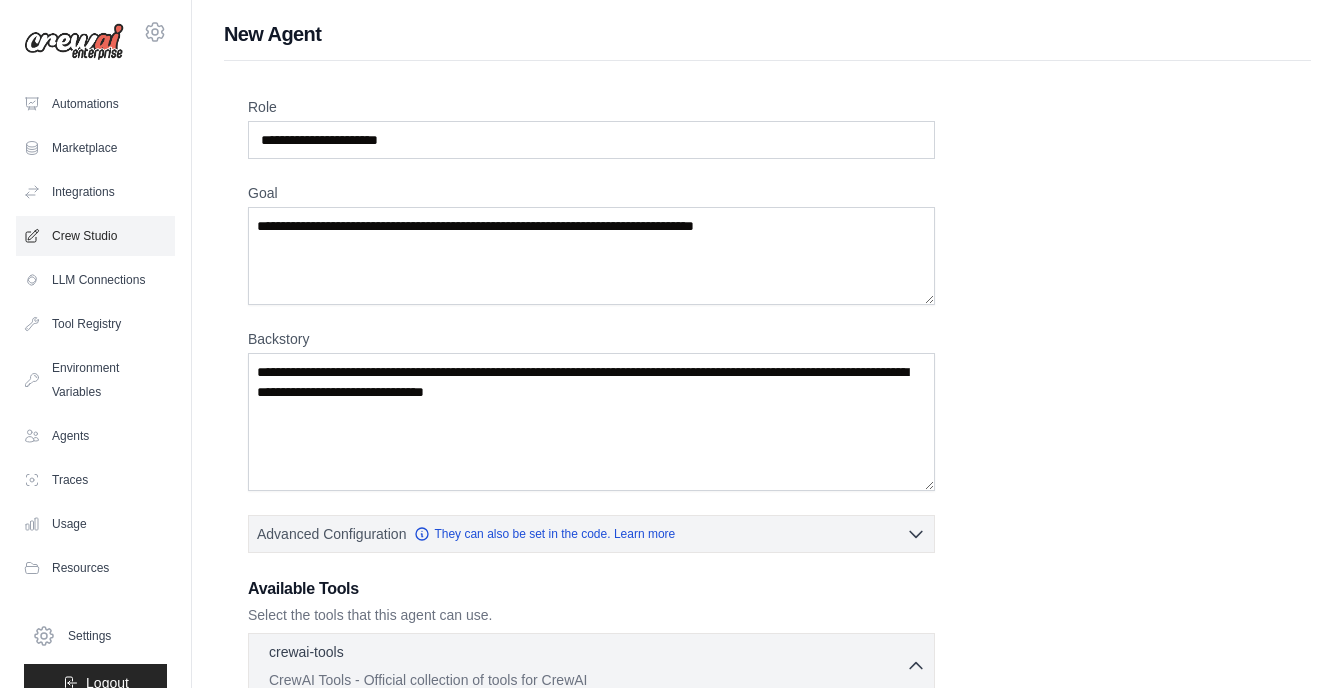 click on "Crew Studio" at bounding box center (95, 236) 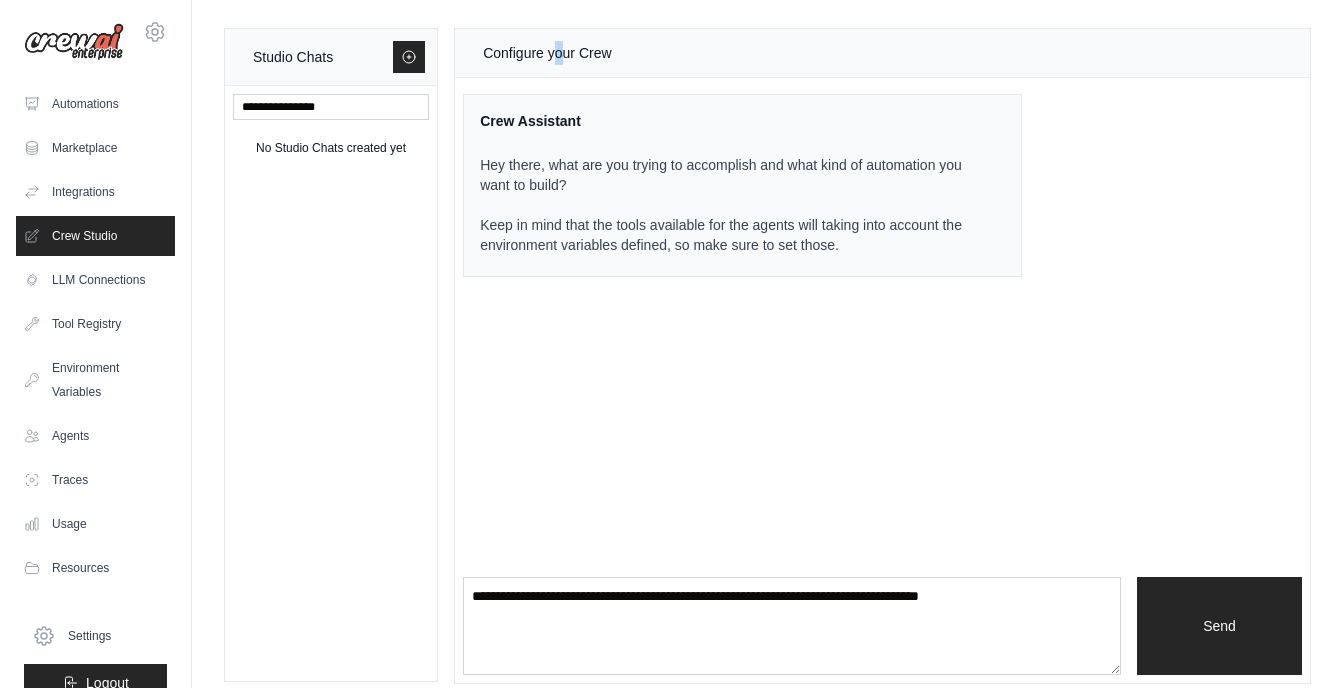 click on "Configure your Crew" at bounding box center (547, 53) 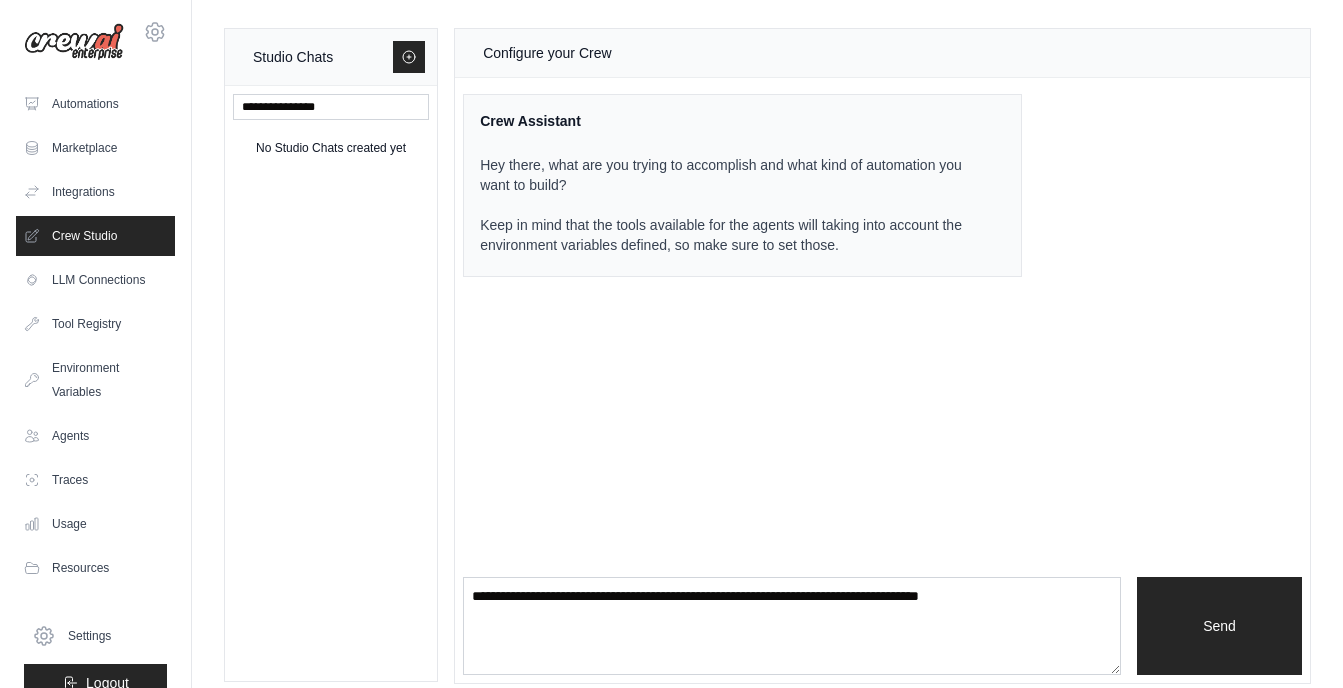 drag, startPoint x: 568, startPoint y: 61, endPoint x: 512, endPoint y: 132, distance: 90.426765 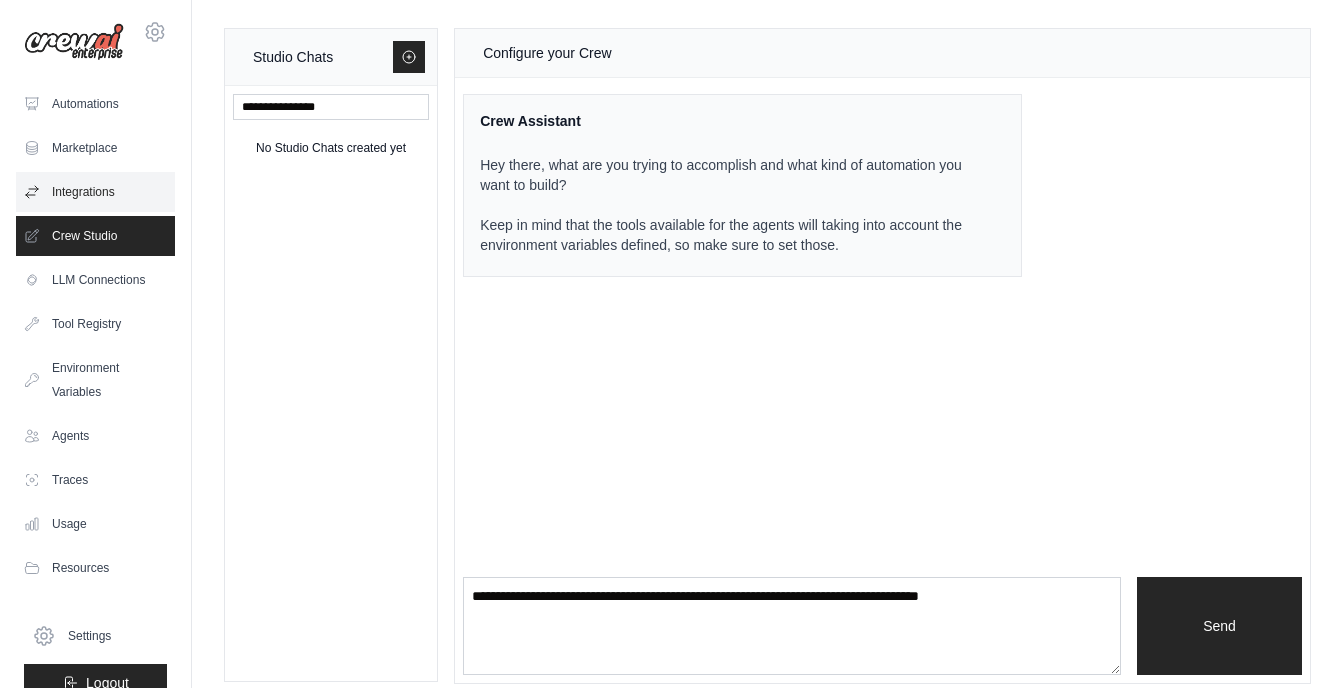 click on "Integrations" at bounding box center (95, 192) 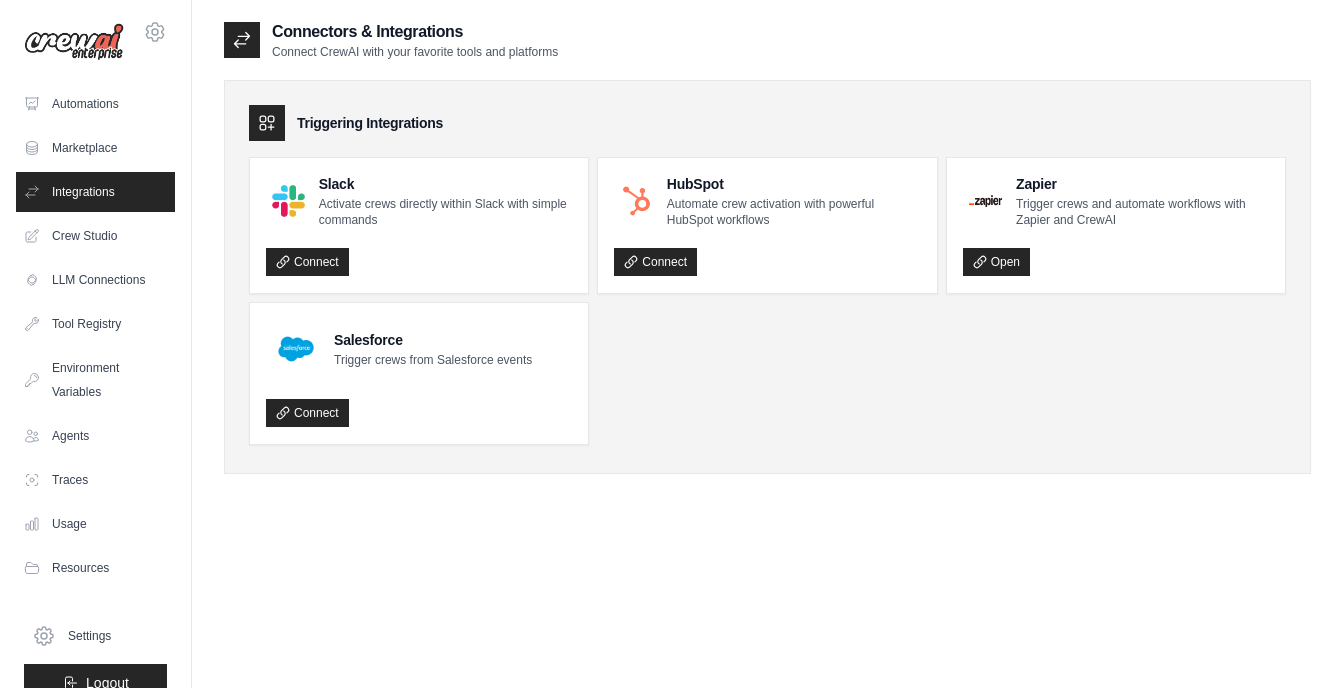 click on "Integrations" at bounding box center [95, 192] 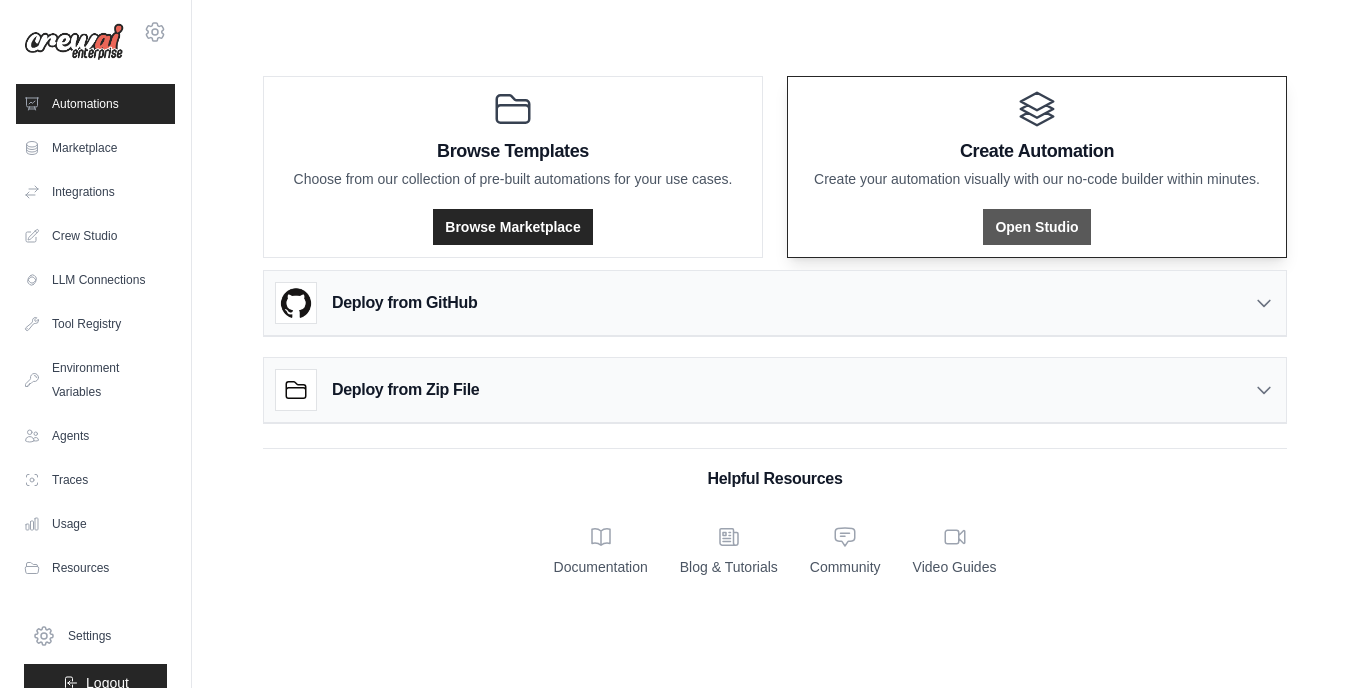 click on "Open Studio" at bounding box center (1036, 227) 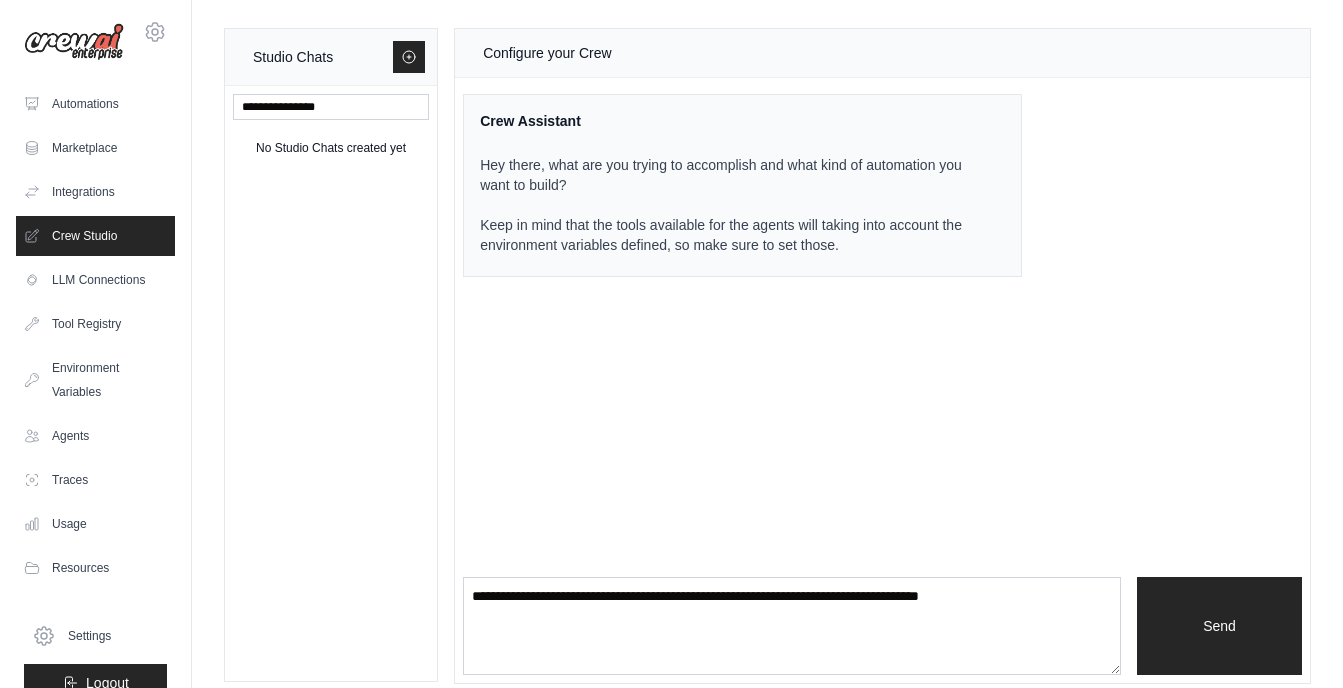 scroll, scrollTop: 54, scrollLeft: 0, axis: vertical 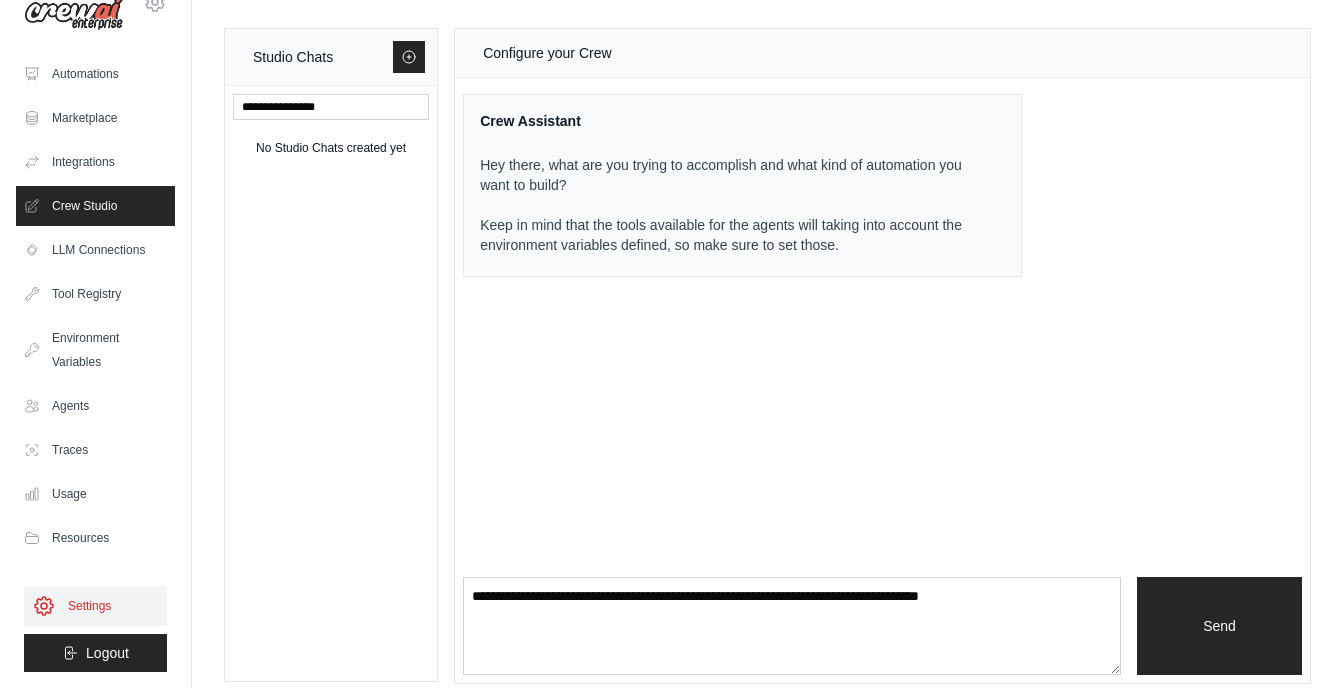 click on "Settings" at bounding box center [95, 606] 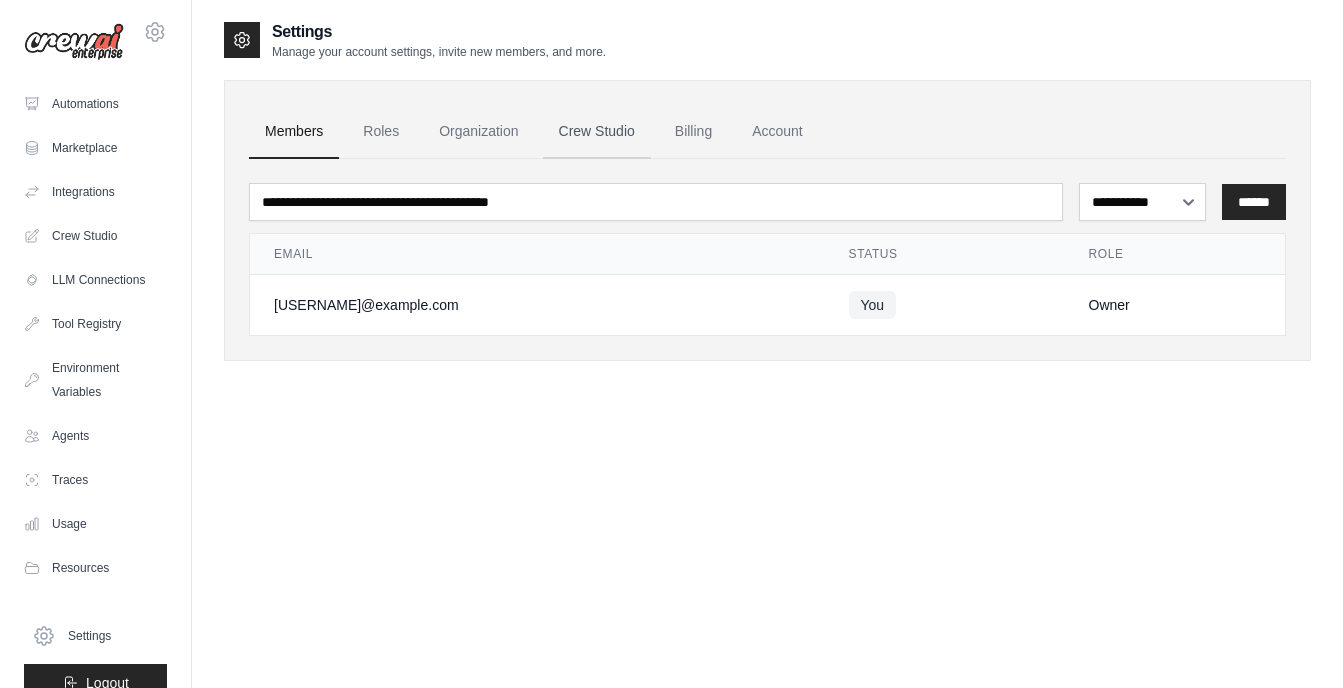 click on "Crew Studio" at bounding box center [597, 132] 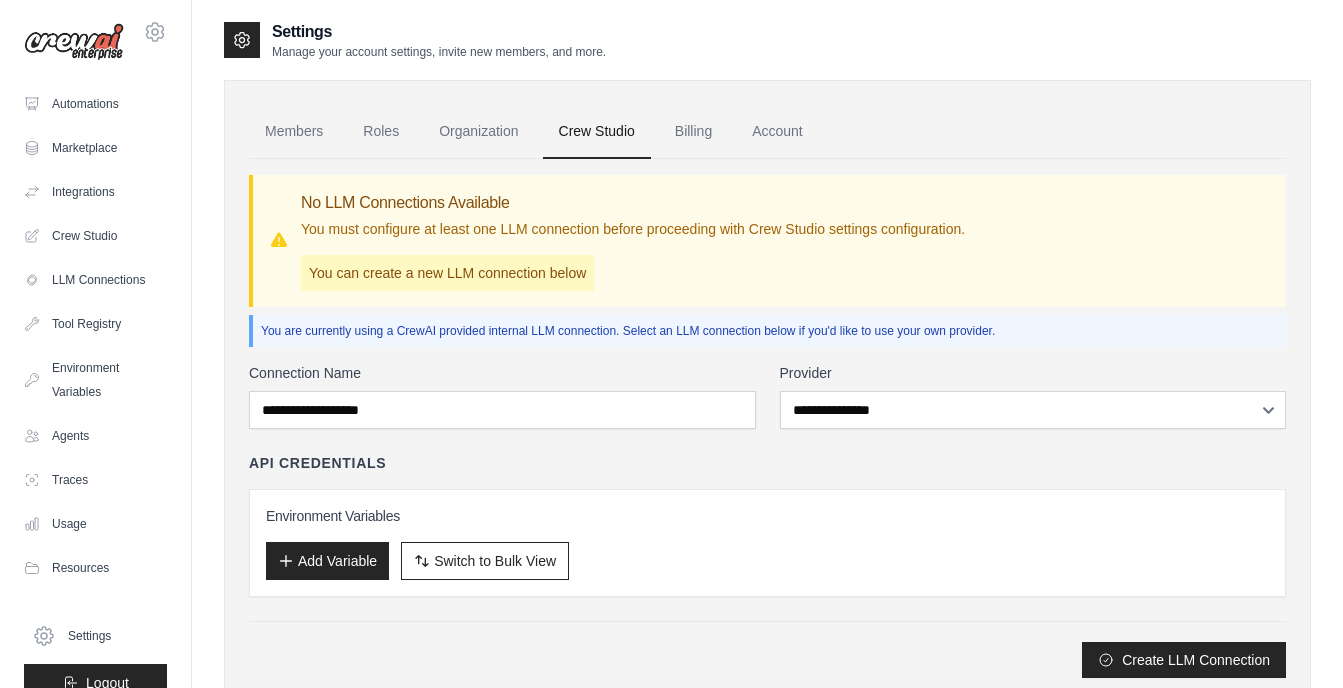scroll, scrollTop: 0, scrollLeft: 0, axis: both 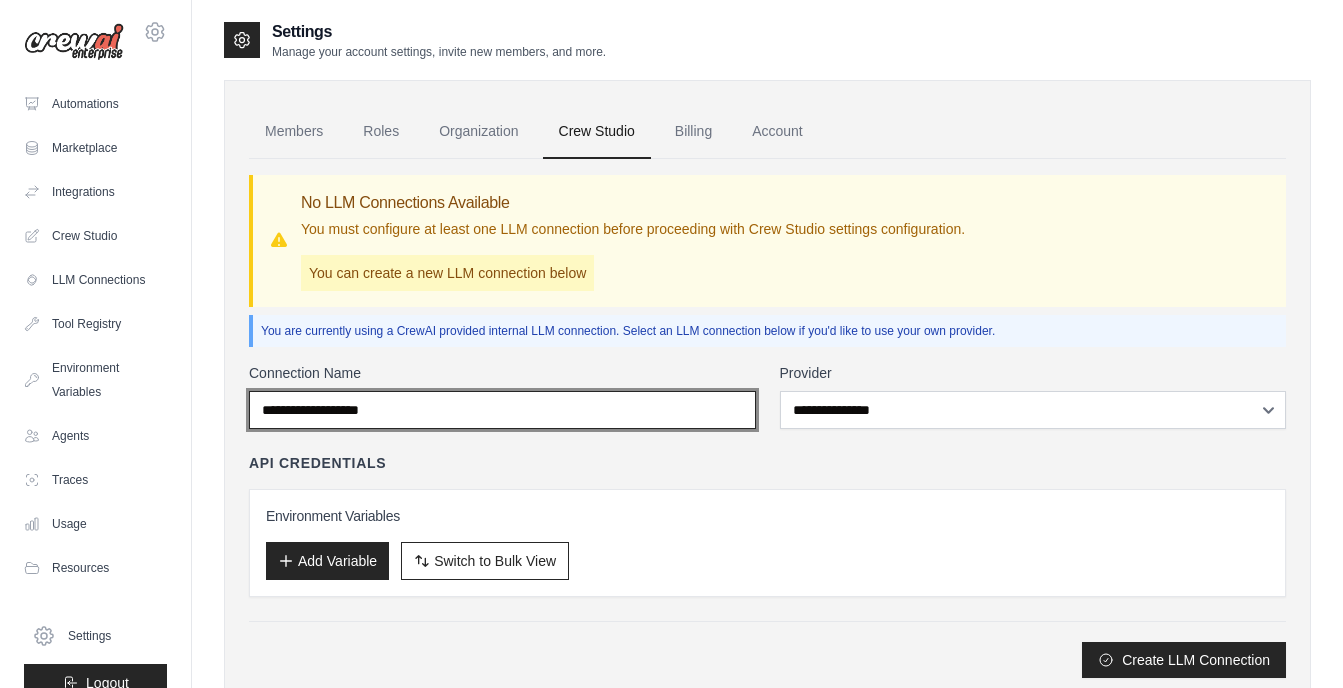 click on "Connection Name" at bounding box center (502, 410) 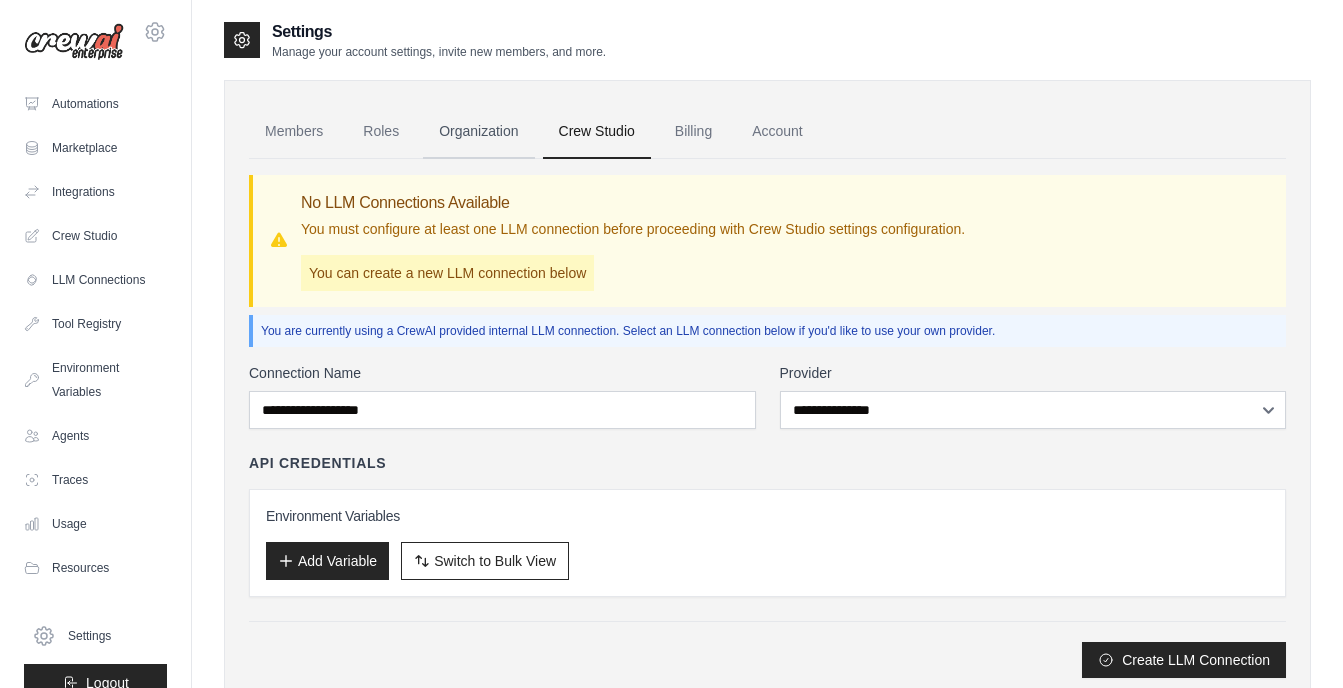 click on "Organization" at bounding box center [478, 132] 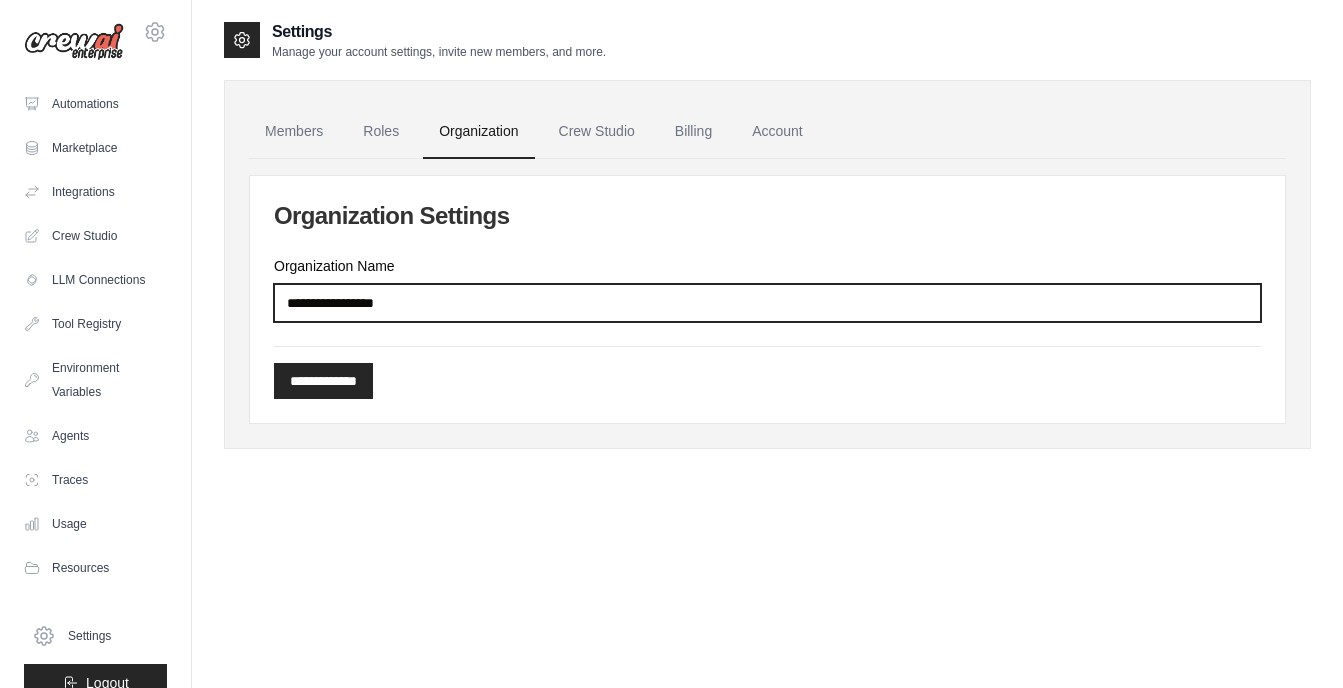 drag, startPoint x: 436, startPoint y: 309, endPoint x: 266, endPoint y: 301, distance: 170.18813 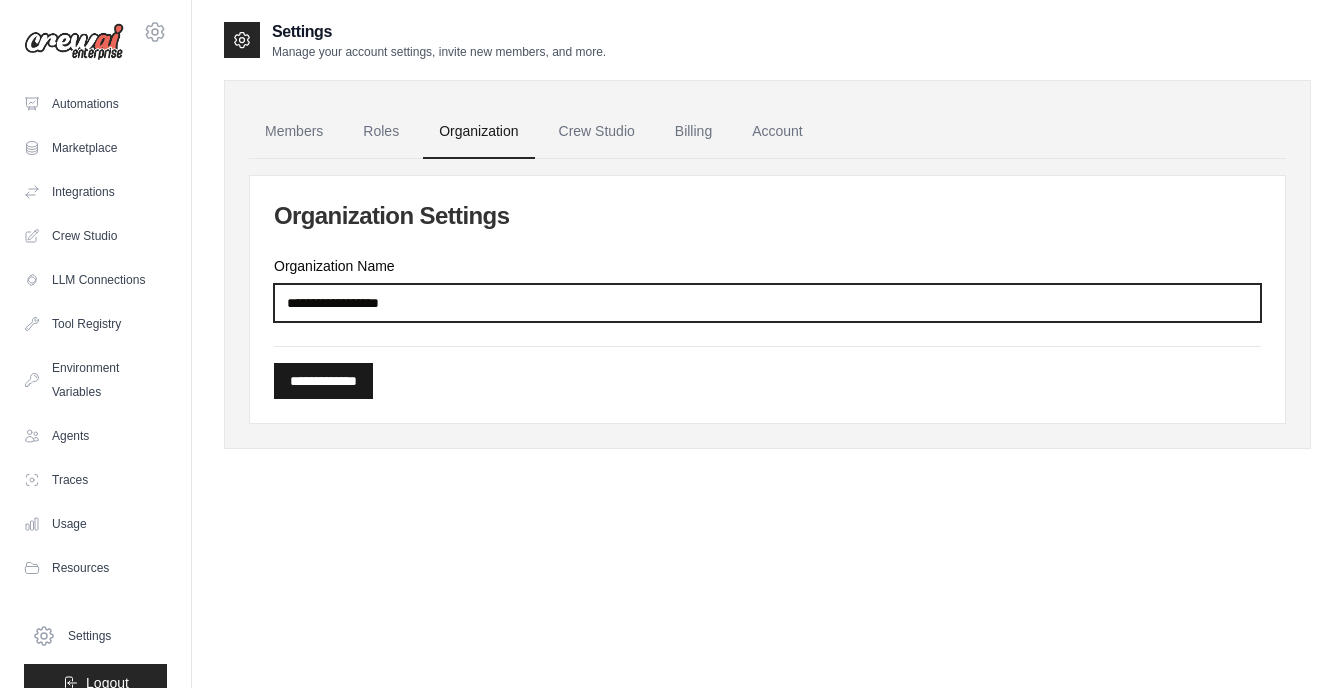 type on "**********" 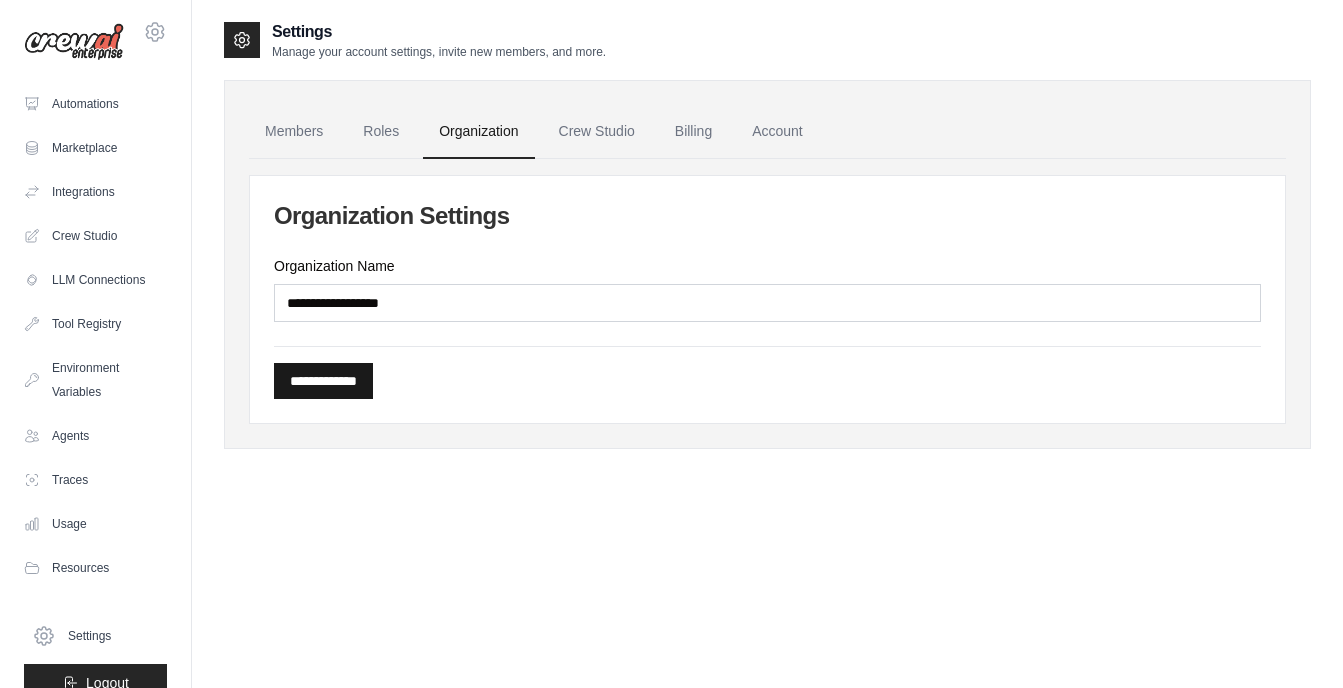 click on "**********" at bounding box center (323, 381) 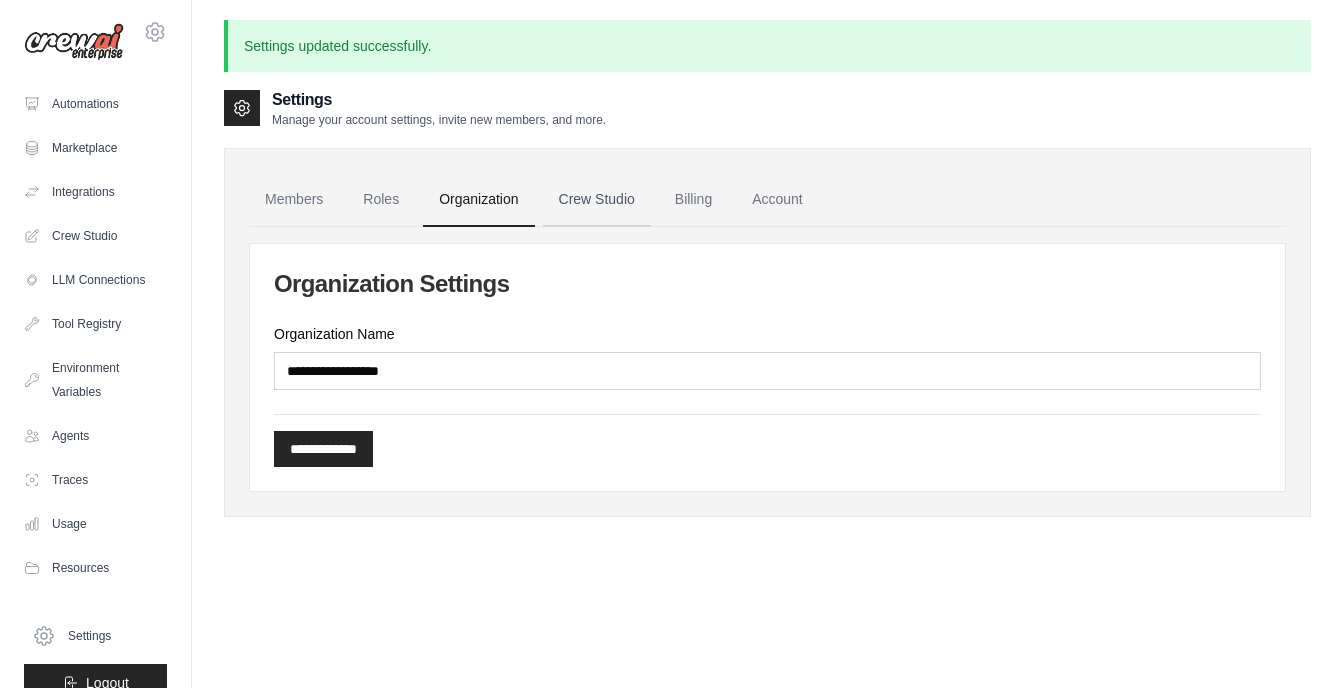 click on "Crew Studio" at bounding box center [597, 200] 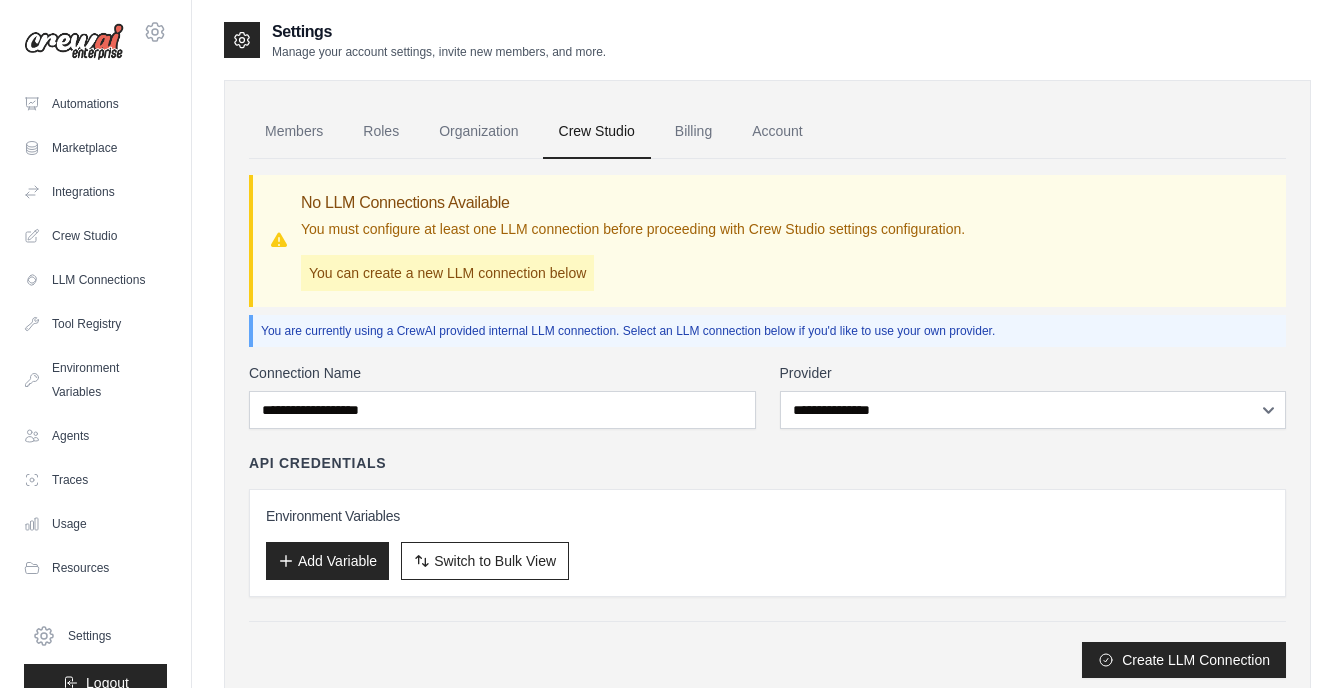 scroll, scrollTop: 0, scrollLeft: 0, axis: both 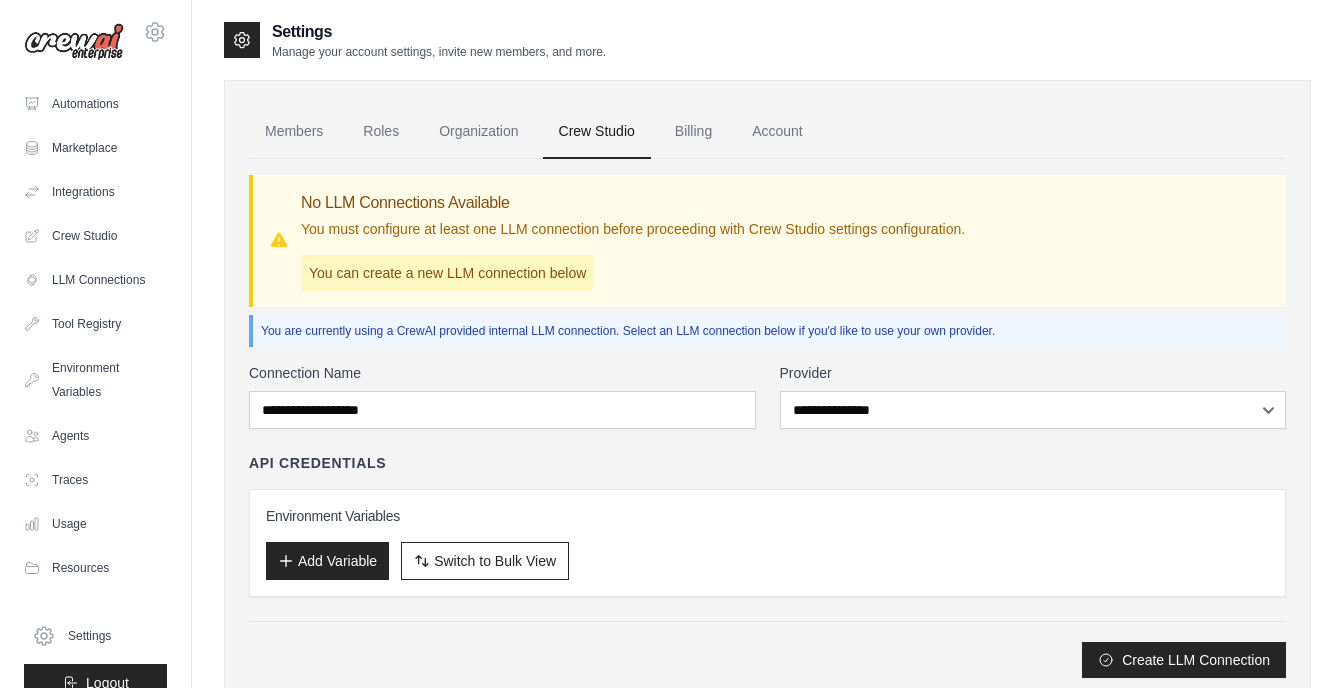 drag, startPoint x: 991, startPoint y: 387, endPoint x: 990, endPoint y: 397, distance: 10.049875 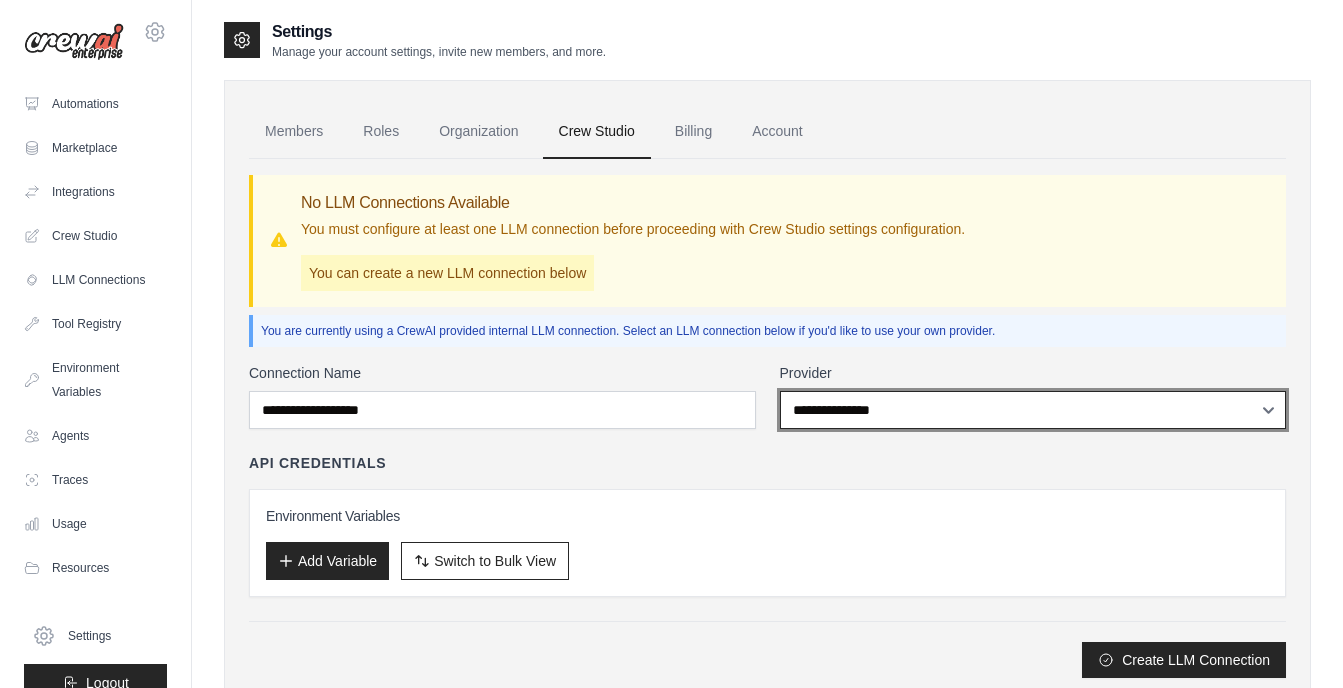 click on "**********" at bounding box center [1033, 410] 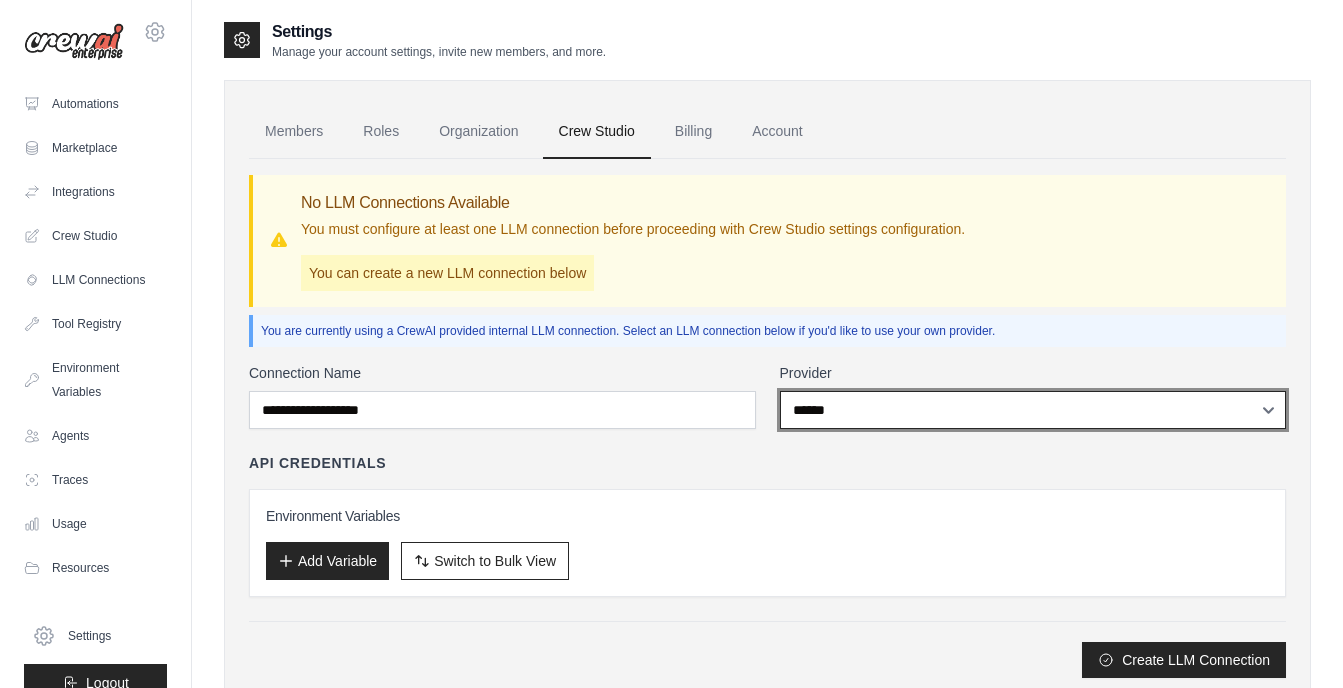 click on "**********" at bounding box center [1033, 410] 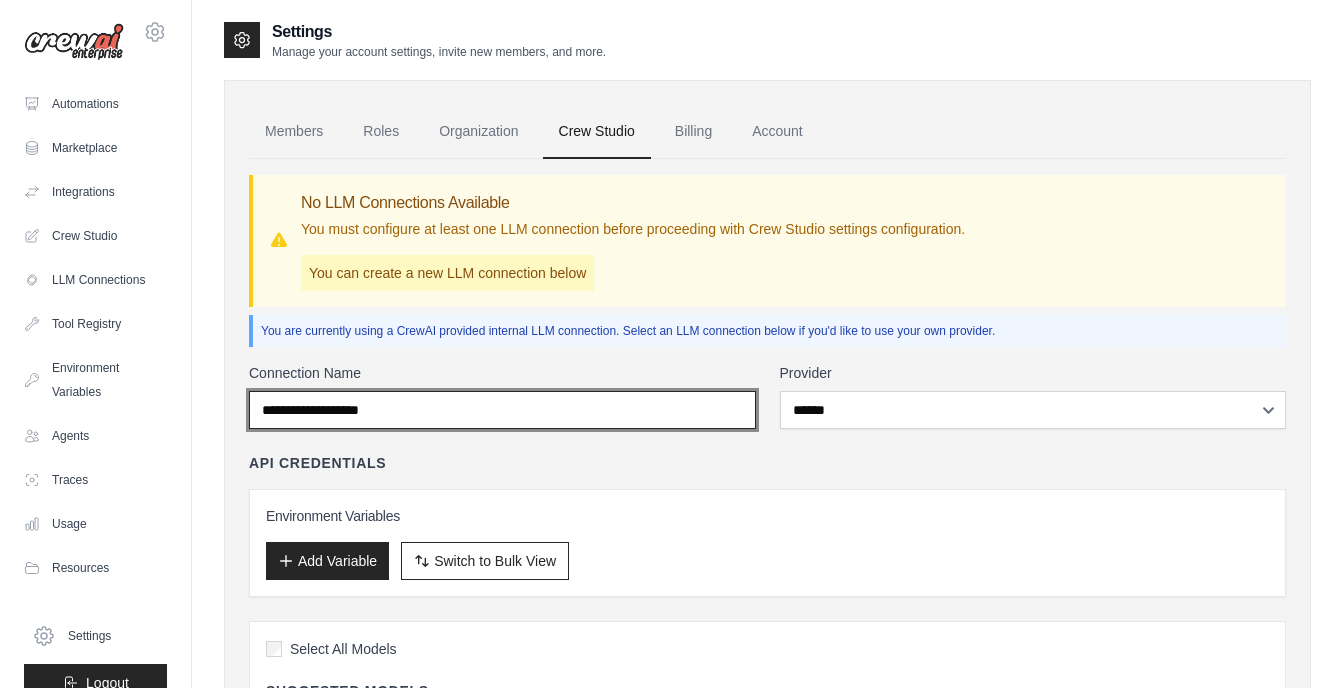 click on "Connection Name" at bounding box center [502, 410] 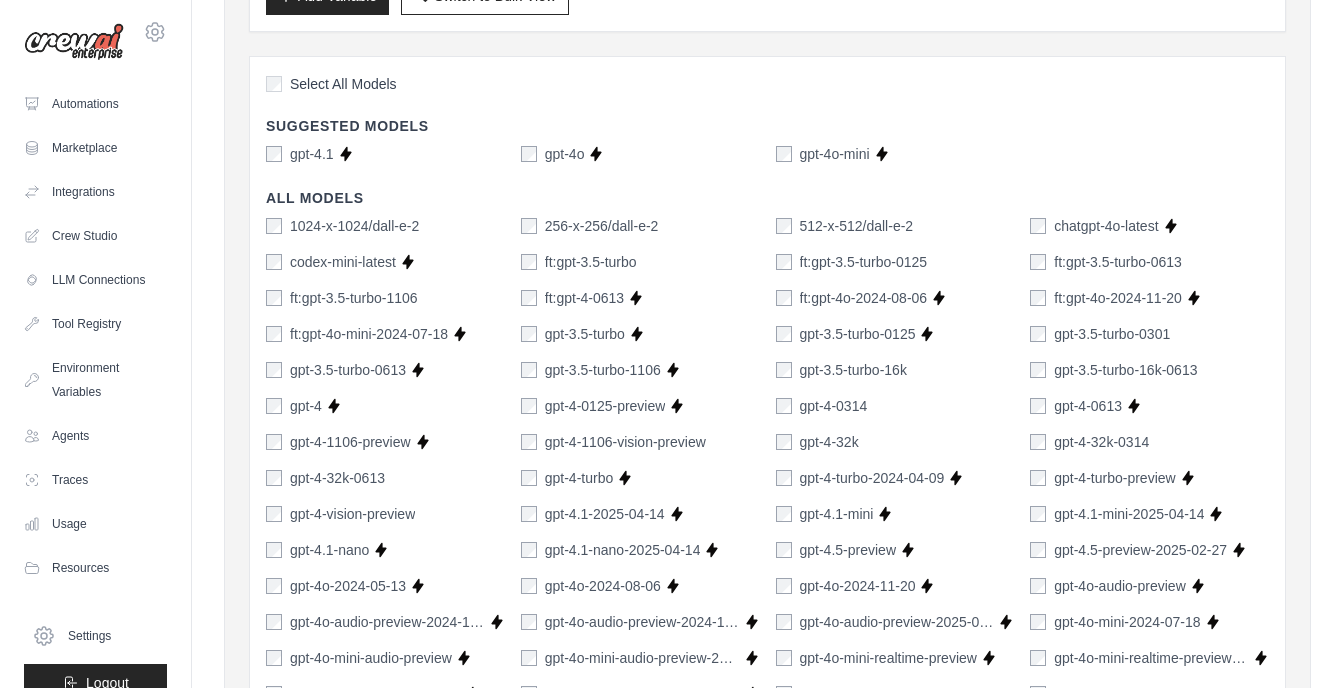 scroll, scrollTop: 561, scrollLeft: 0, axis: vertical 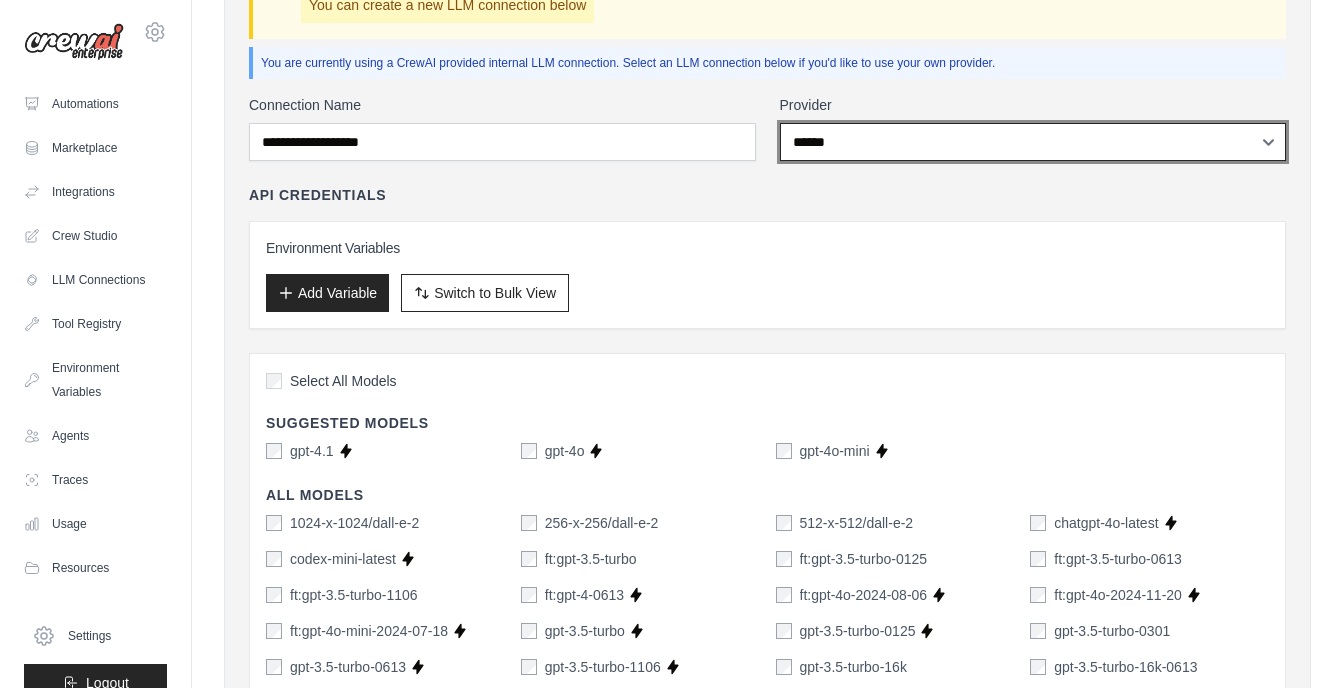 click on "**********" at bounding box center (1033, 142) 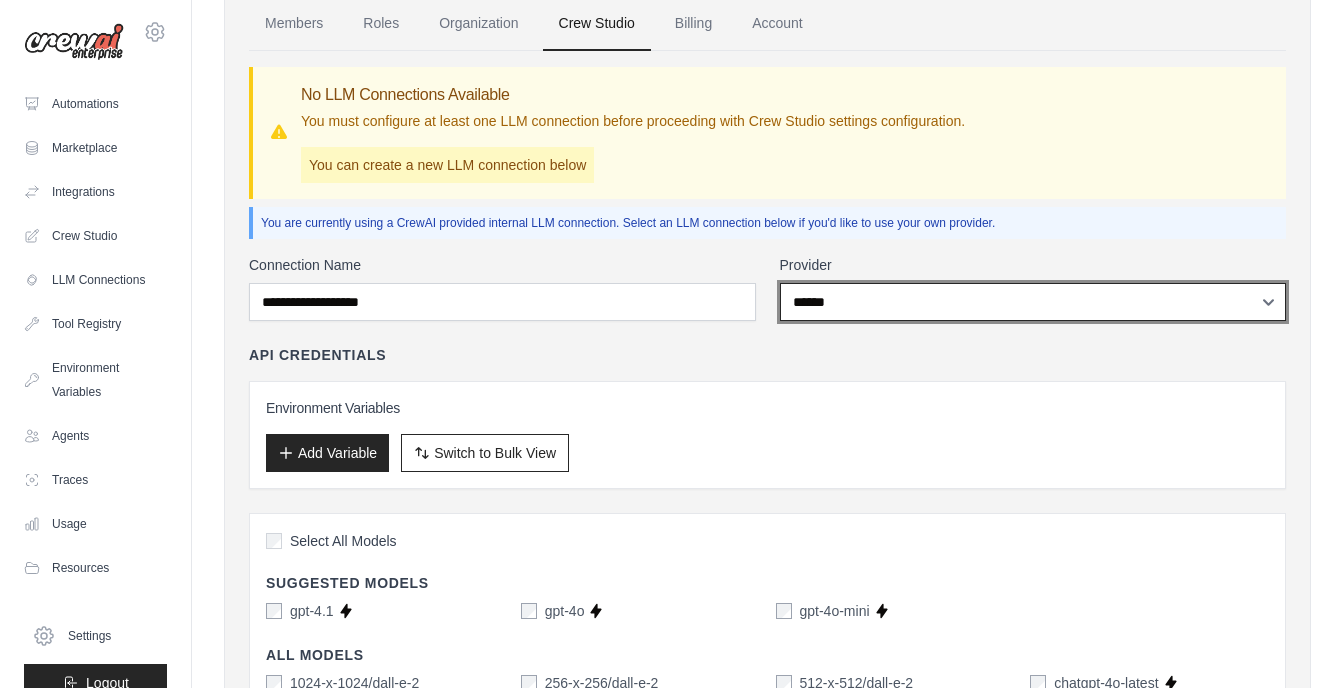 scroll, scrollTop: 115, scrollLeft: 0, axis: vertical 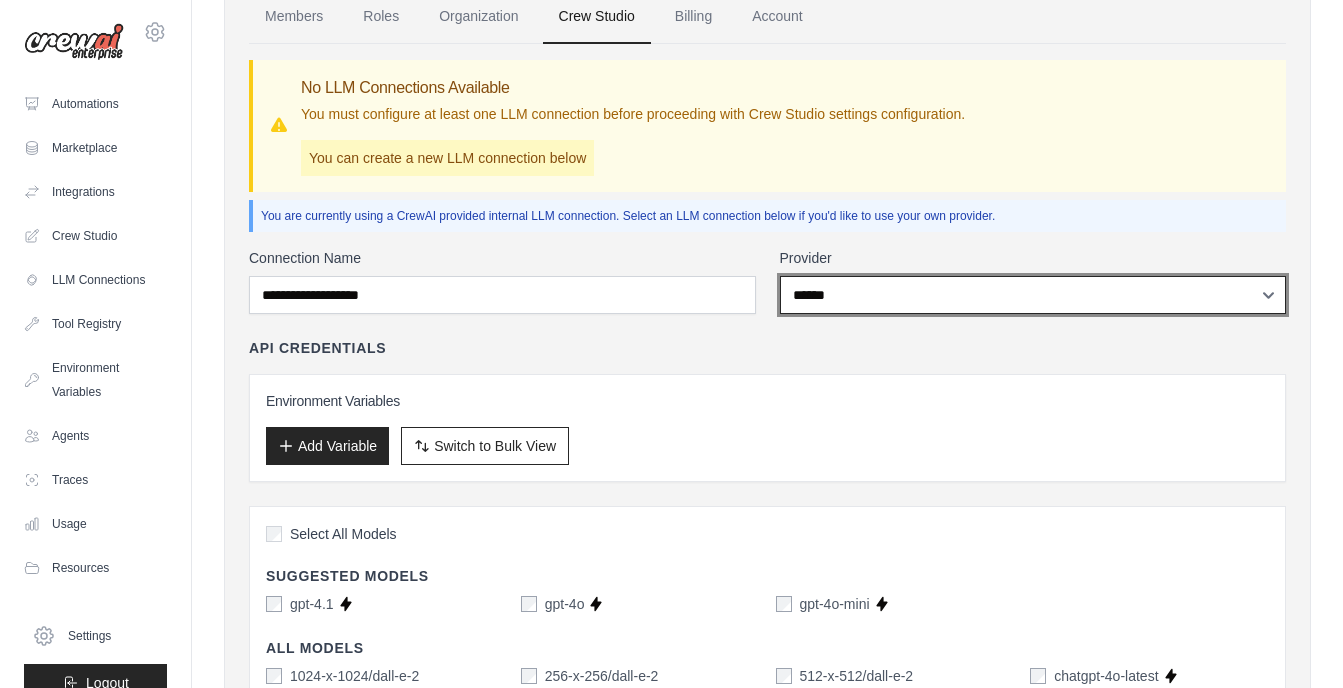 click on "**********" at bounding box center [1033, 295] 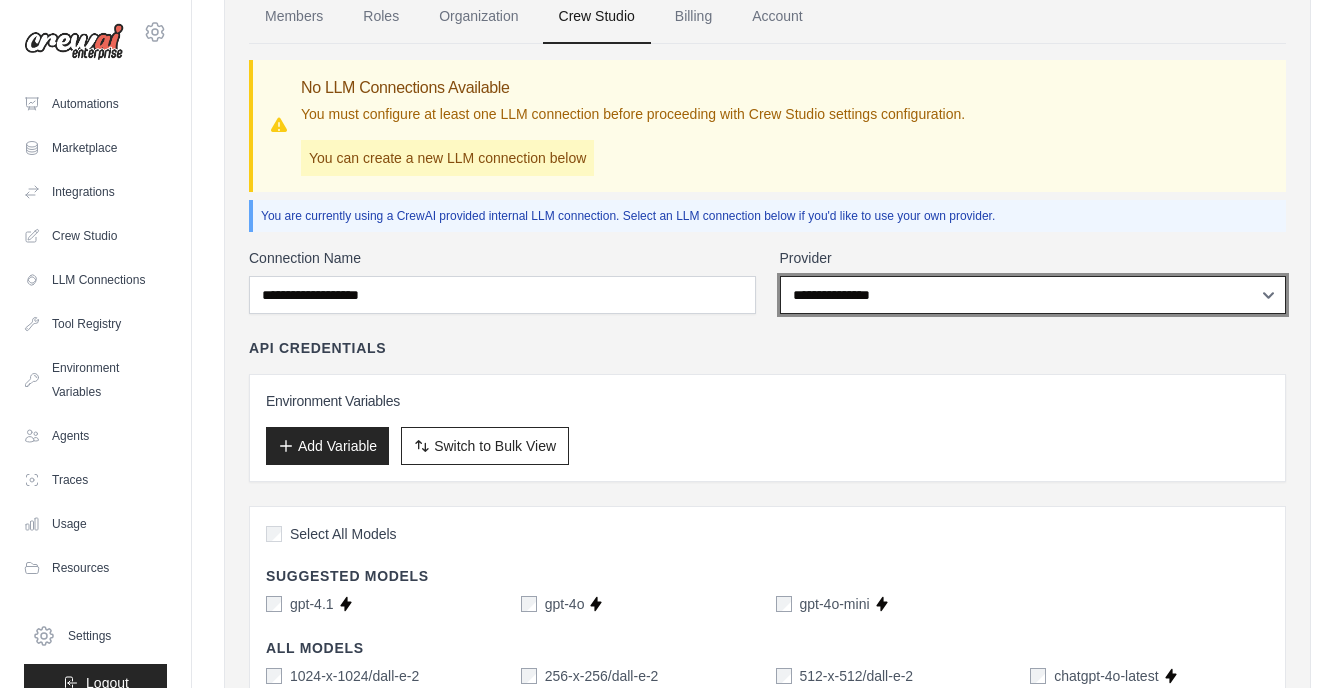 click on "**********" at bounding box center [1033, 295] 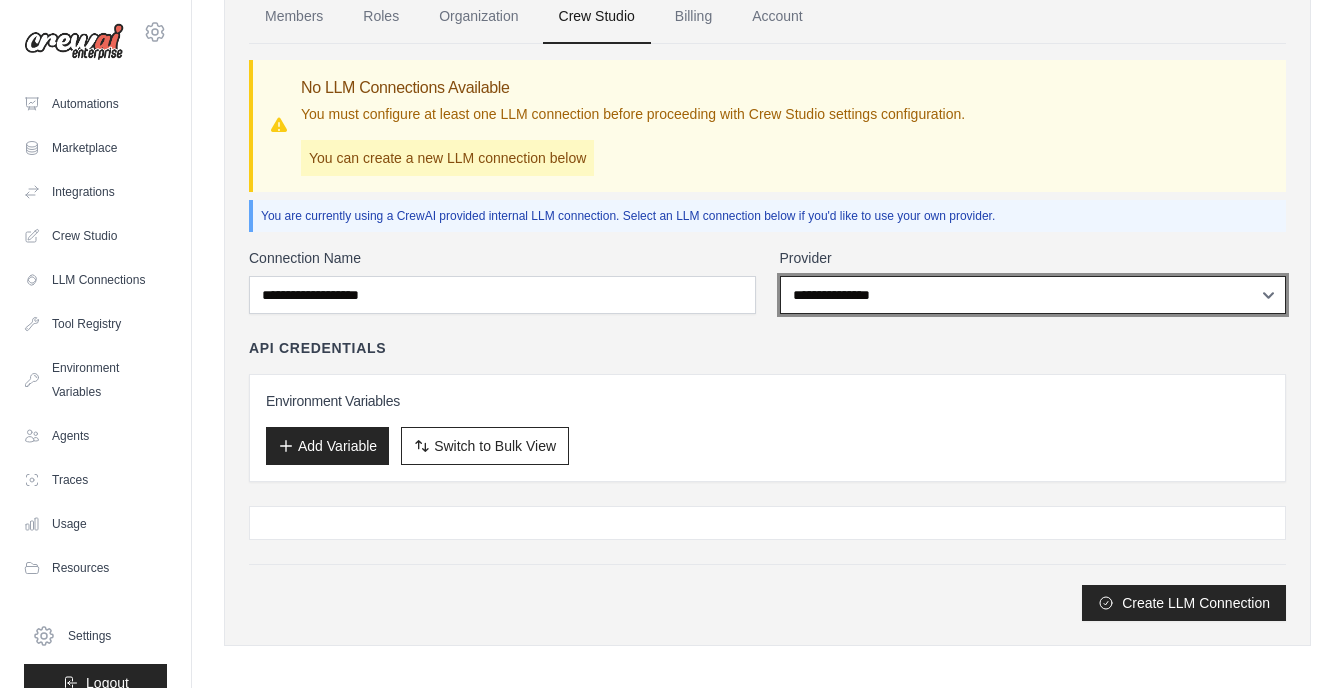 click on "**********" at bounding box center (1033, 295) 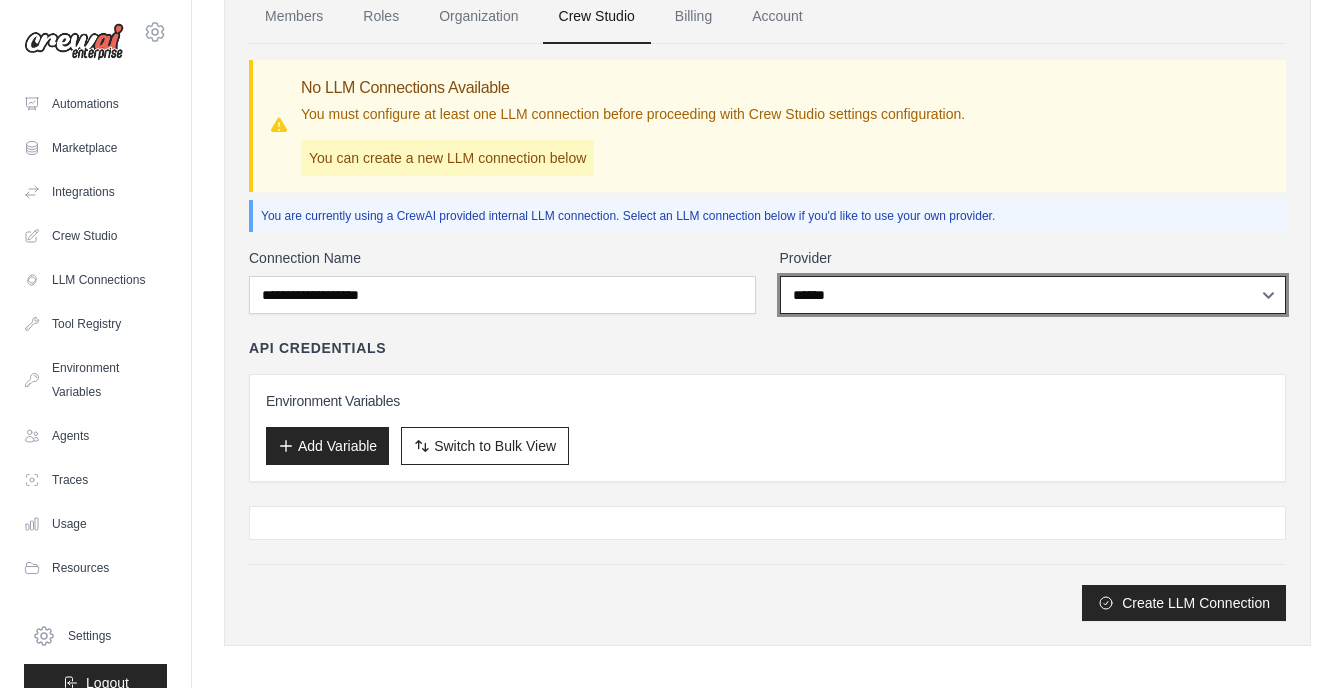 click on "**********" at bounding box center [1033, 295] 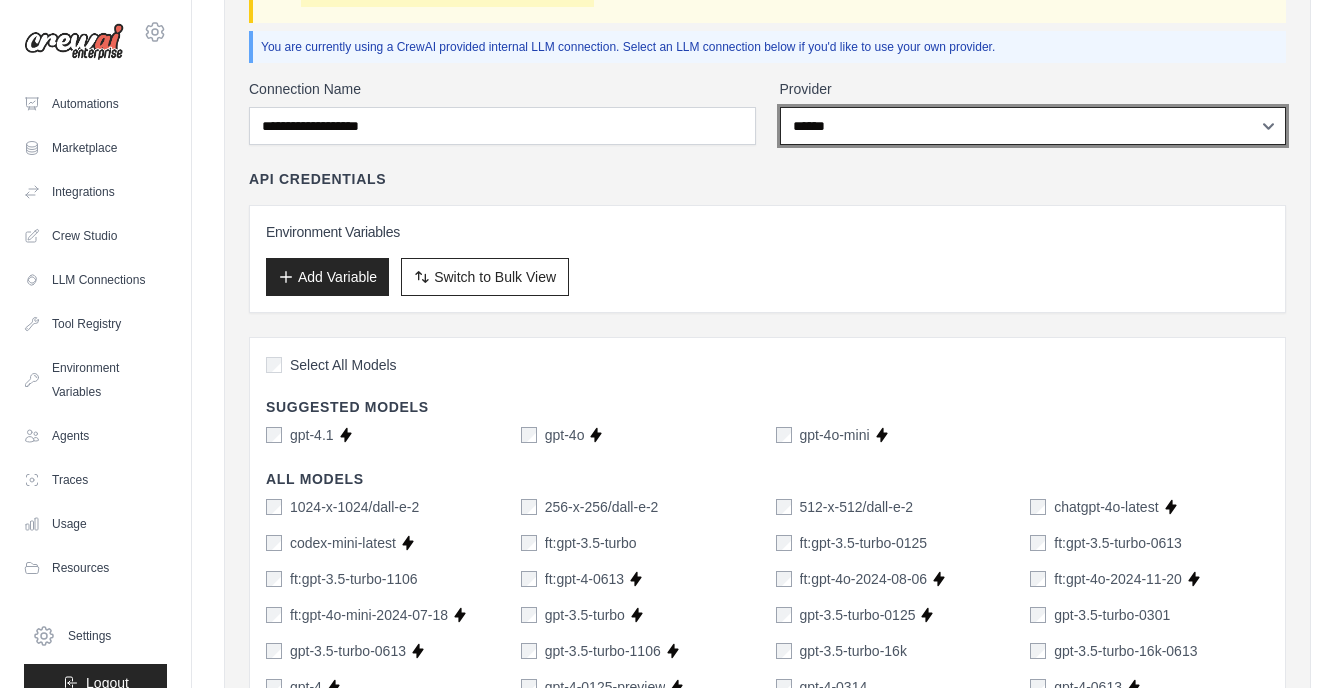 scroll, scrollTop: 306, scrollLeft: 0, axis: vertical 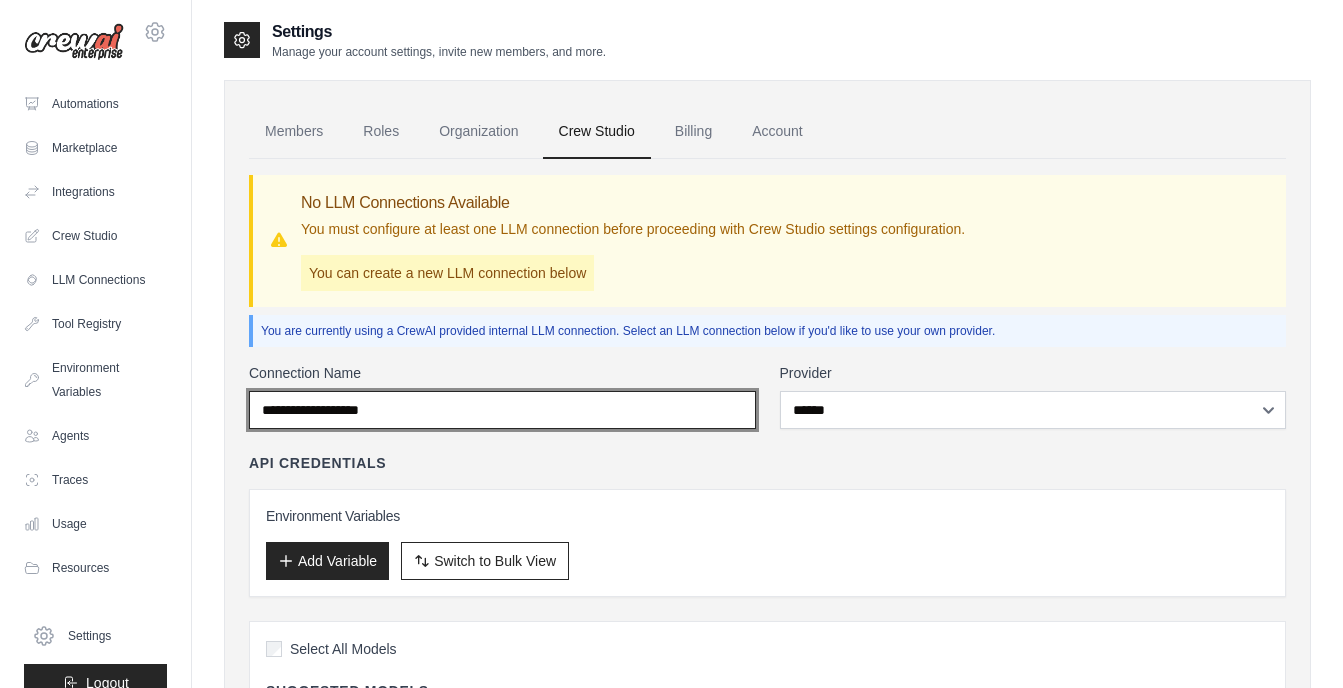 click on "Connection Name" at bounding box center [502, 410] 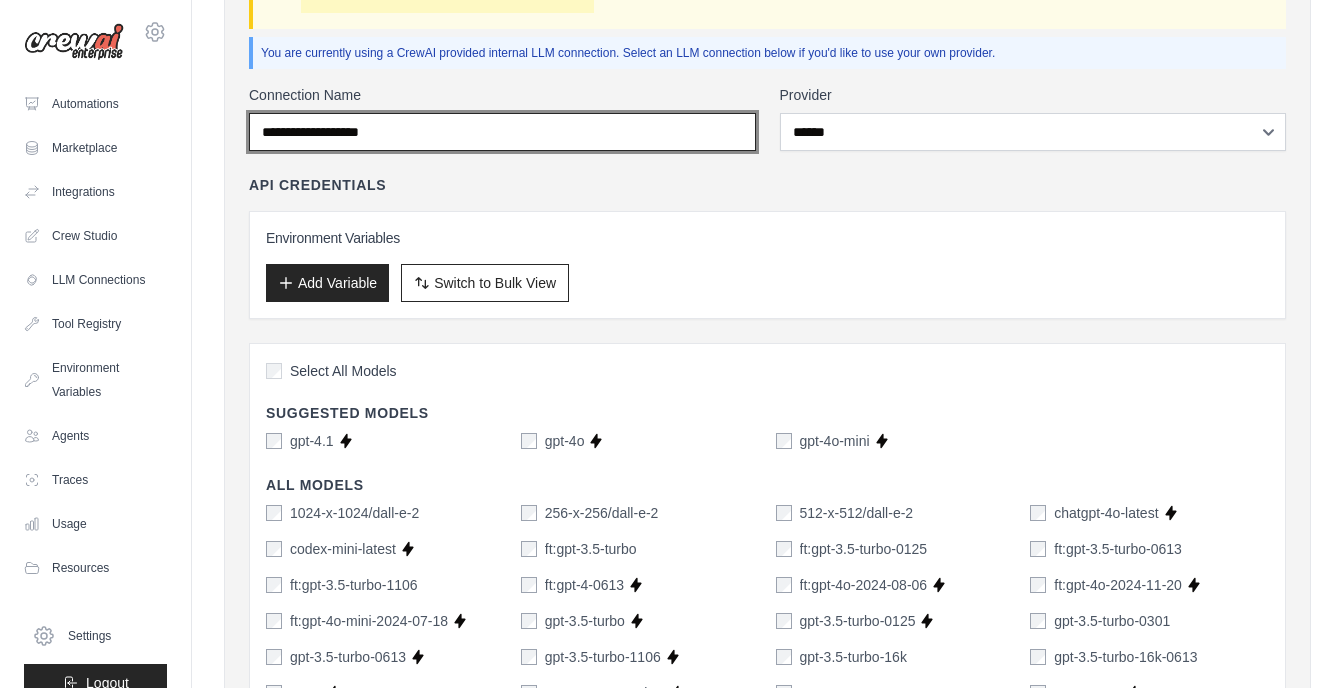 scroll, scrollTop: 274, scrollLeft: 0, axis: vertical 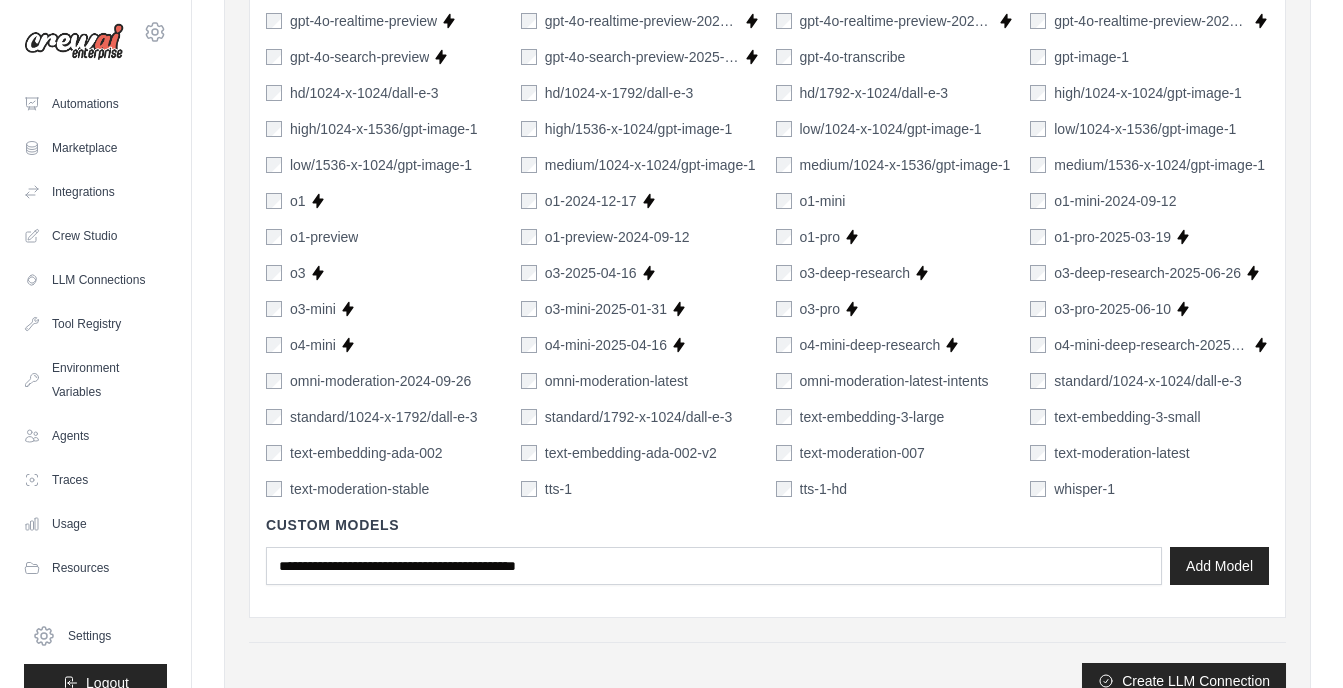 click on "Create LLM Connection" at bounding box center (767, 681) 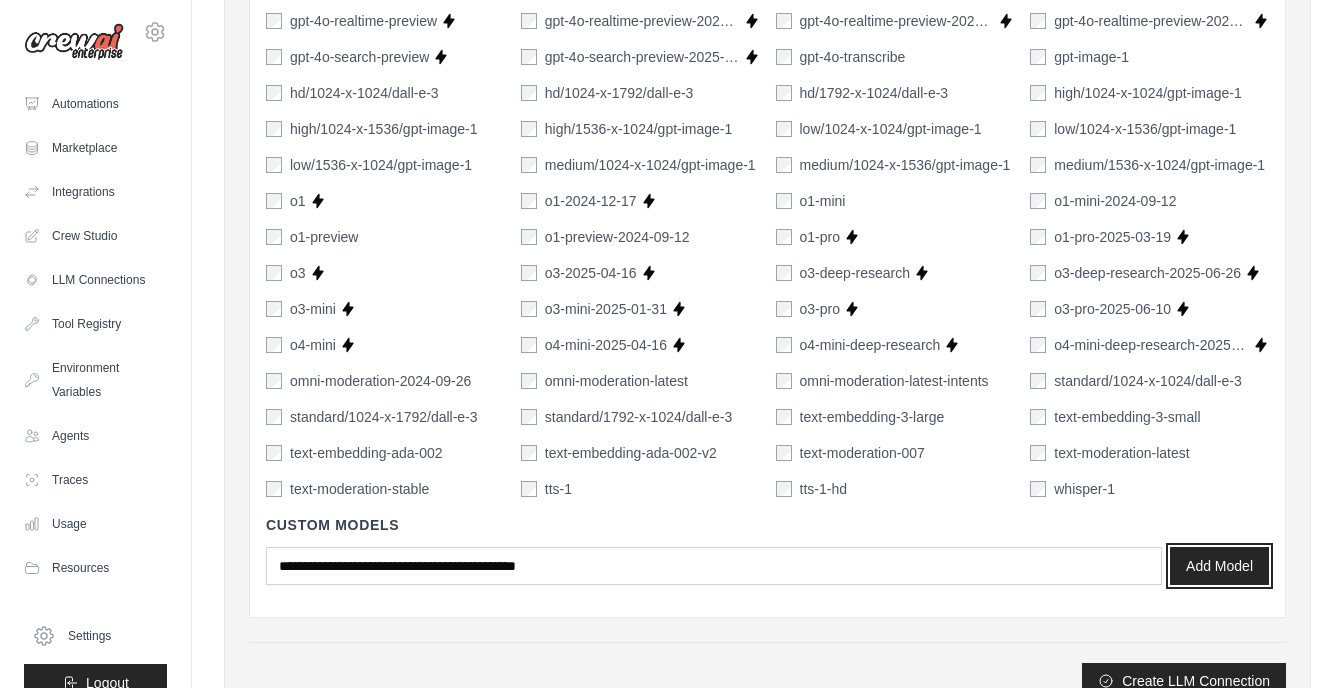 click on "Add Model" at bounding box center (1219, 566) 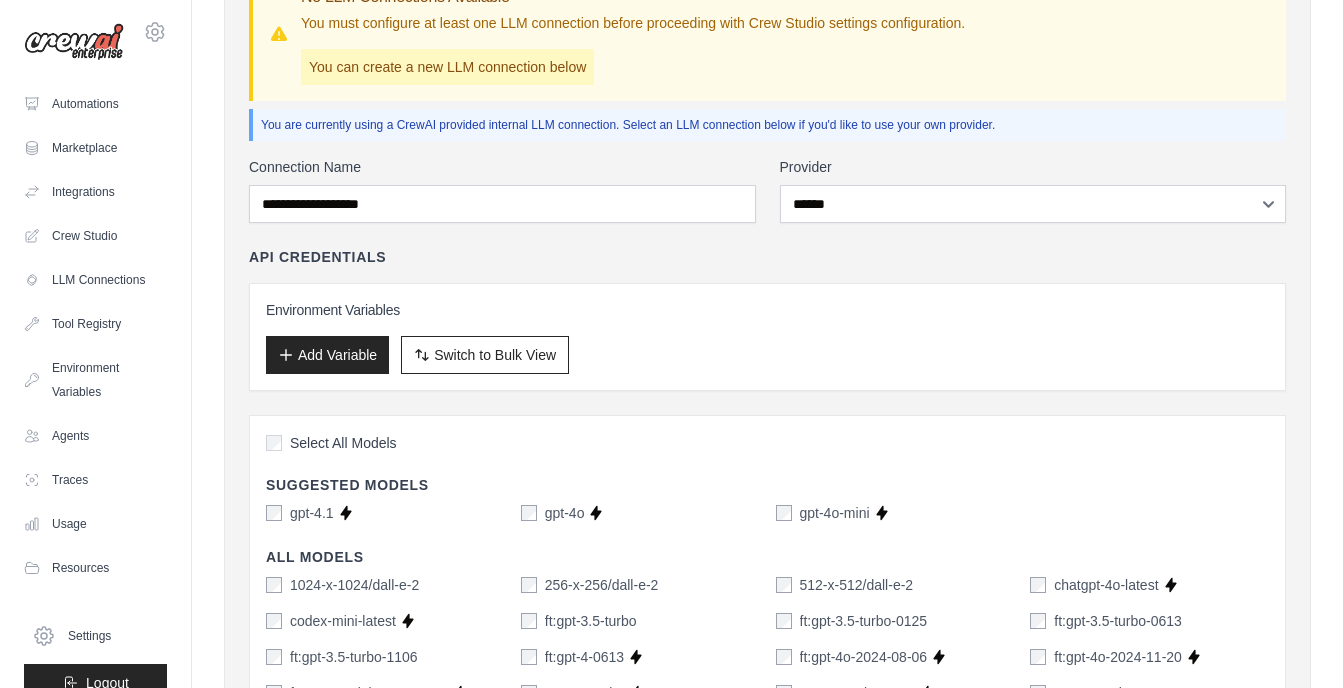 scroll, scrollTop: 0, scrollLeft: 0, axis: both 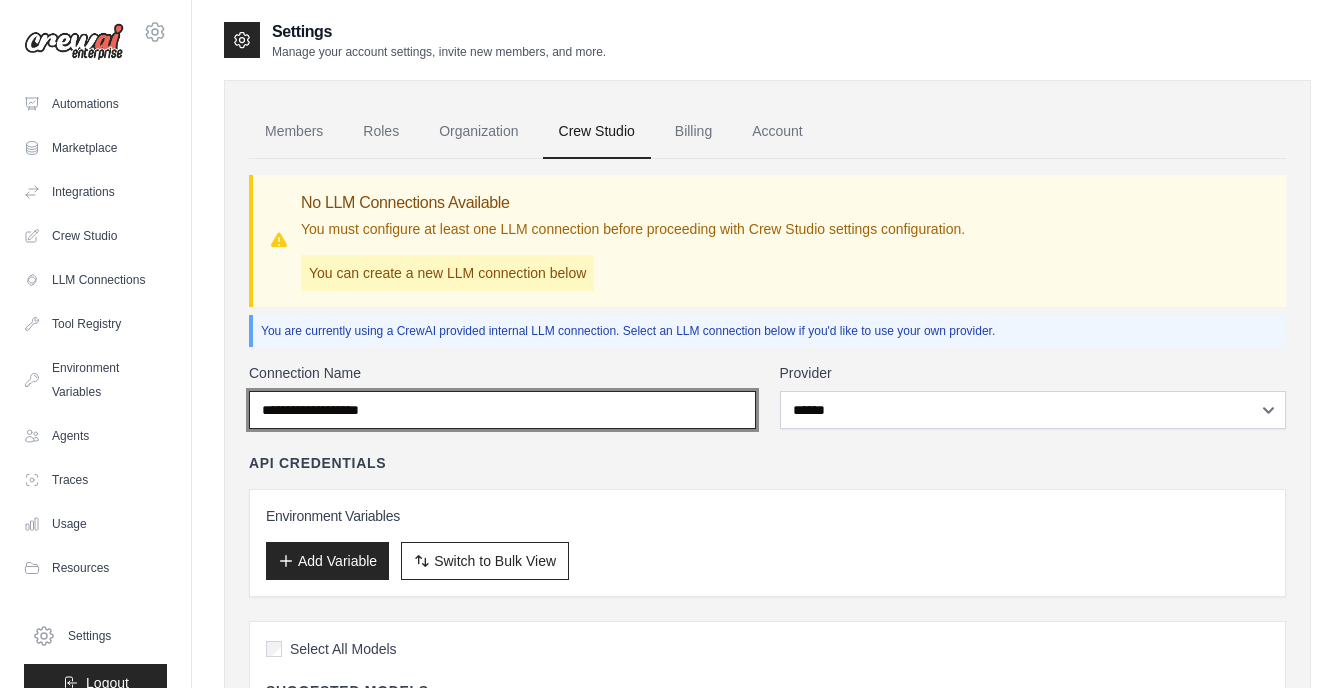 drag, startPoint x: 465, startPoint y: 407, endPoint x: 309, endPoint y: 396, distance: 156.38734 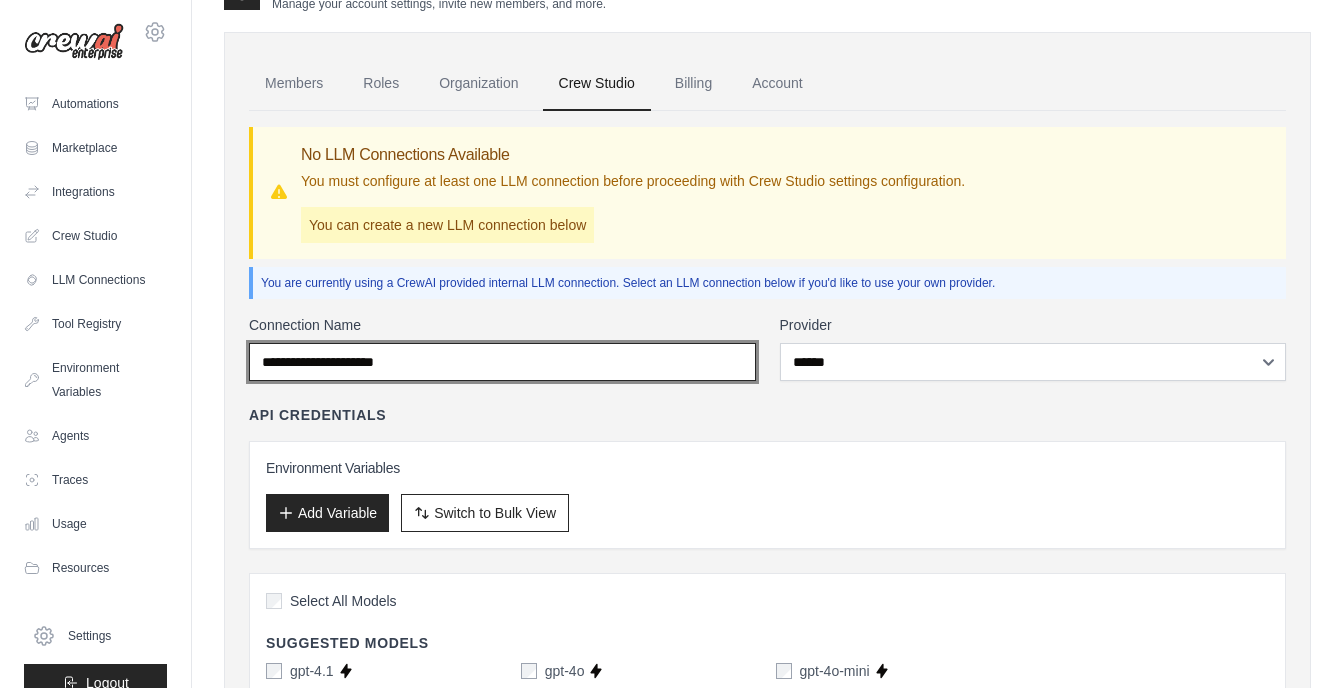 scroll, scrollTop: 26, scrollLeft: 0, axis: vertical 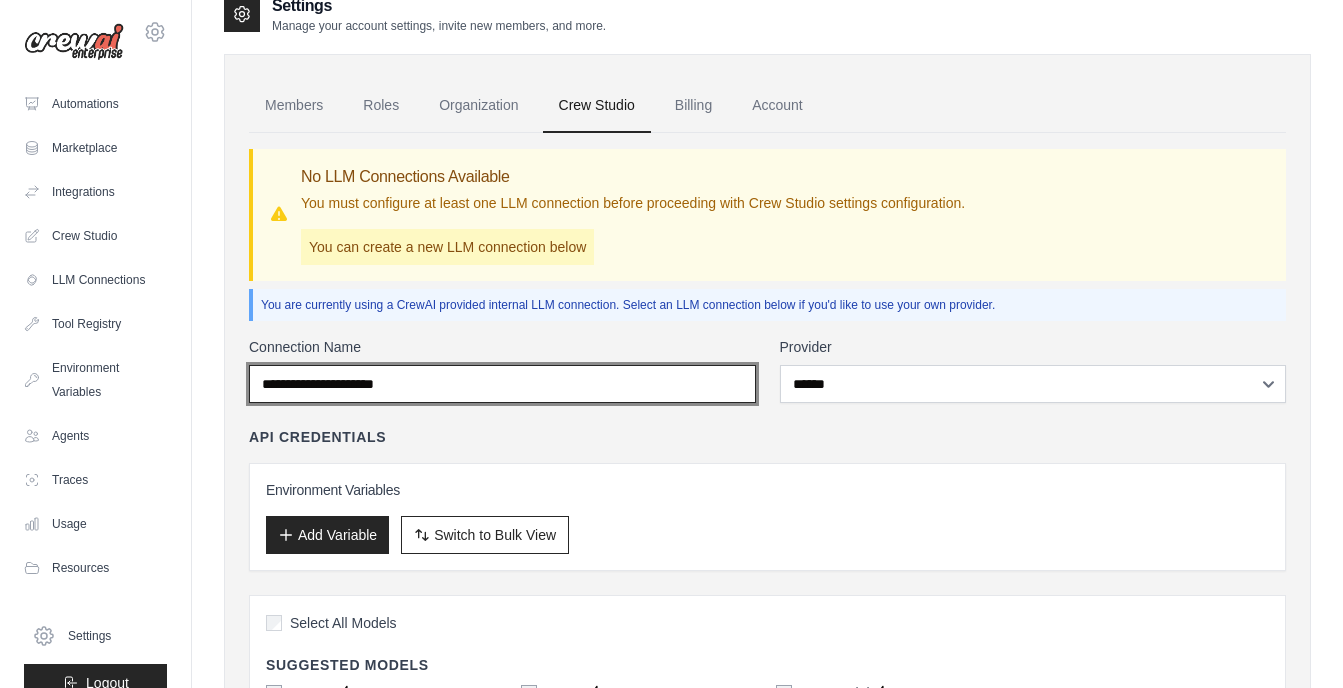 type on "**********" 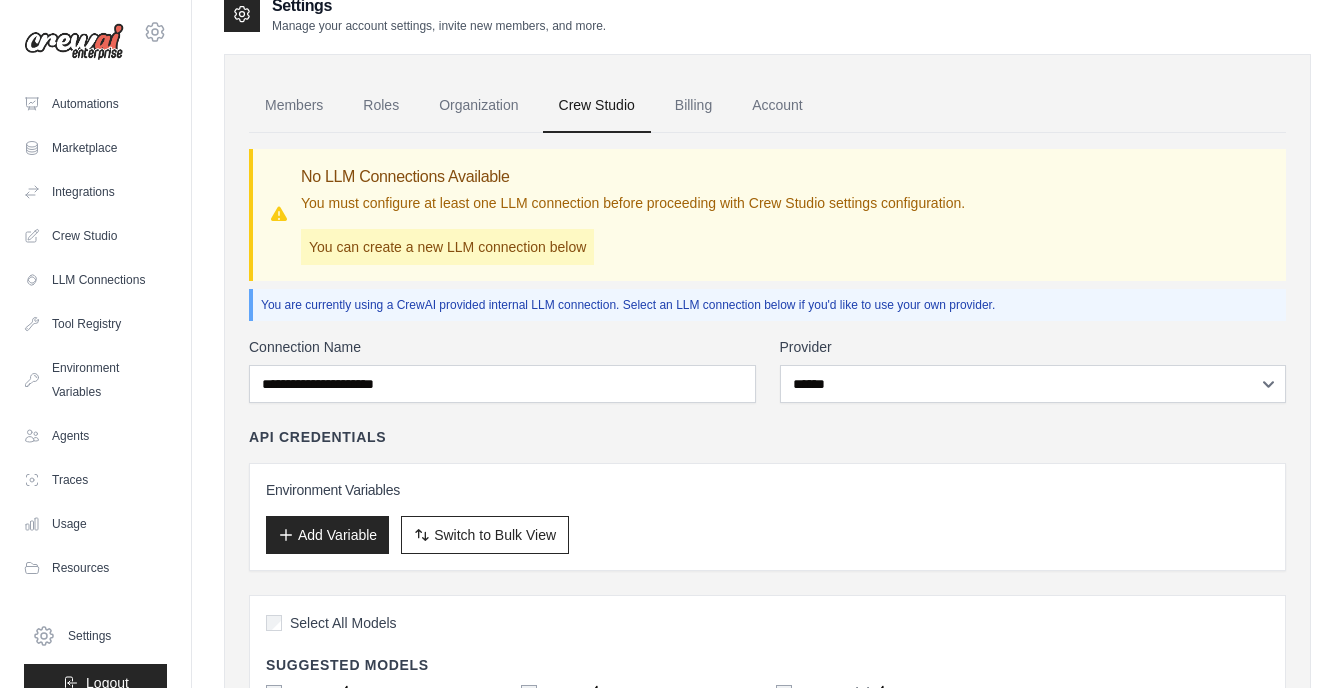 click on "Add Variable" at bounding box center [327, 535] 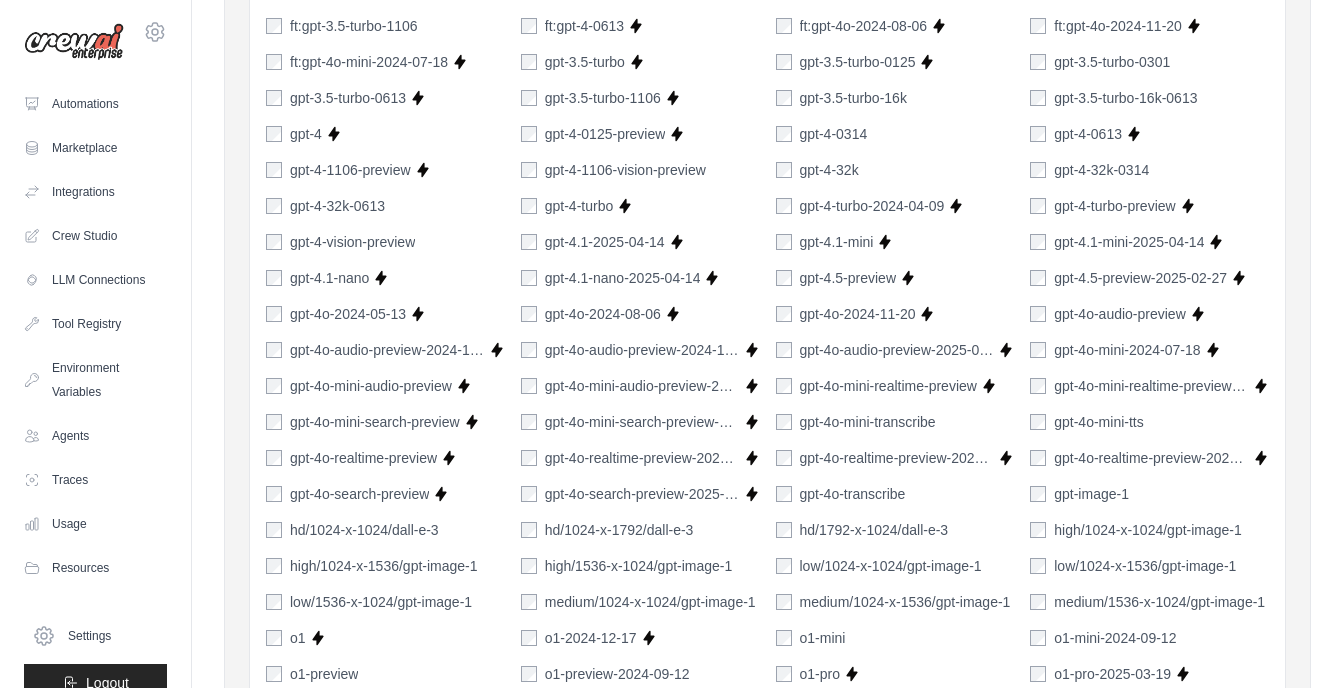 scroll, scrollTop: 1416, scrollLeft: 0, axis: vertical 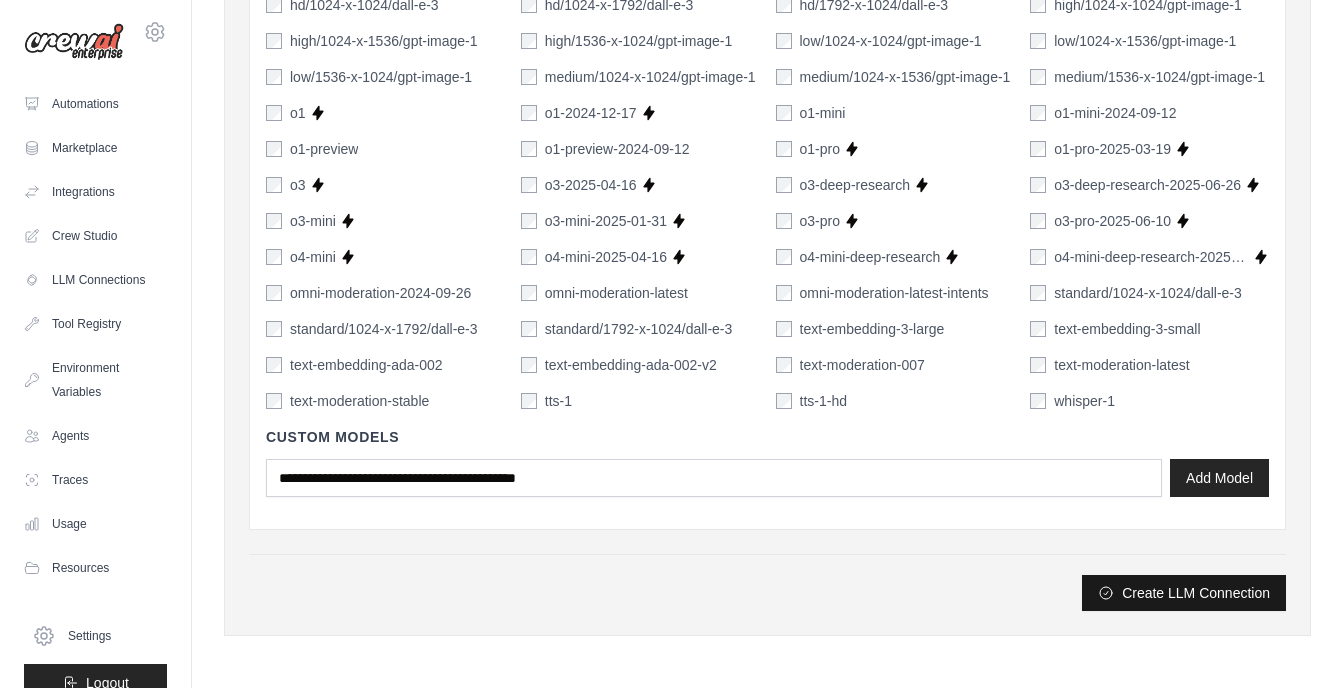 click on "Create LLM Connection" at bounding box center (1184, 593) 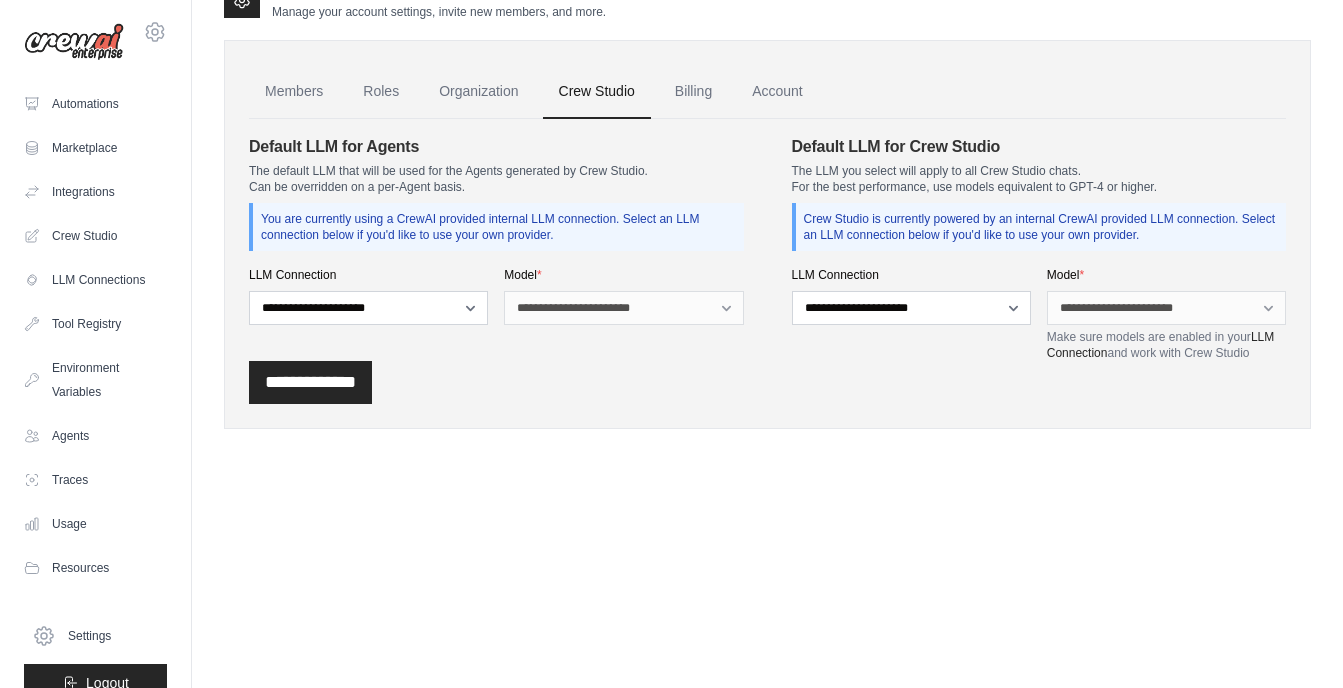 scroll, scrollTop: 0, scrollLeft: 0, axis: both 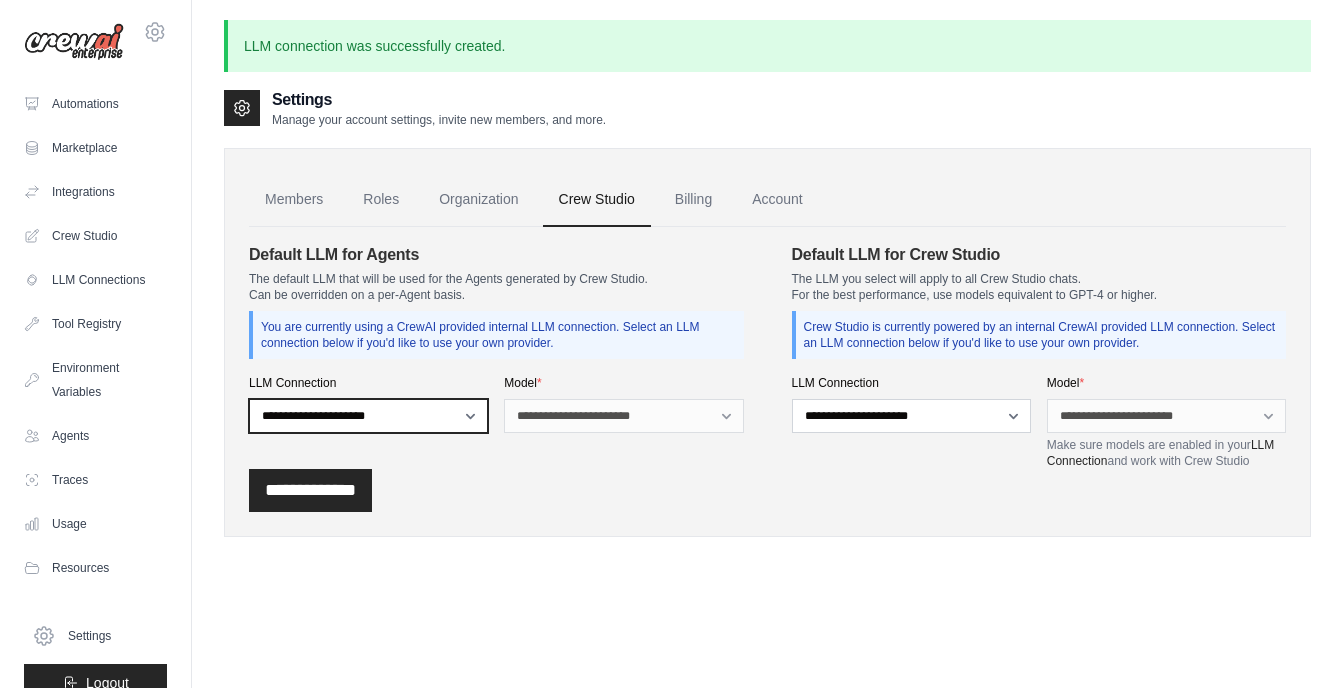 click on "**********" at bounding box center [368, 416] 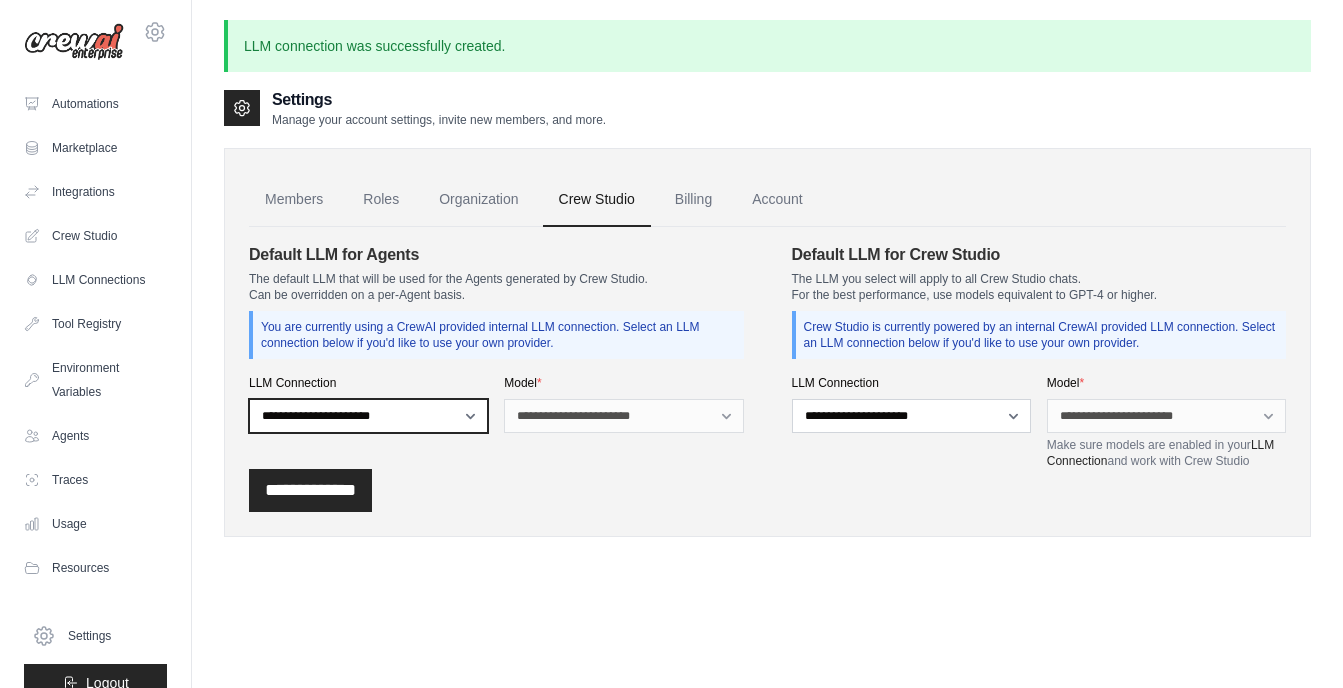 click on "**********" at bounding box center [368, 416] 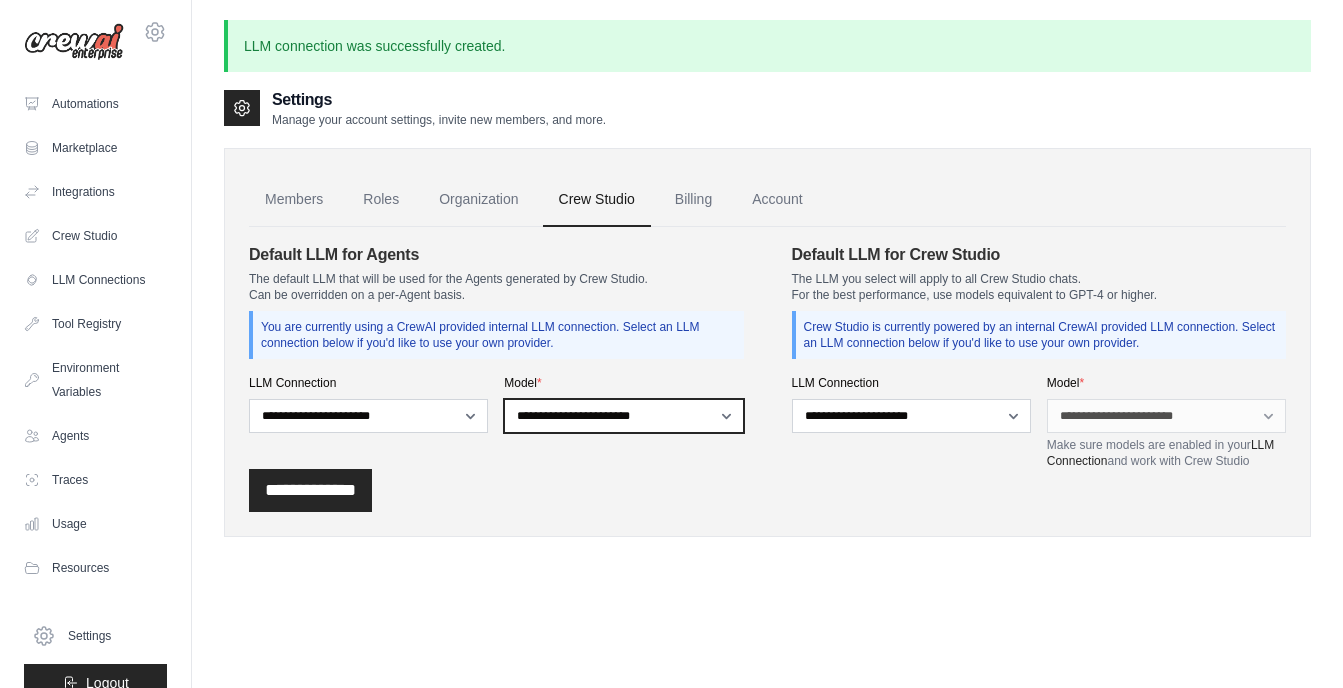 click on "**********" at bounding box center (623, 416) 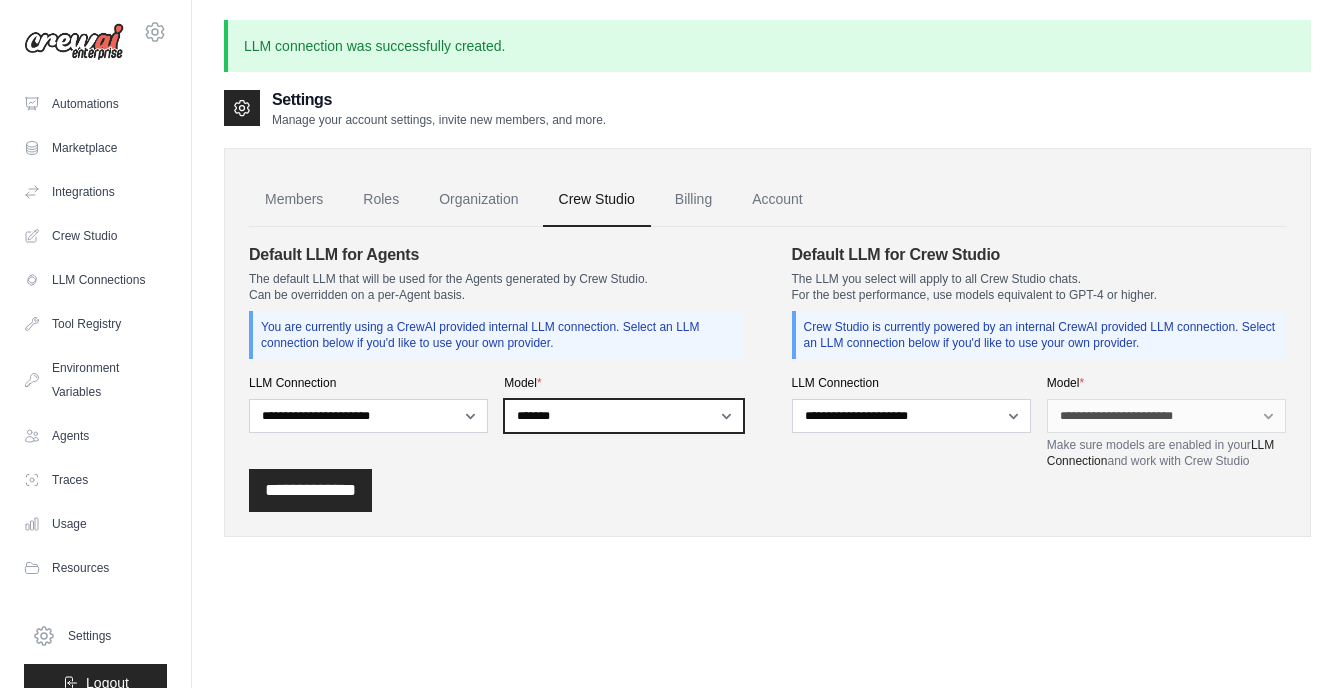 click on "**********" at bounding box center (623, 416) 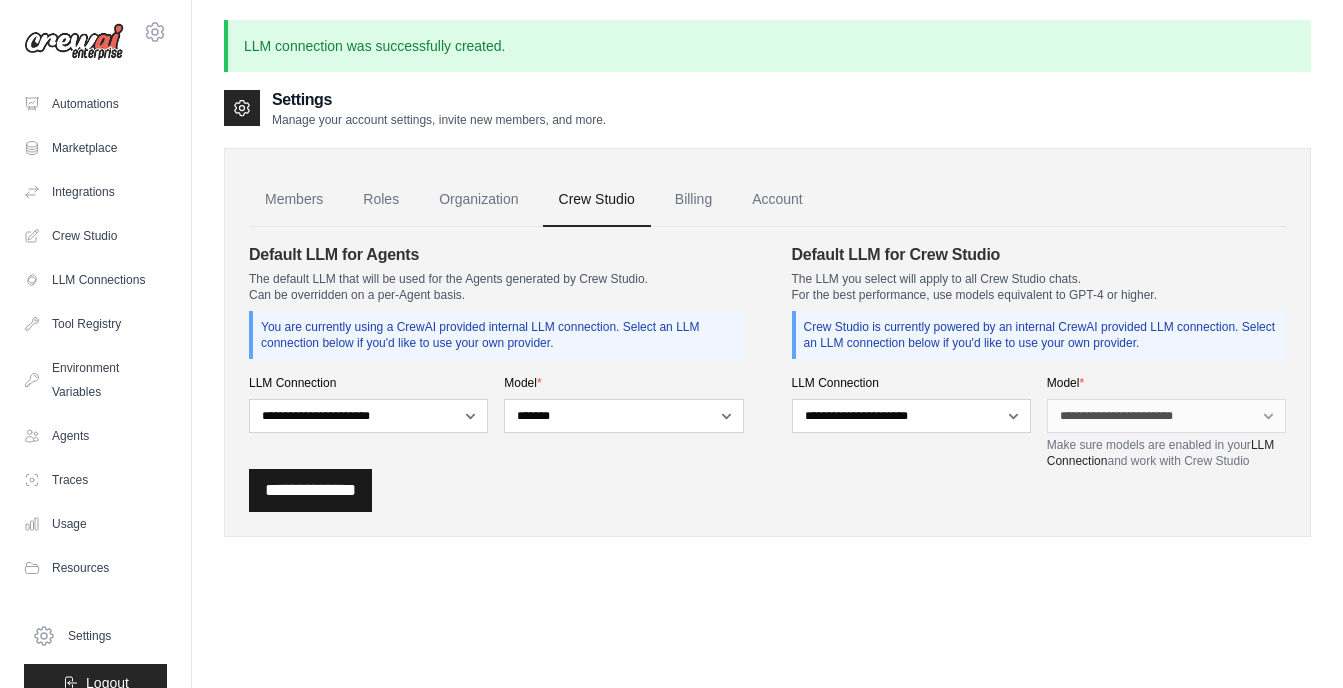 click on "**********" at bounding box center (310, 490) 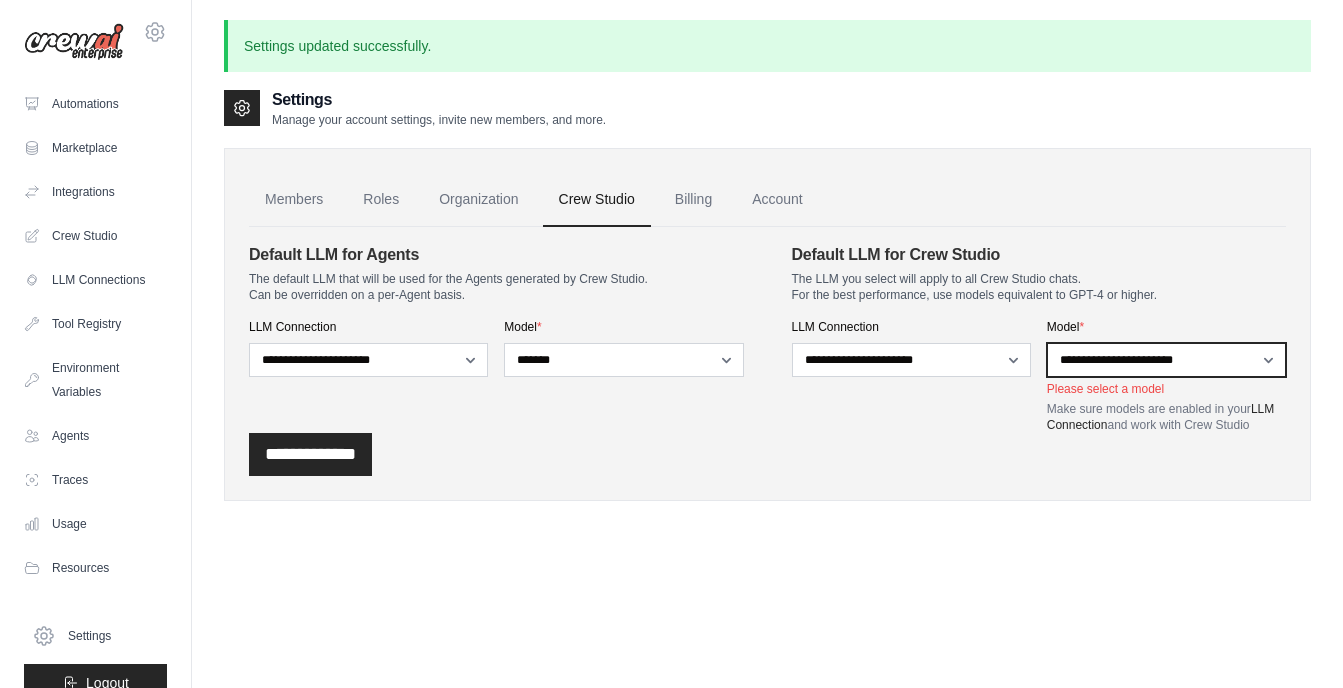 click on "**********" at bounding box center (1166, 360) 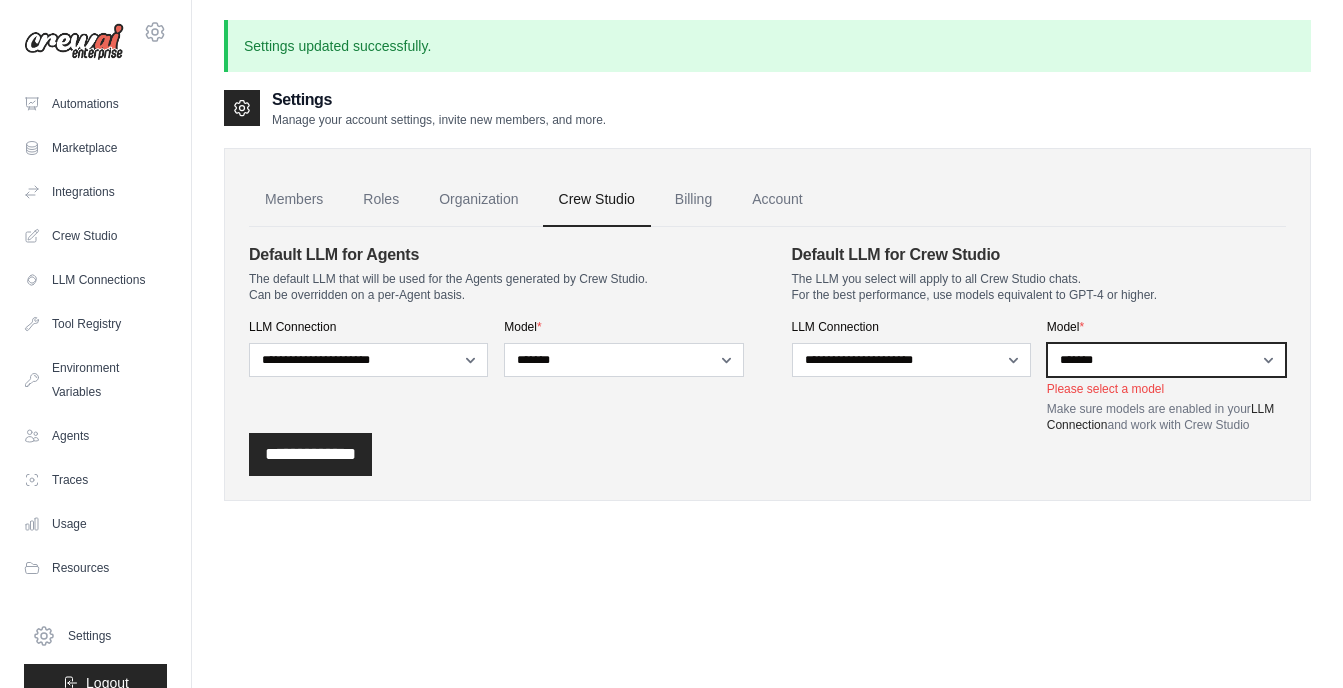 click on "**********" at bounding box center (1166, 360) 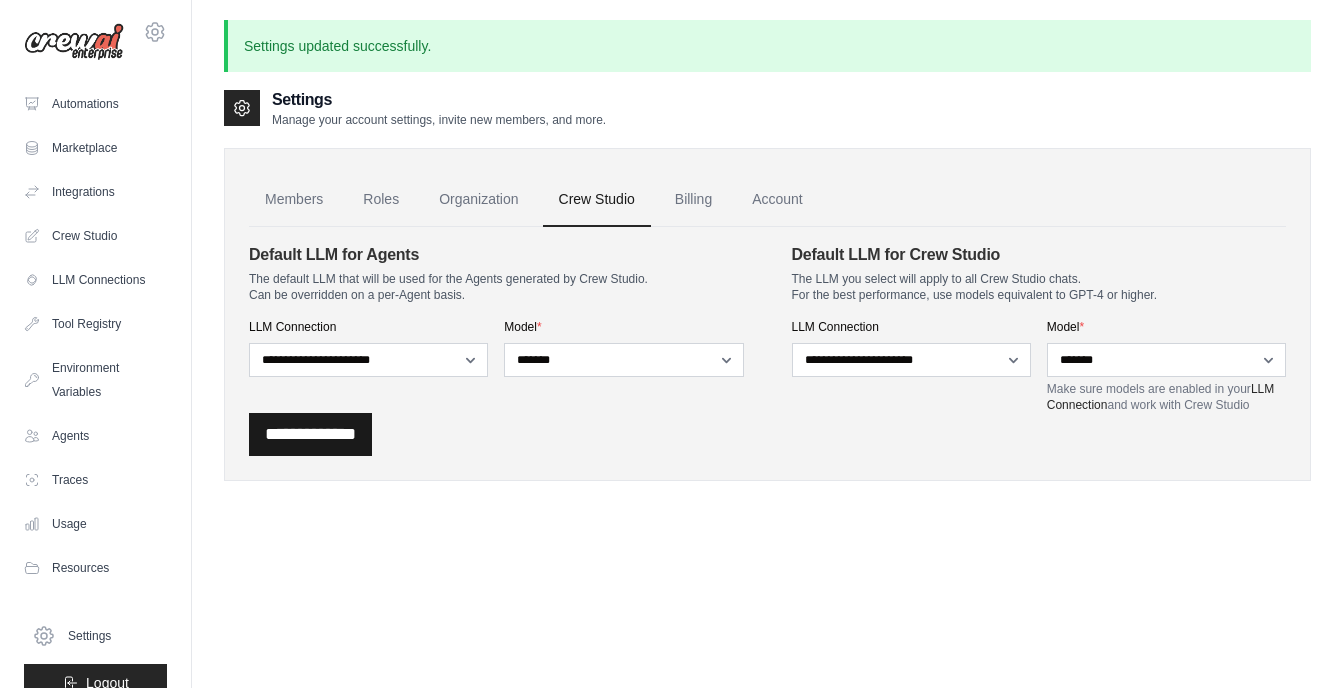 click on "**********" at bounding box center [310, 434] 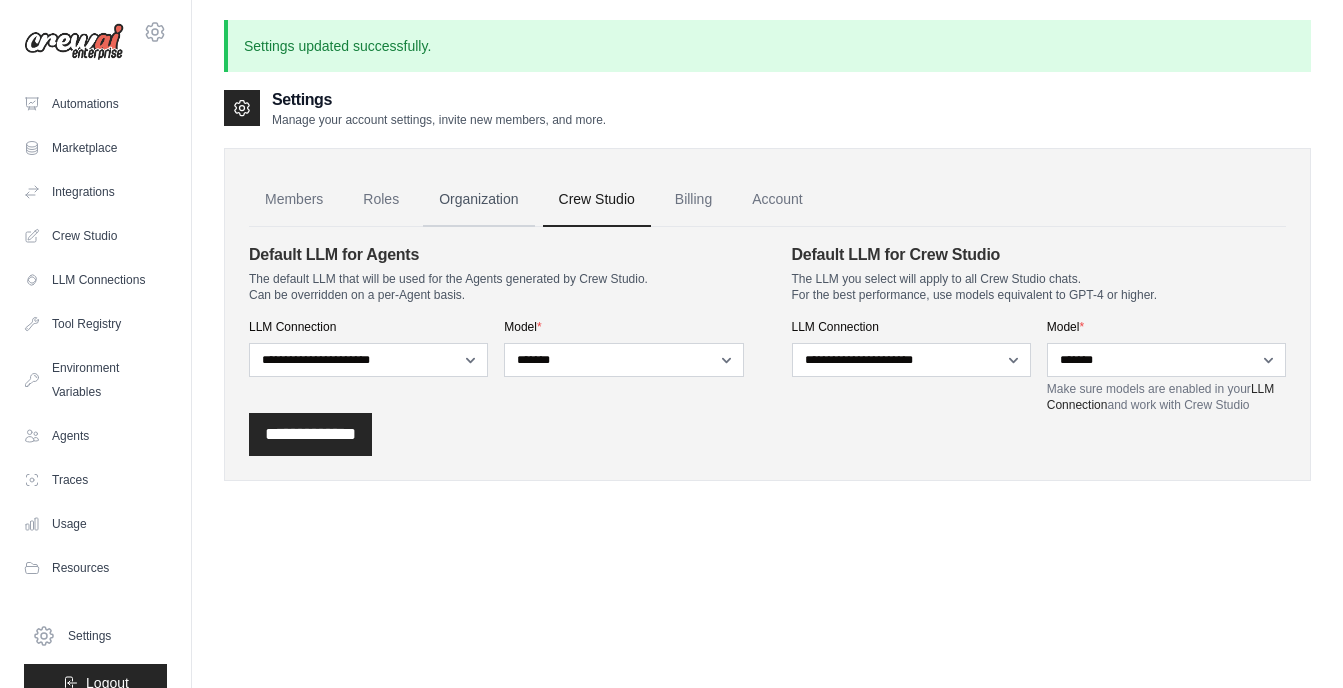 click on "Organization" at bounding box center (478, 200) 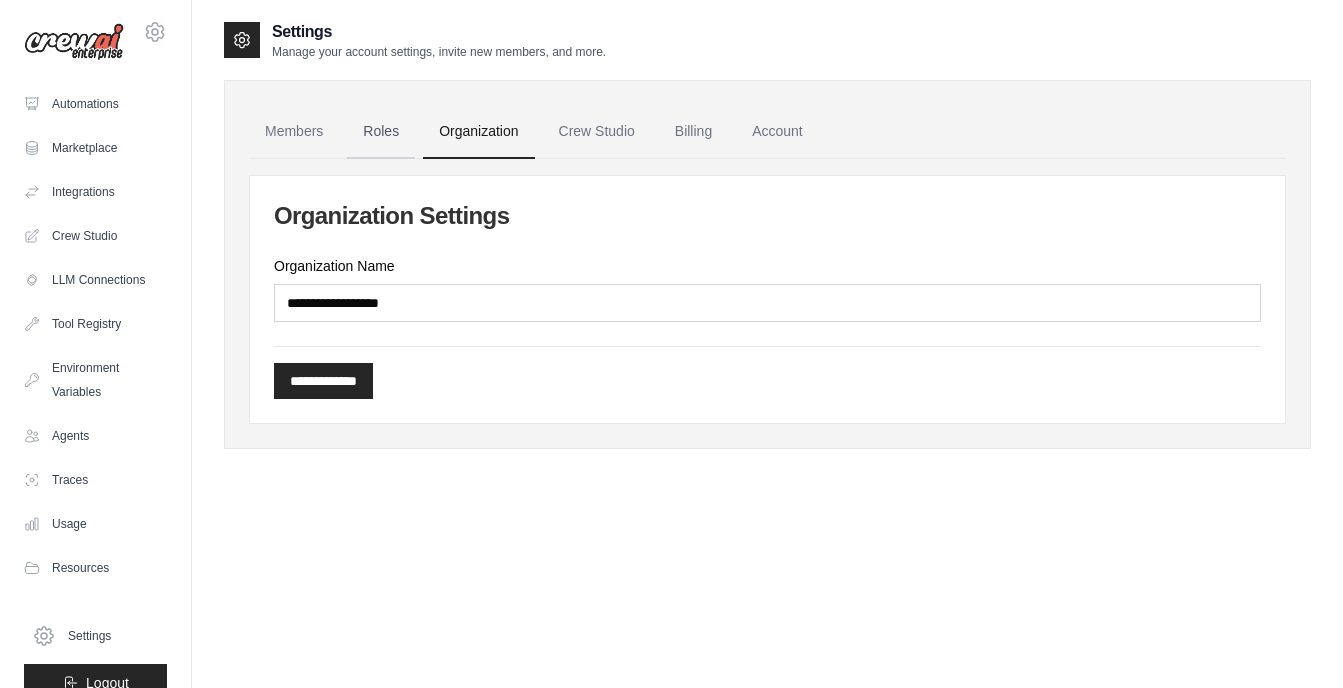 click on "Roles" at bounding box center [381, 132] 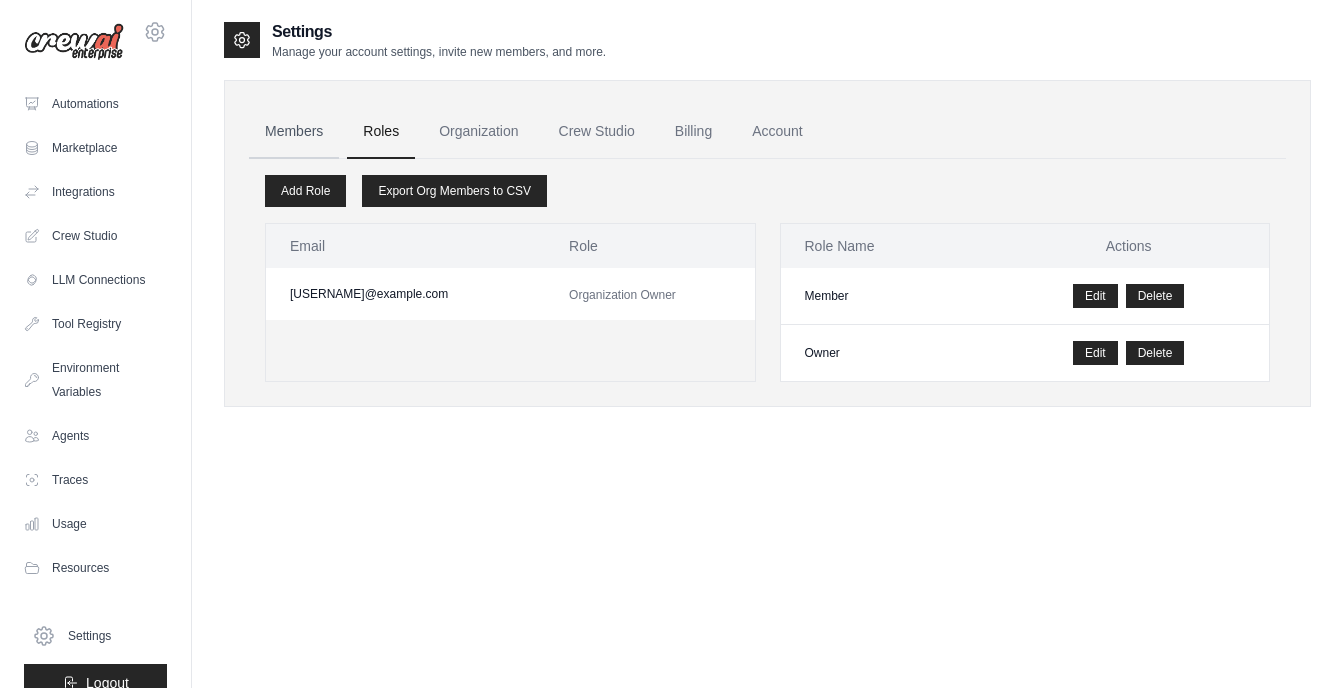 click on "Members" at bounding box center [294, 132] 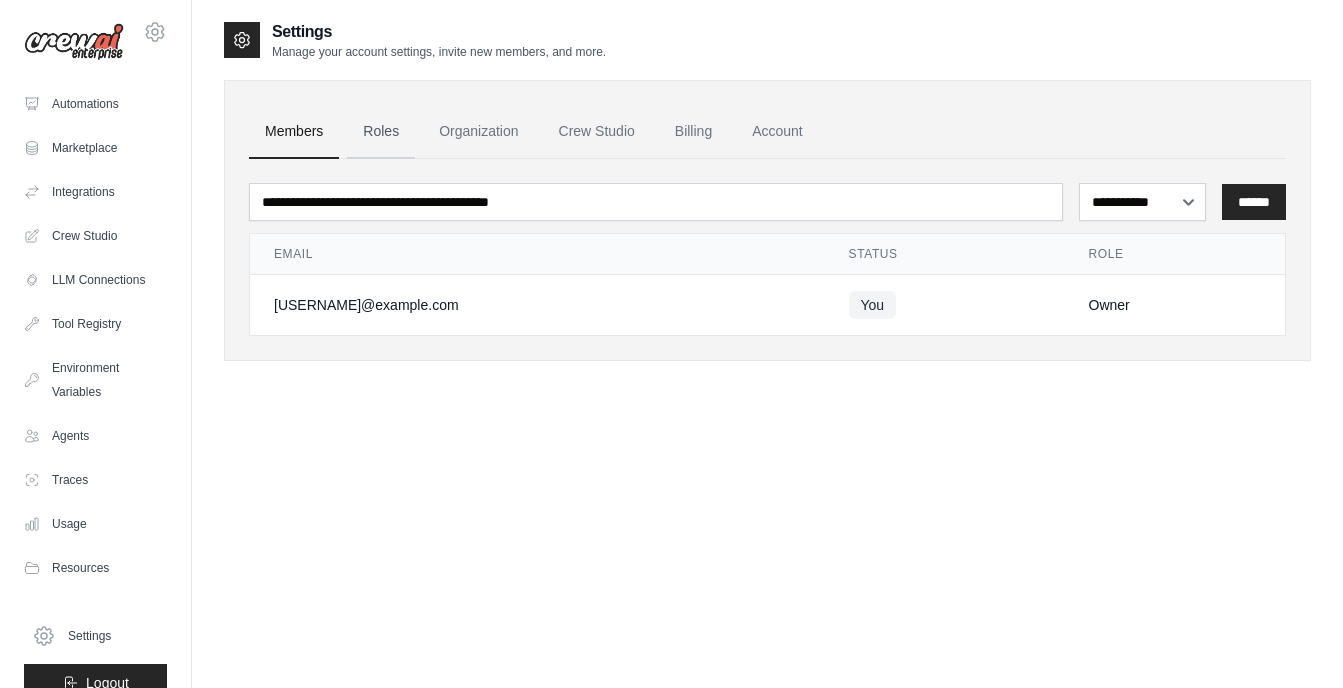 click on "Roles" at bounding box center (381, 132) 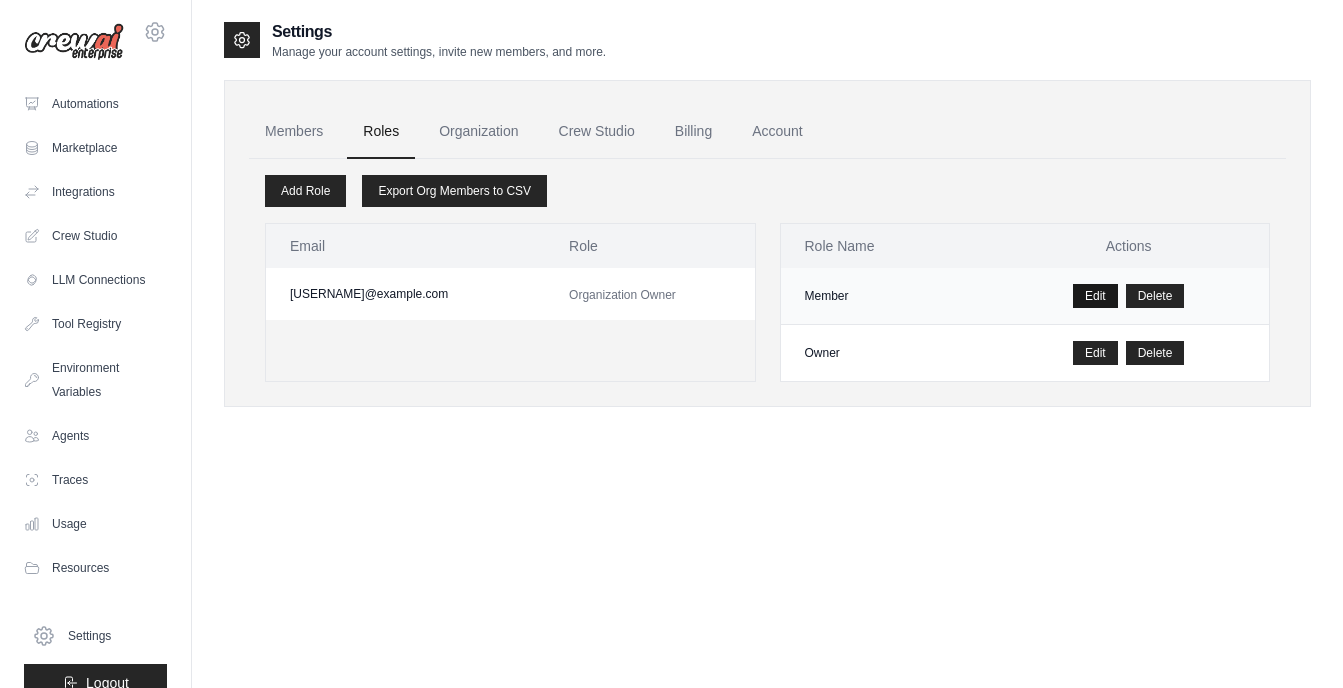 click on "Edit" at bounding box center [1095, 296] 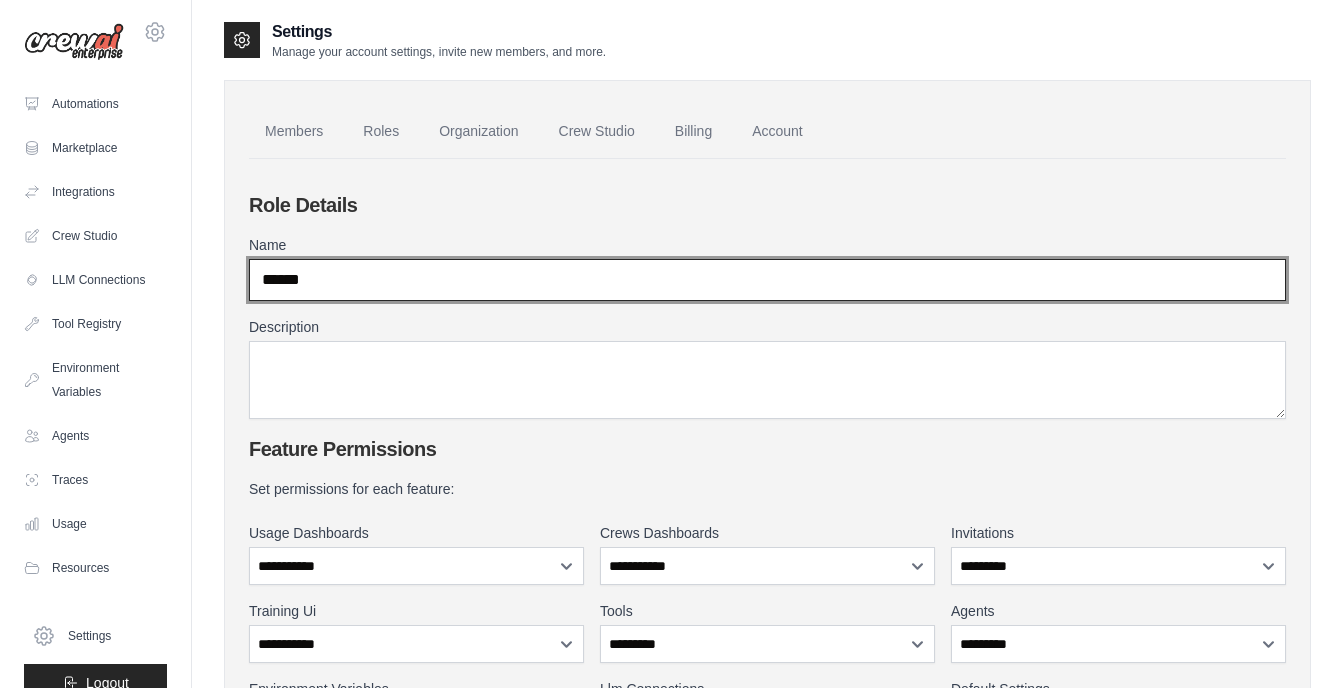 click on "******" at bounding box center (767, 280) 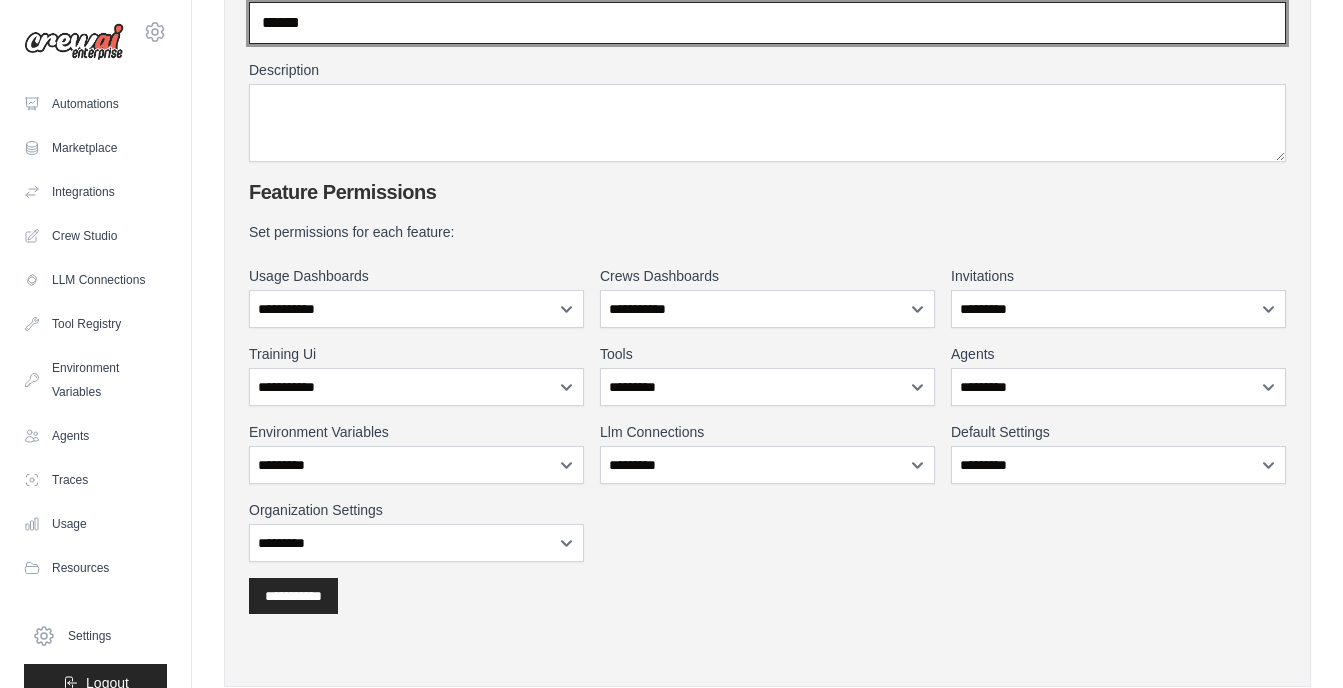 scroll, scrollTop: 0, scrollLeft: 0, axis: both 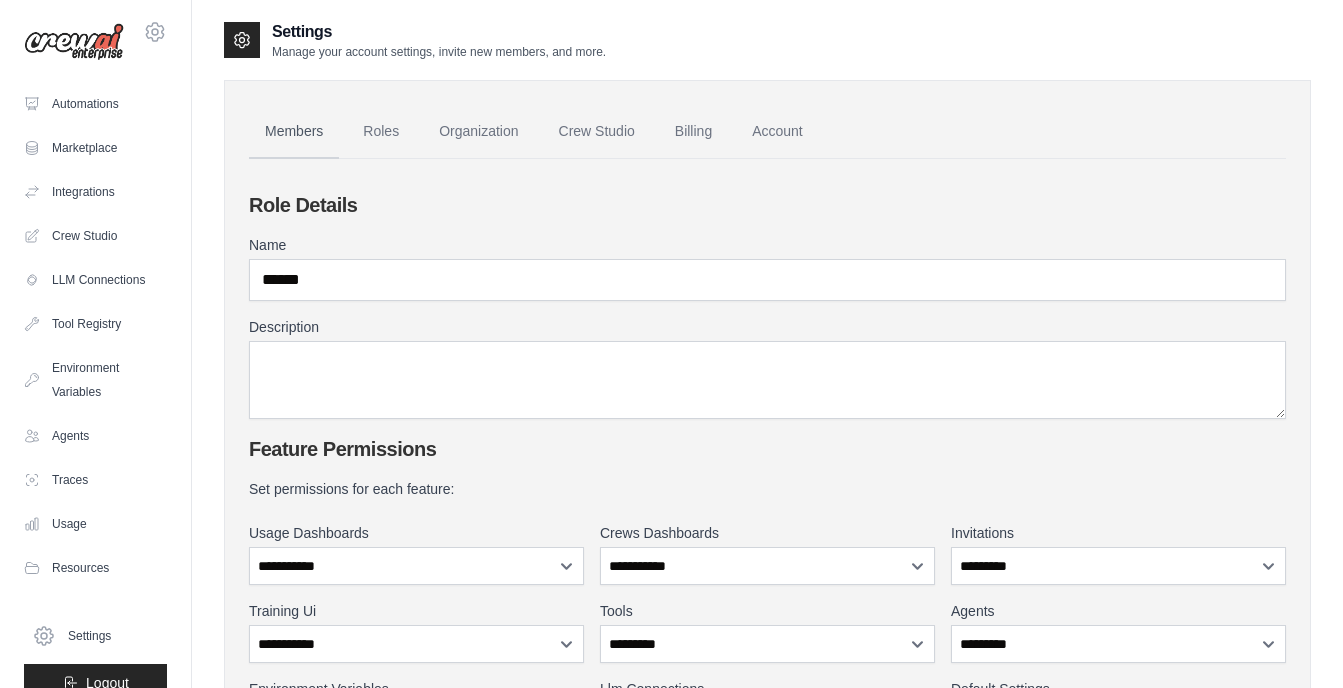 click on "Members" at bounding box center (294, 132) 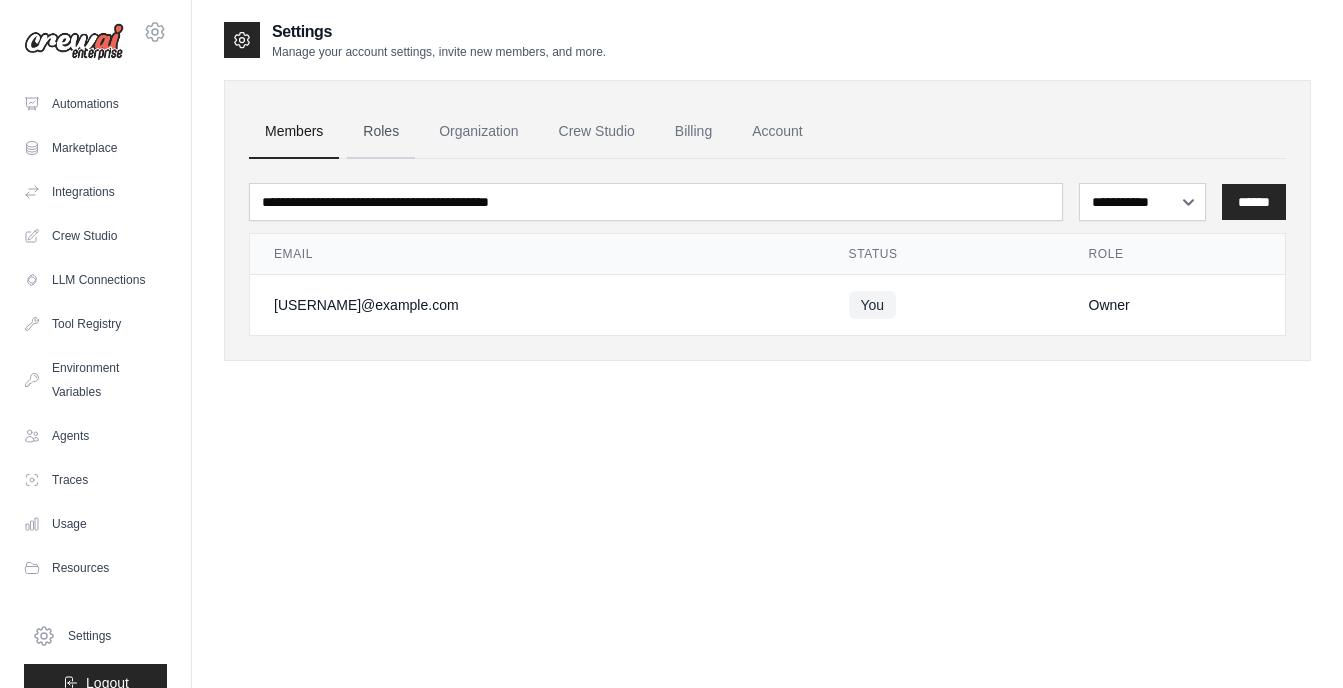 click on "Roles" at bounding box center (381, 132) 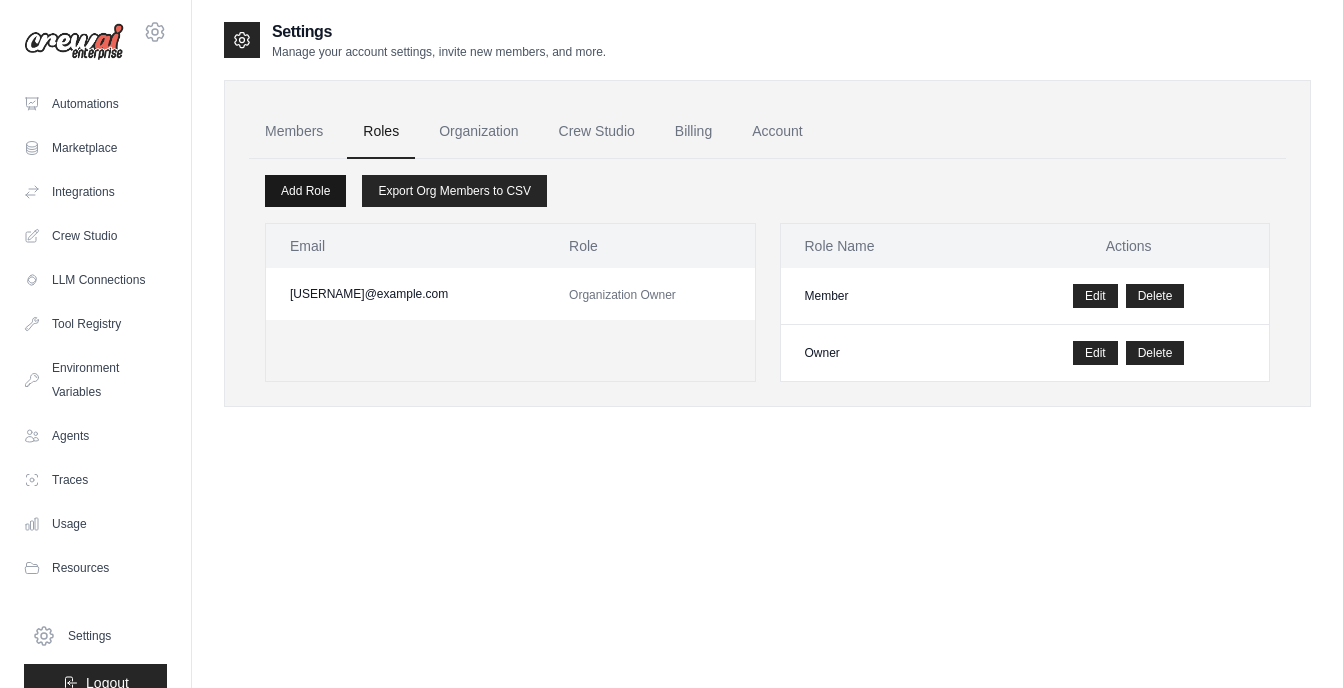 click on "Add Role" at bounding box center (305, 191) 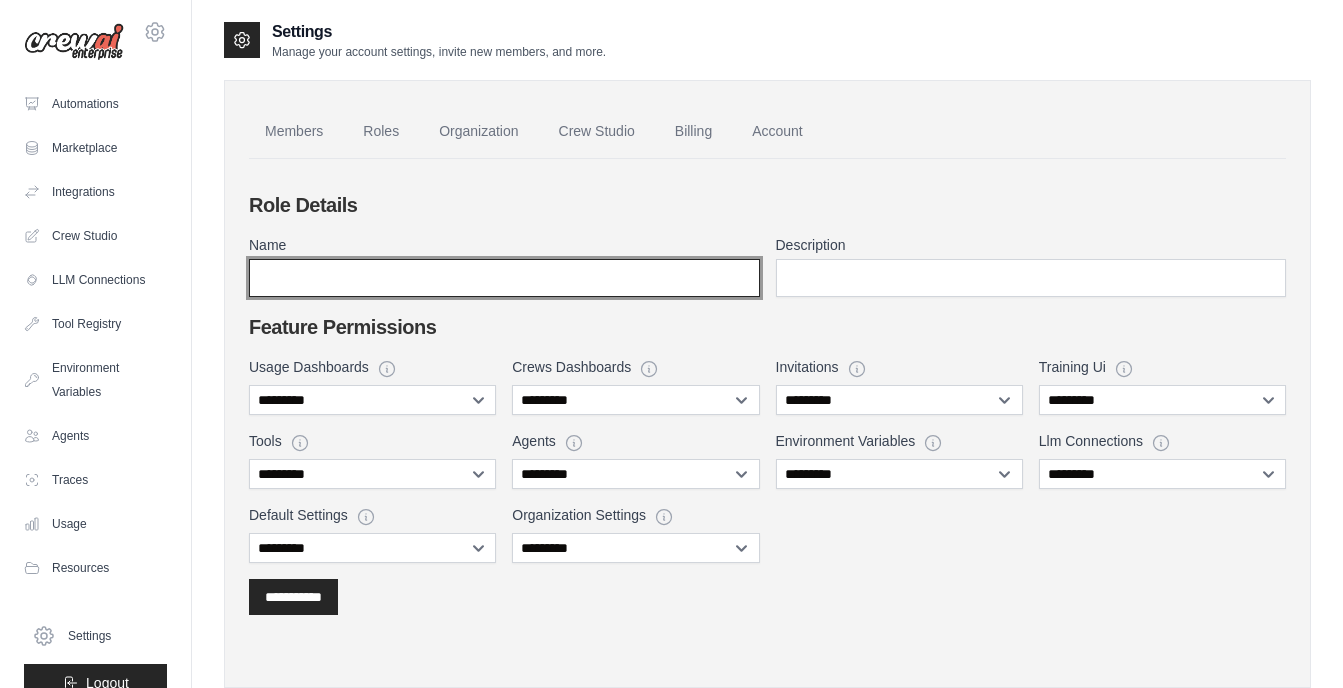 click on "Name" at bounding box center [504, 278] 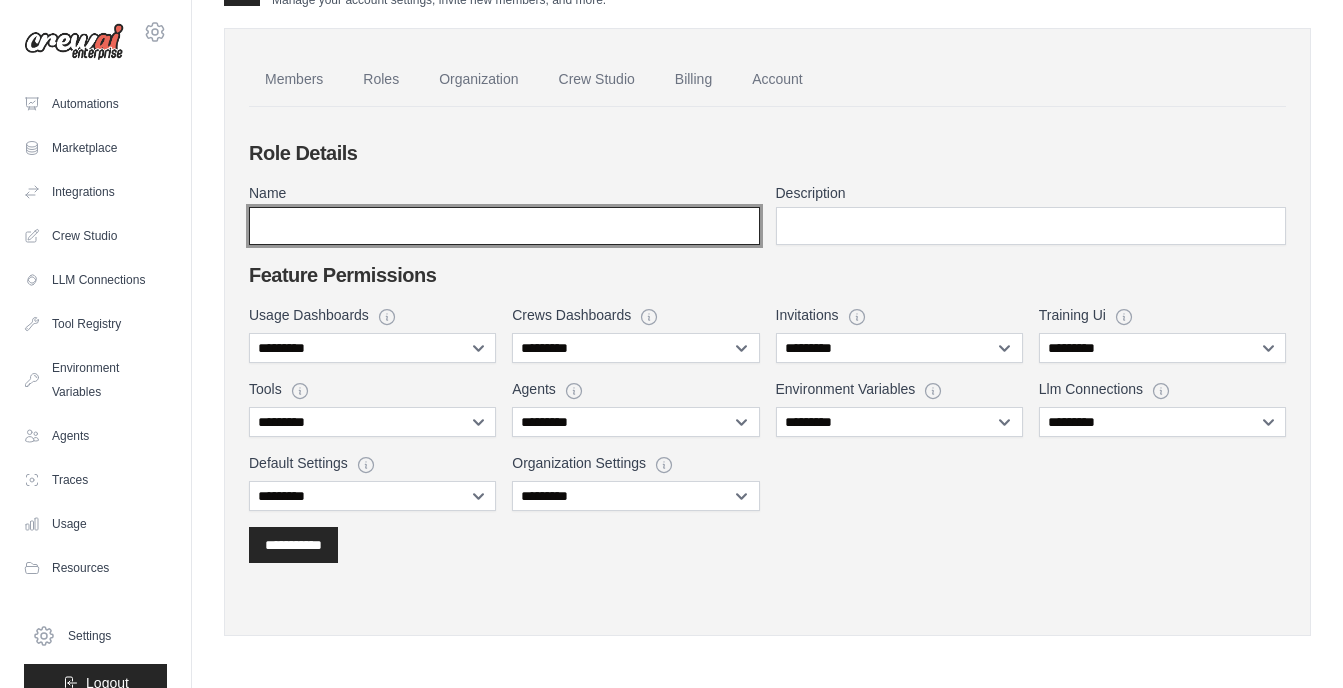 paste on "**********" 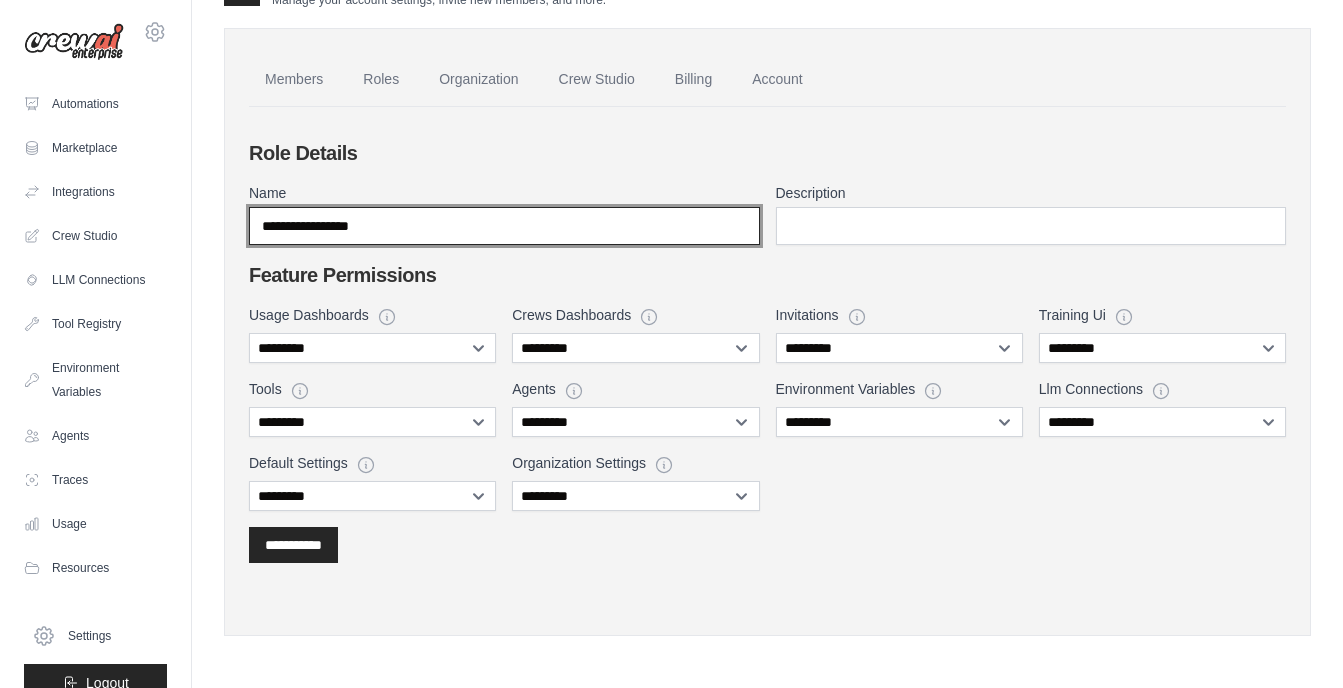 type on "**********" 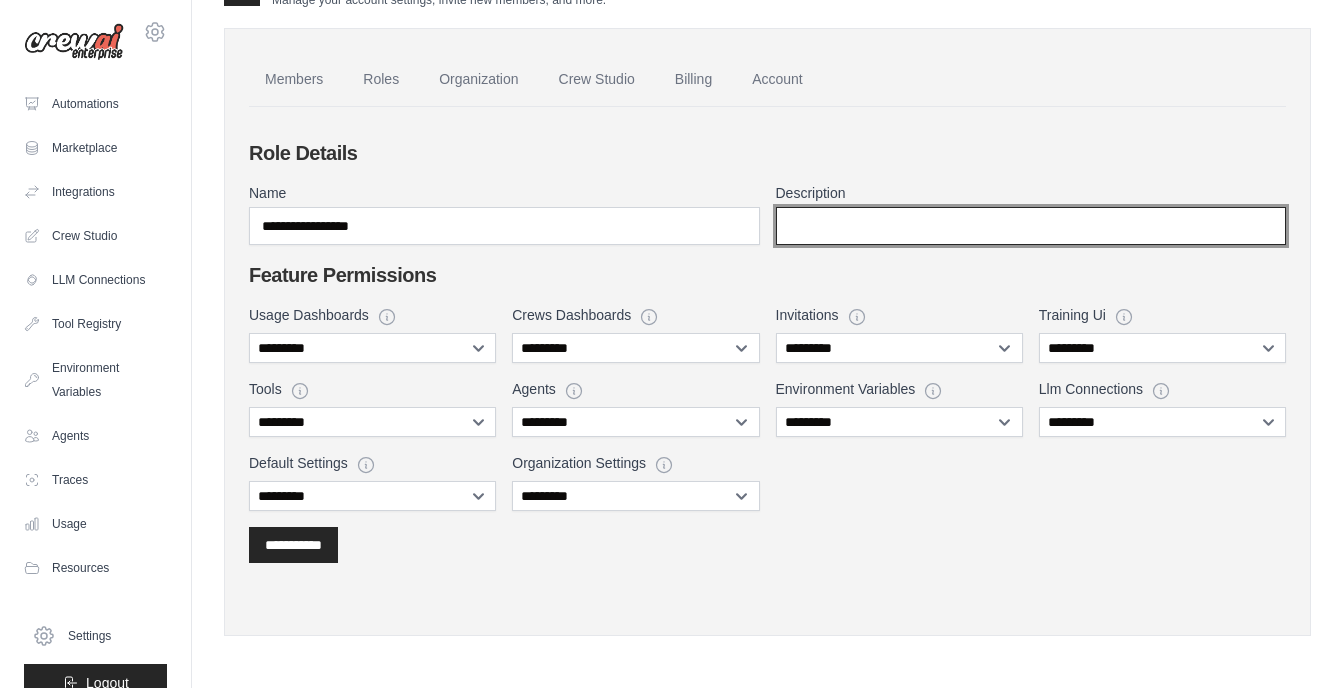 click on "Description" at bounding box center (1031, 226) 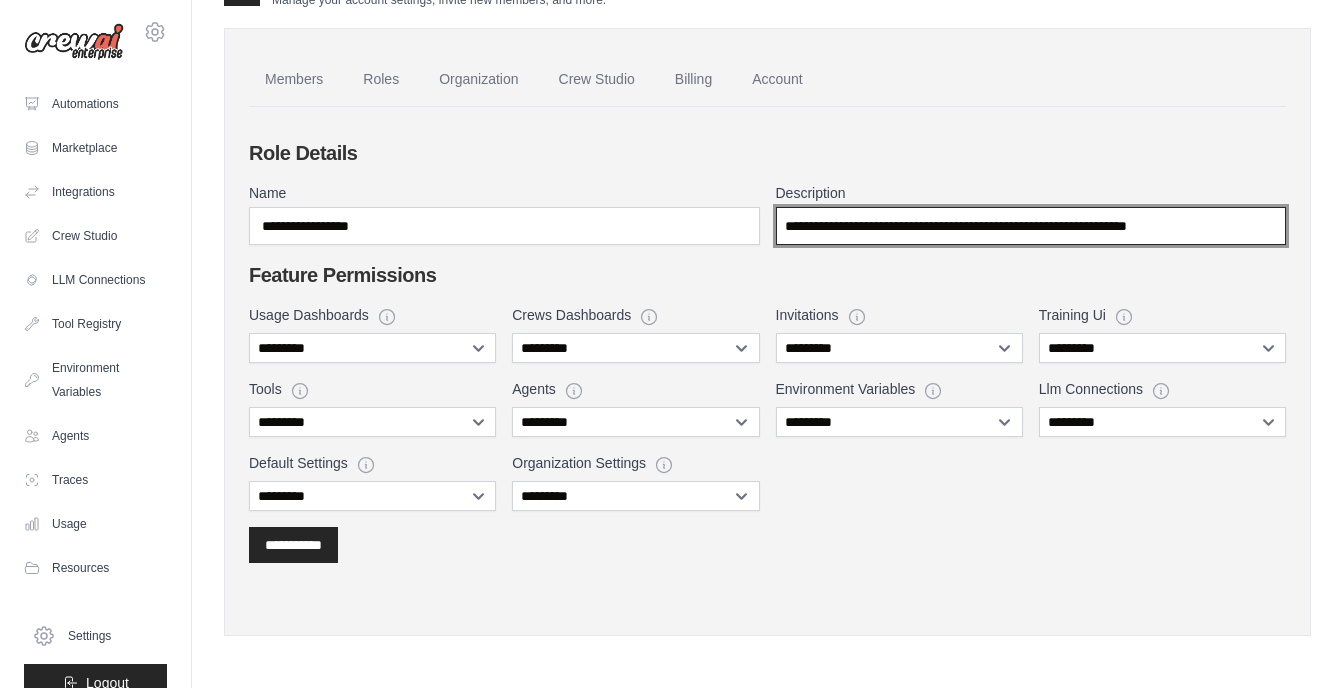 type on "**********" 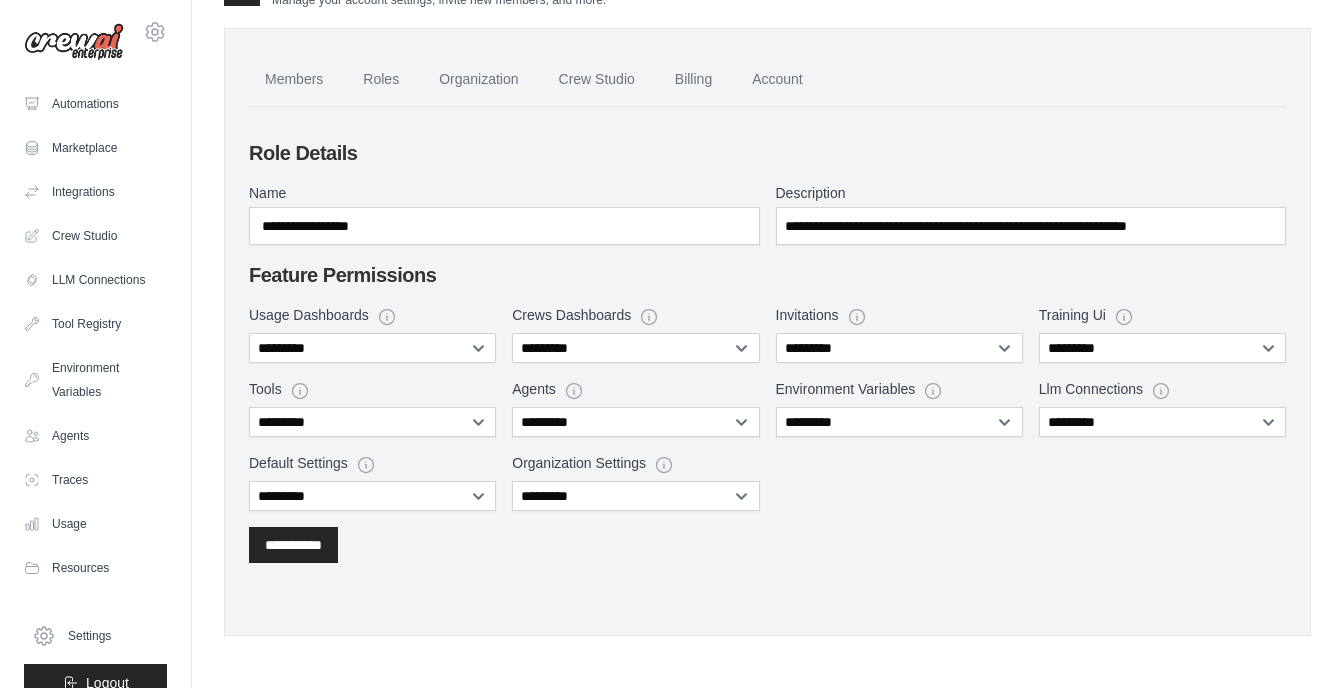 click on "Feature Permissions" at bounding box center [767, 275] 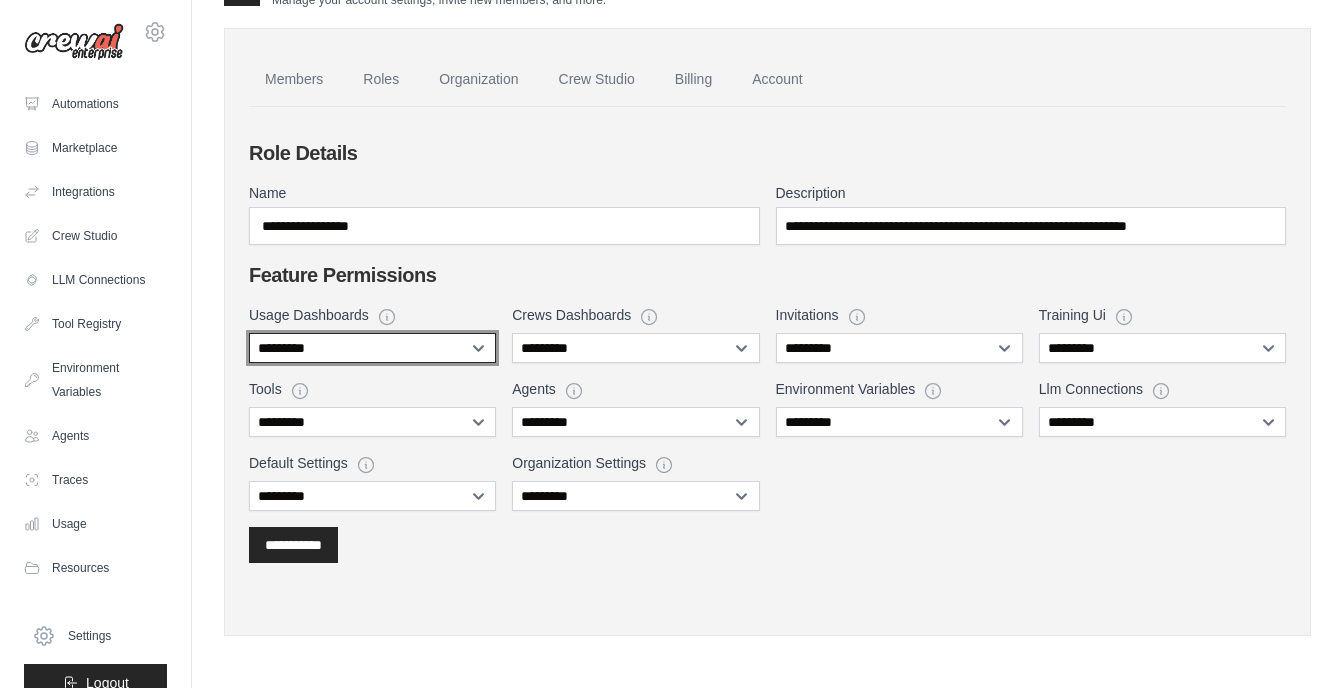click on "**********" at bounding box center [372, 348] 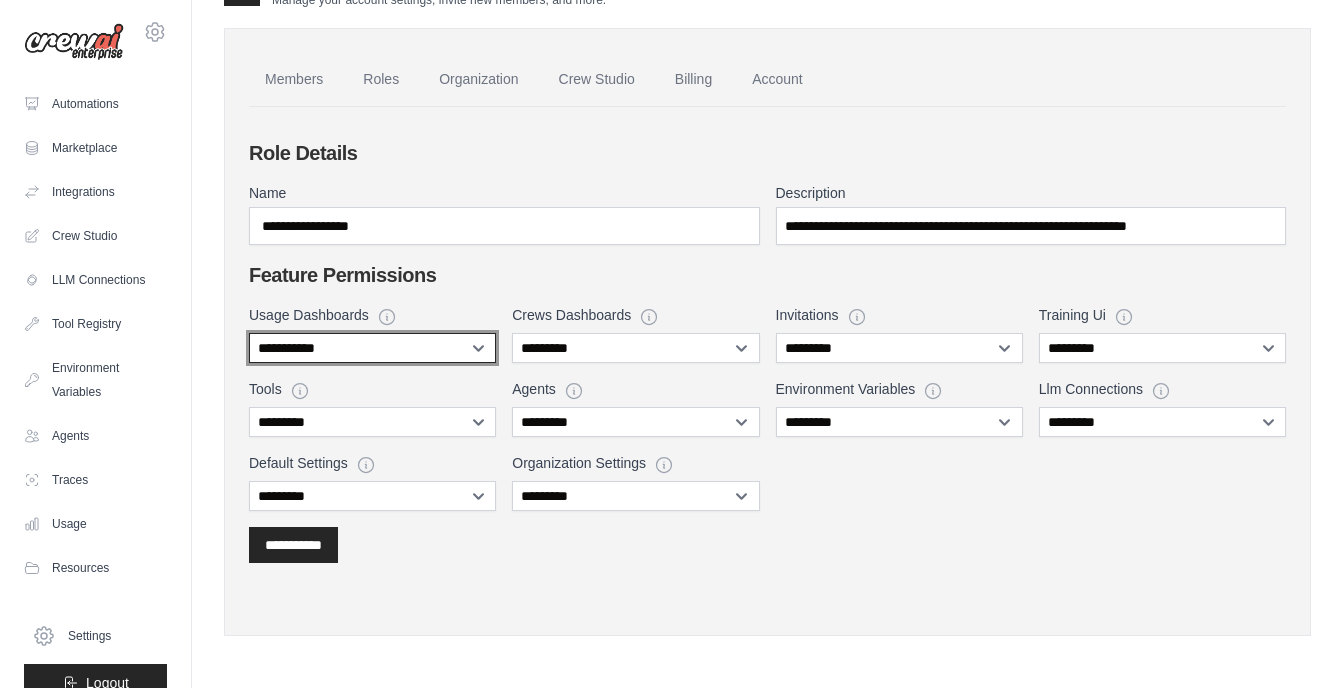 click on "**********" at bounding box center [372, 348] 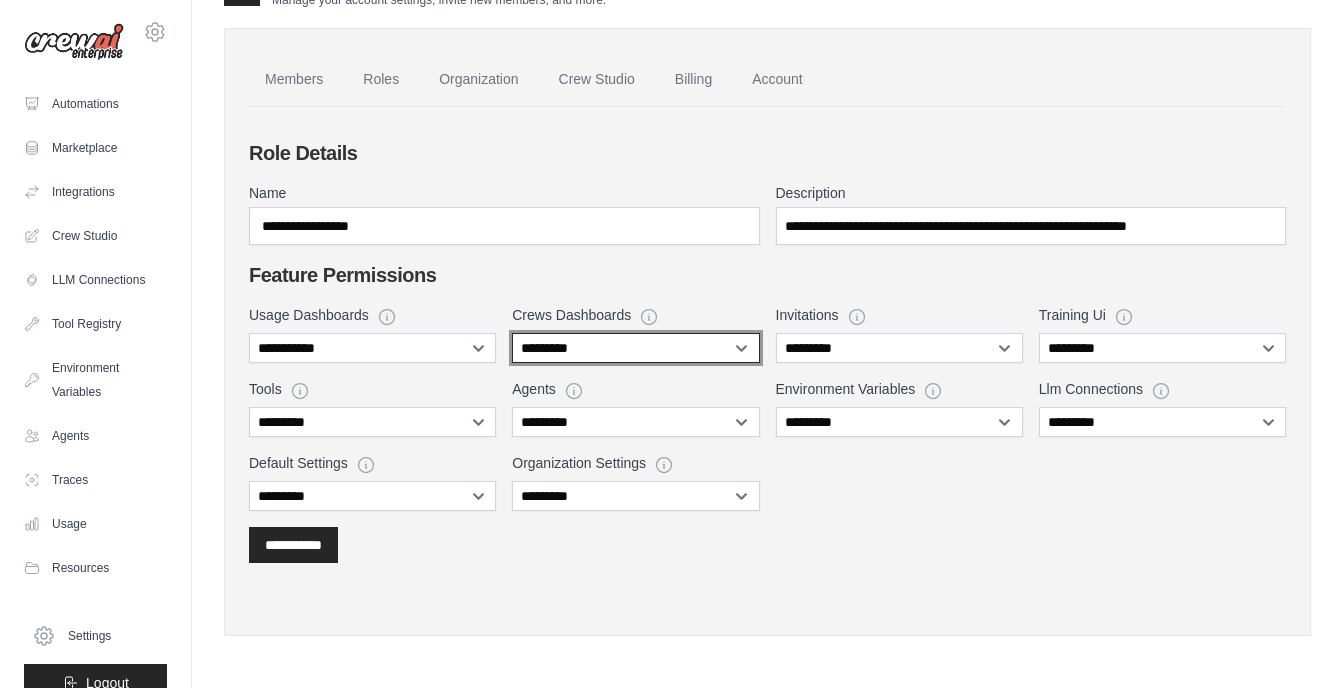 click on "**********" at bounding box center [635, 348] 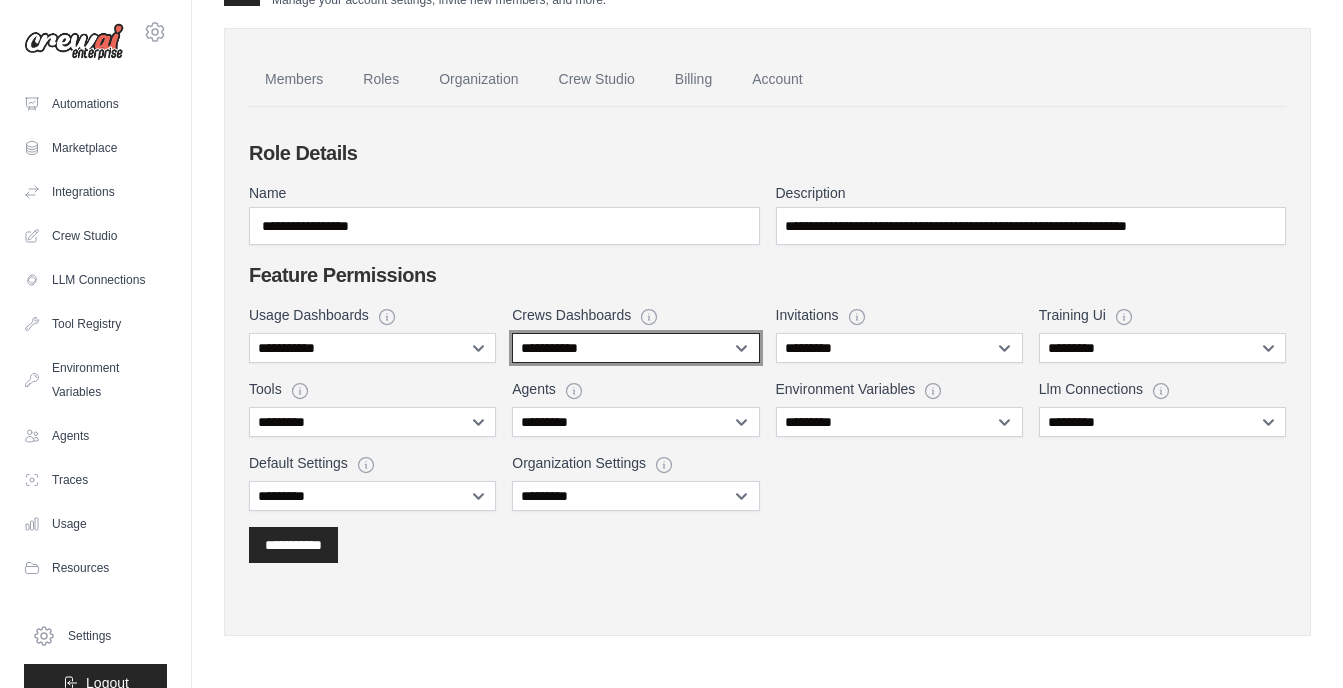 click on "**********" at bounding box center (635, 348) 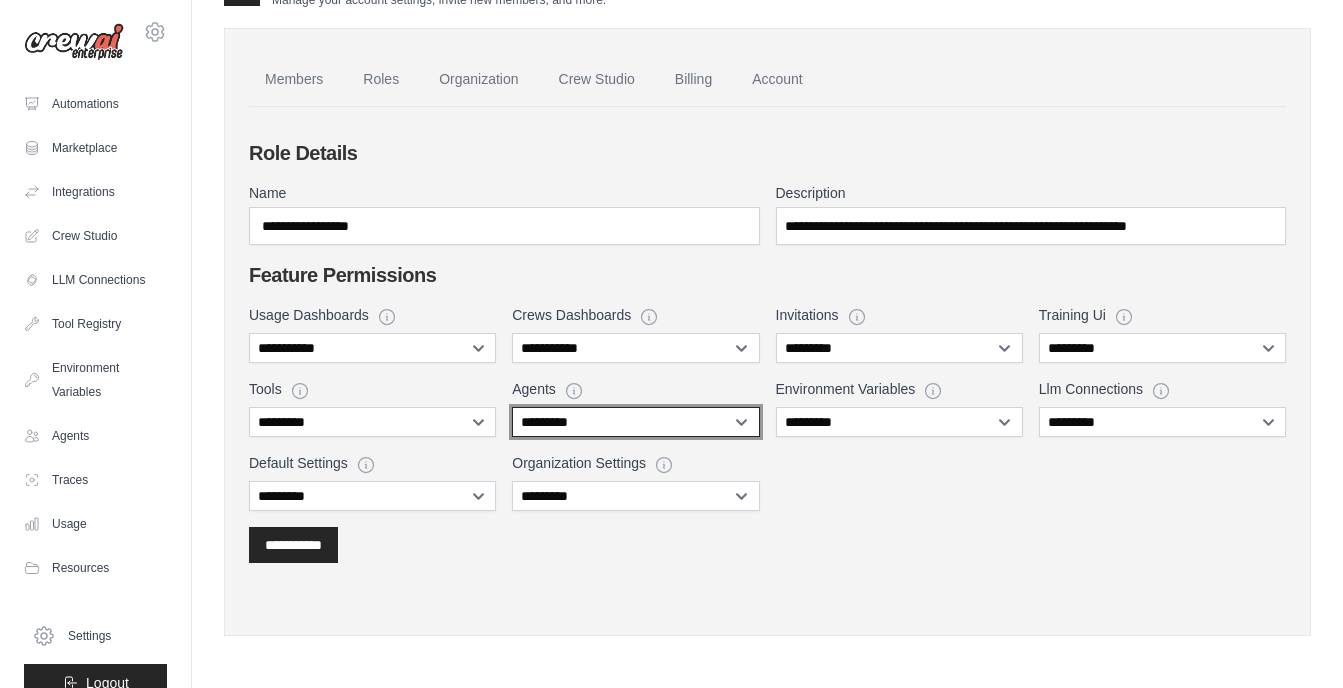 click on "**********" at bounding box center [635, 422] 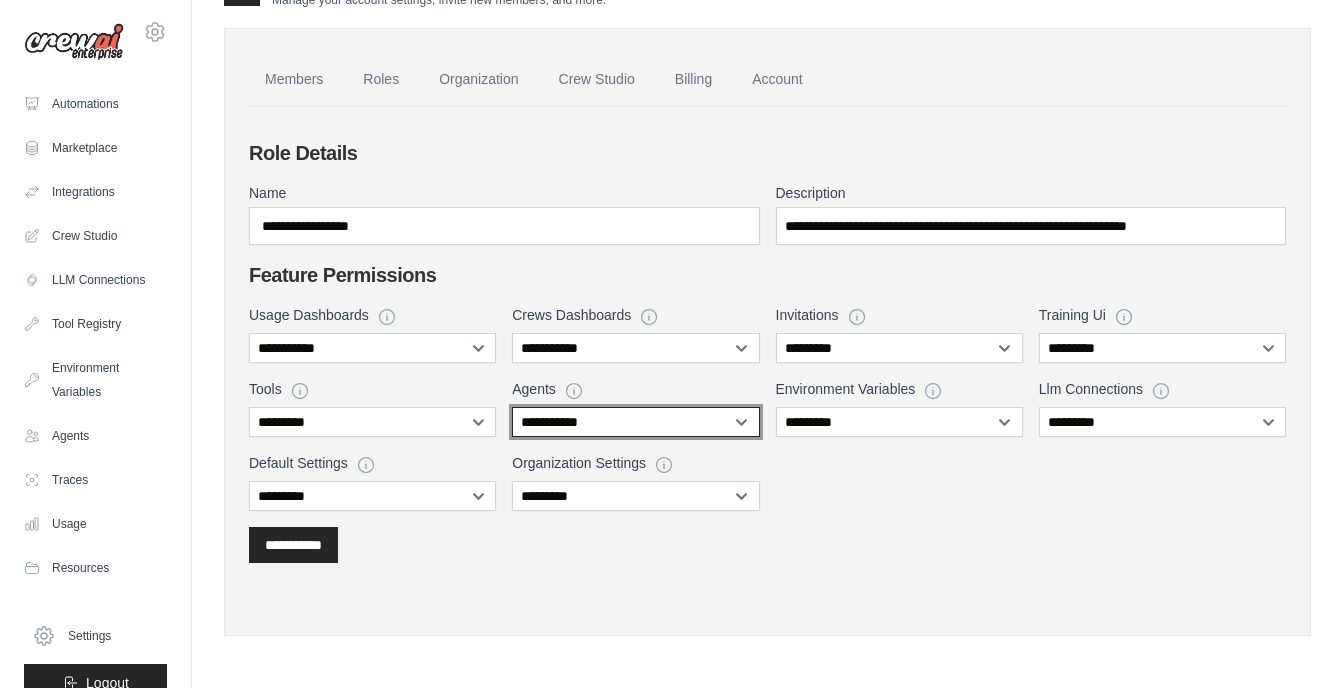 click on "**********" at bounding box center (635, 422) 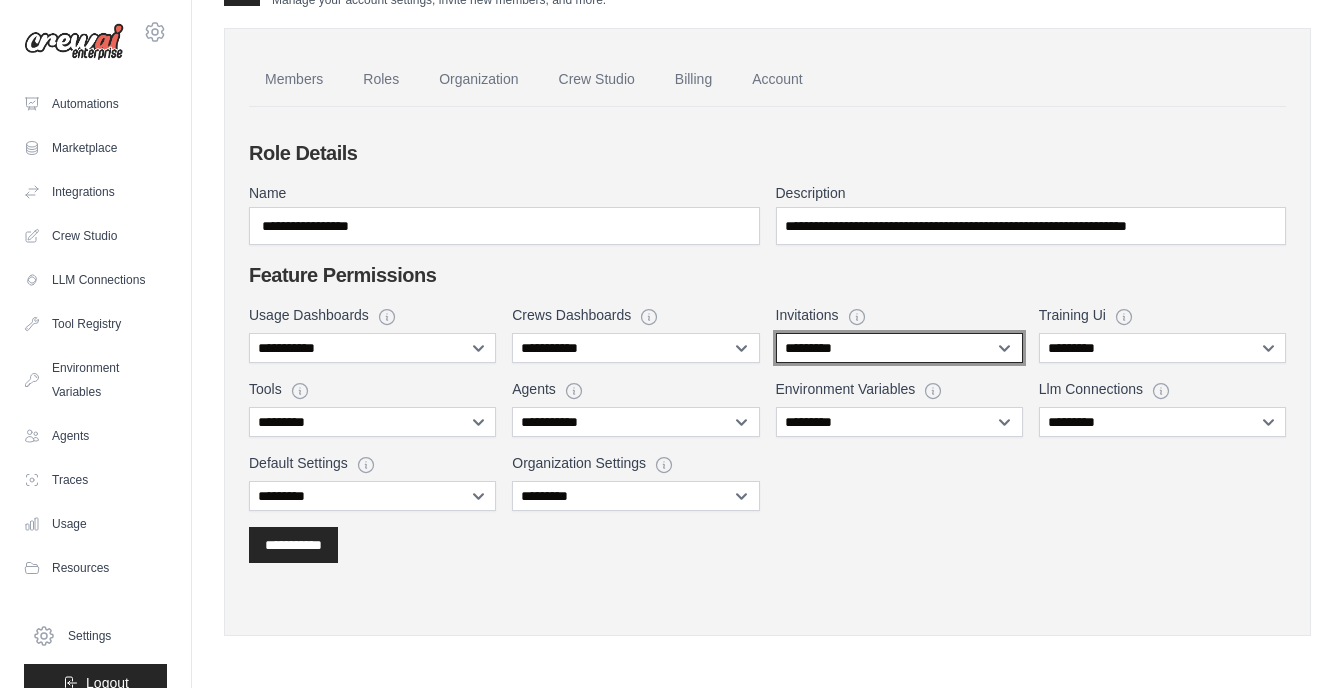 click on "**********" at bounding box center [899, 348] 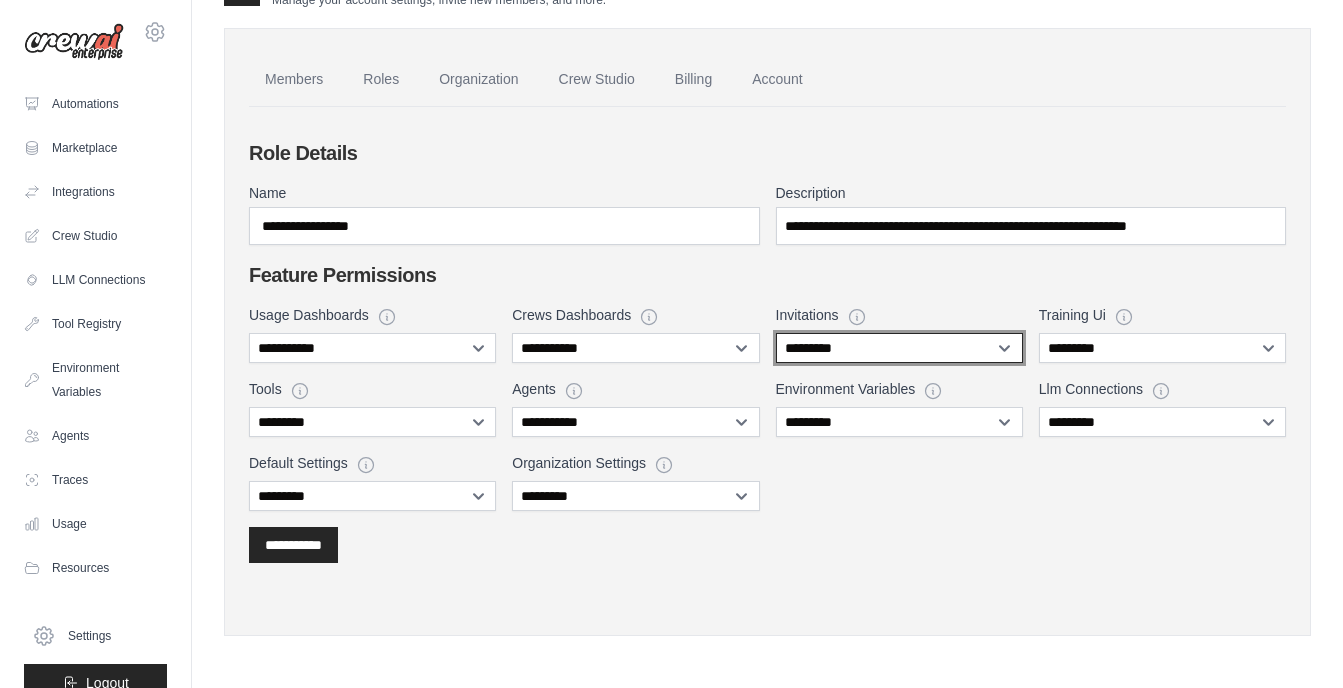 select on "****" 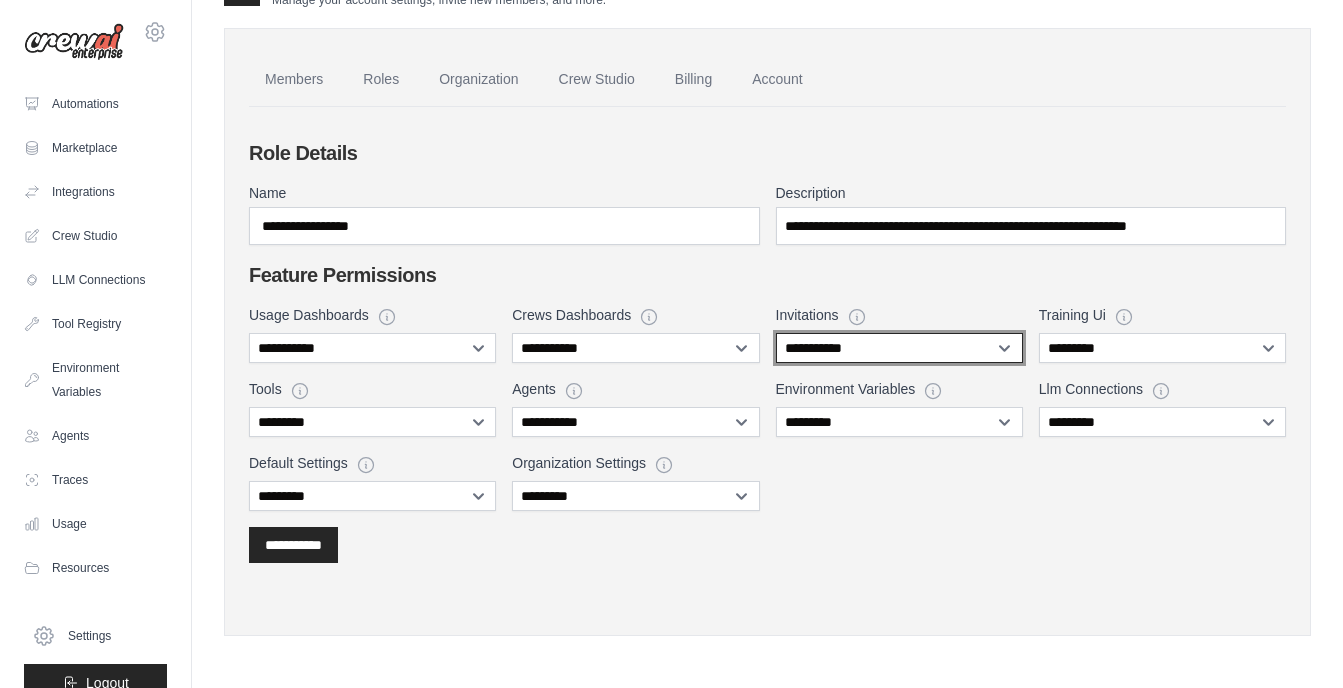 click on "**********" at bounding box center [899, 348] 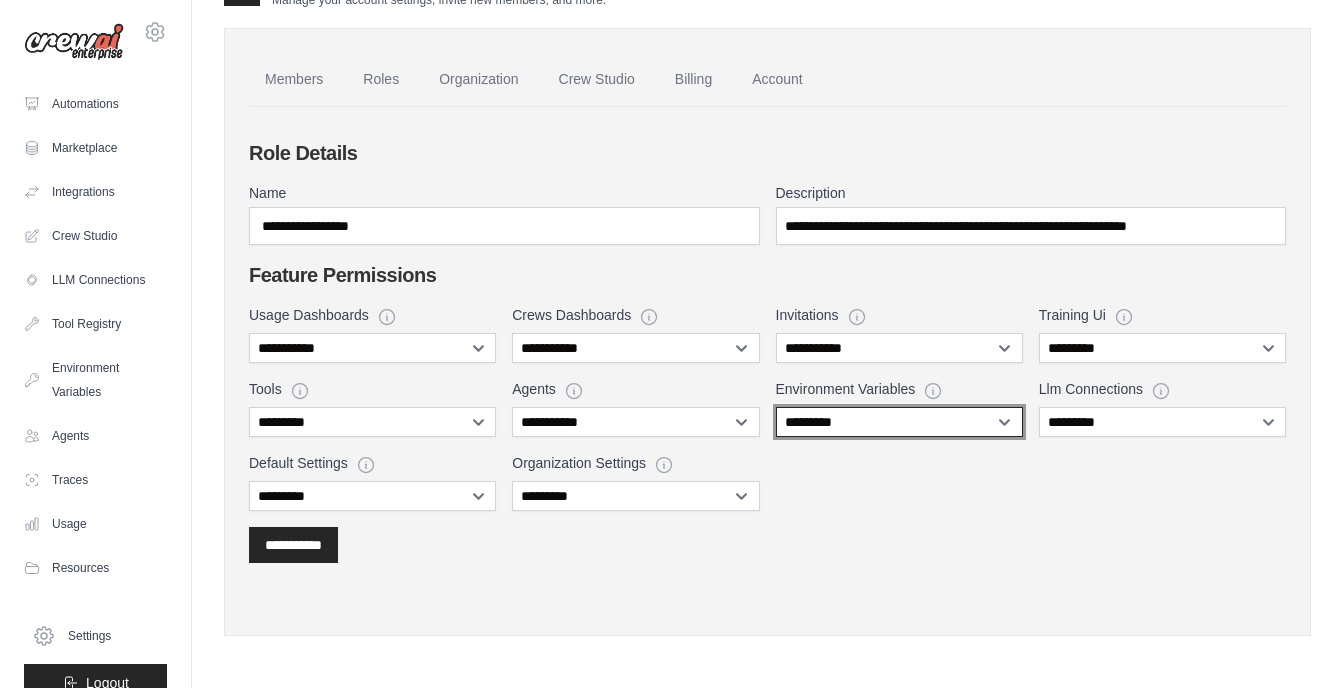 click on "**********" at bounding box center (899, 422) 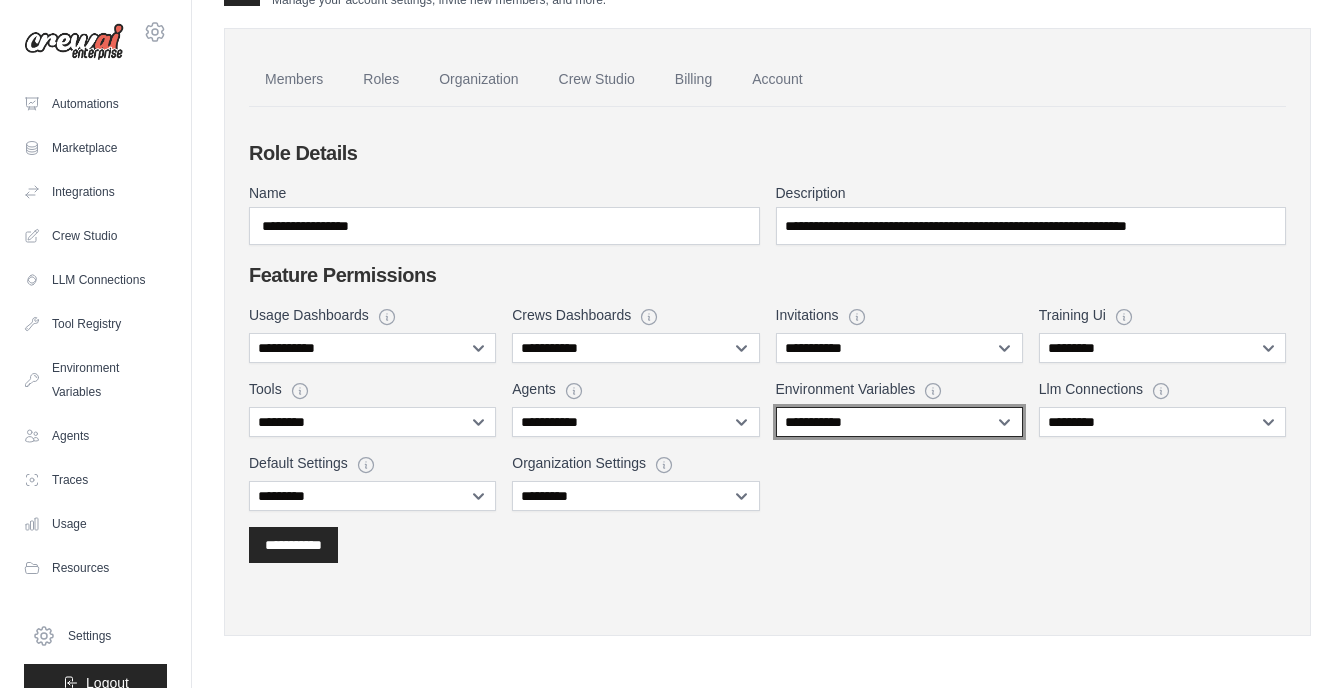 click on "**********" at bounding box center (899, 422) 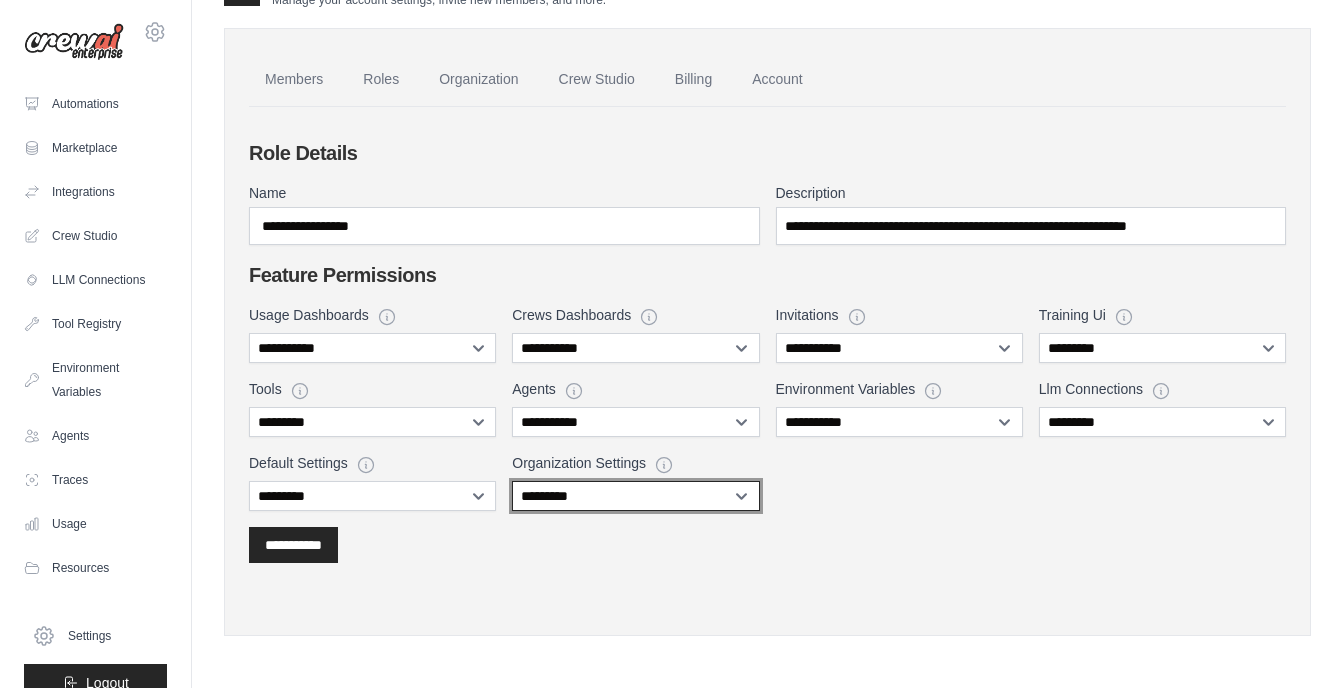 click on "**********" at bounding box center (635, 496) 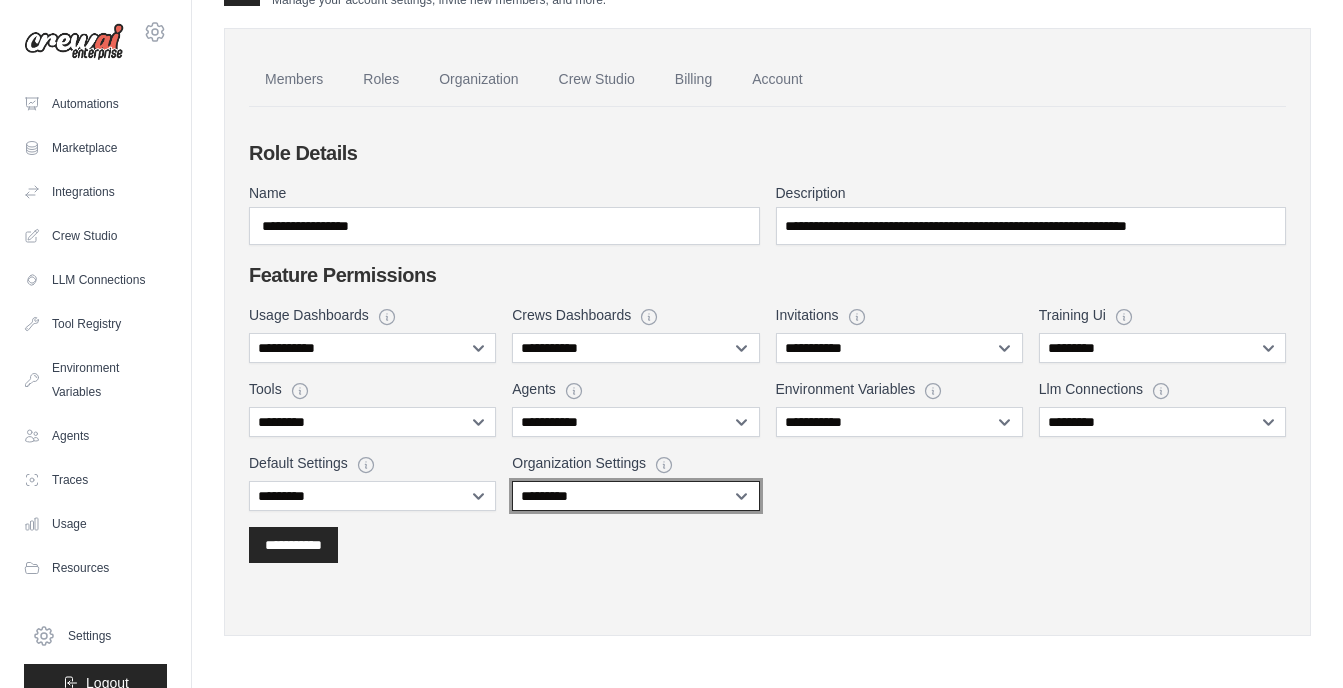 select on "****" 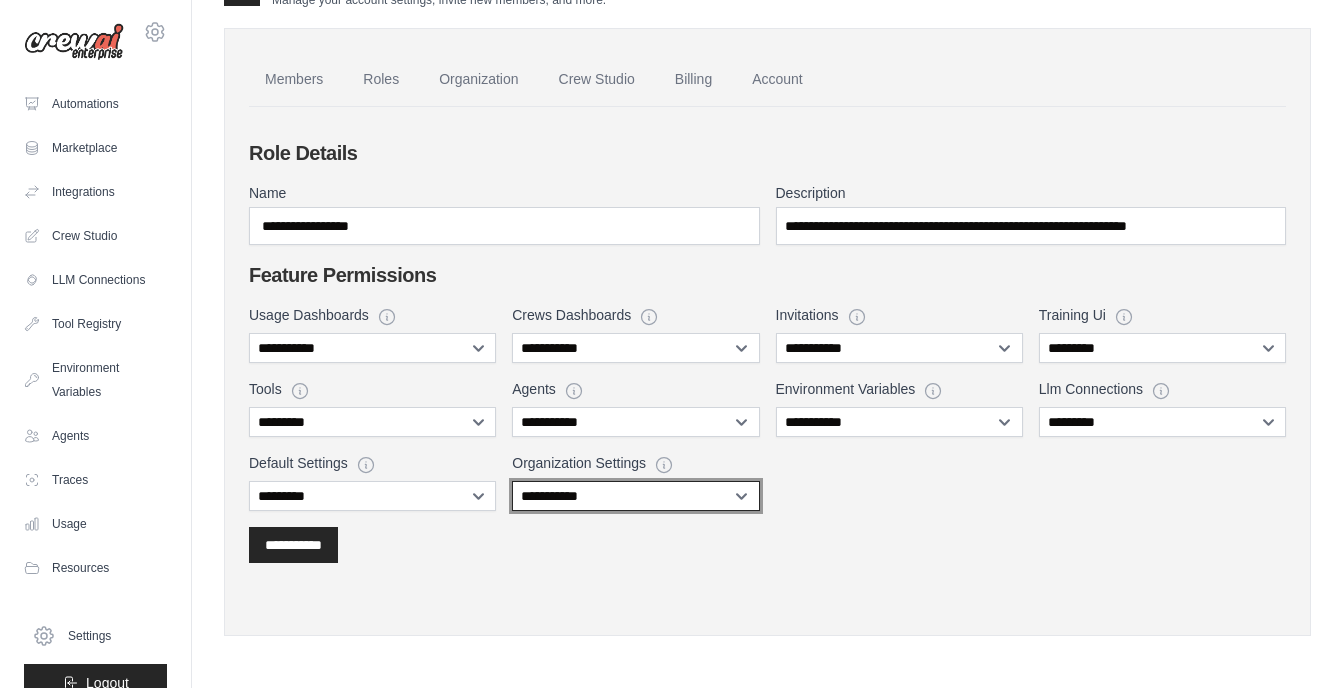 click on "**********" at bounding box center [635, 496] 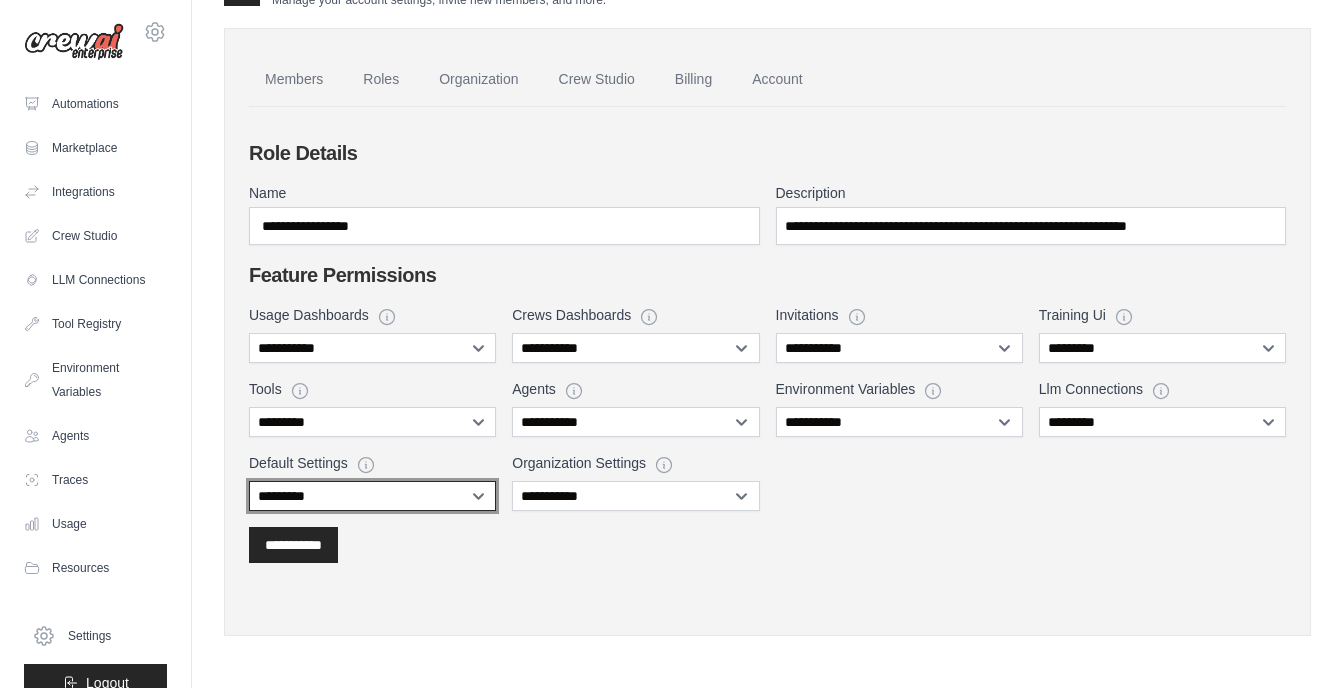 click on "**********" at bounding box center [372, 496] 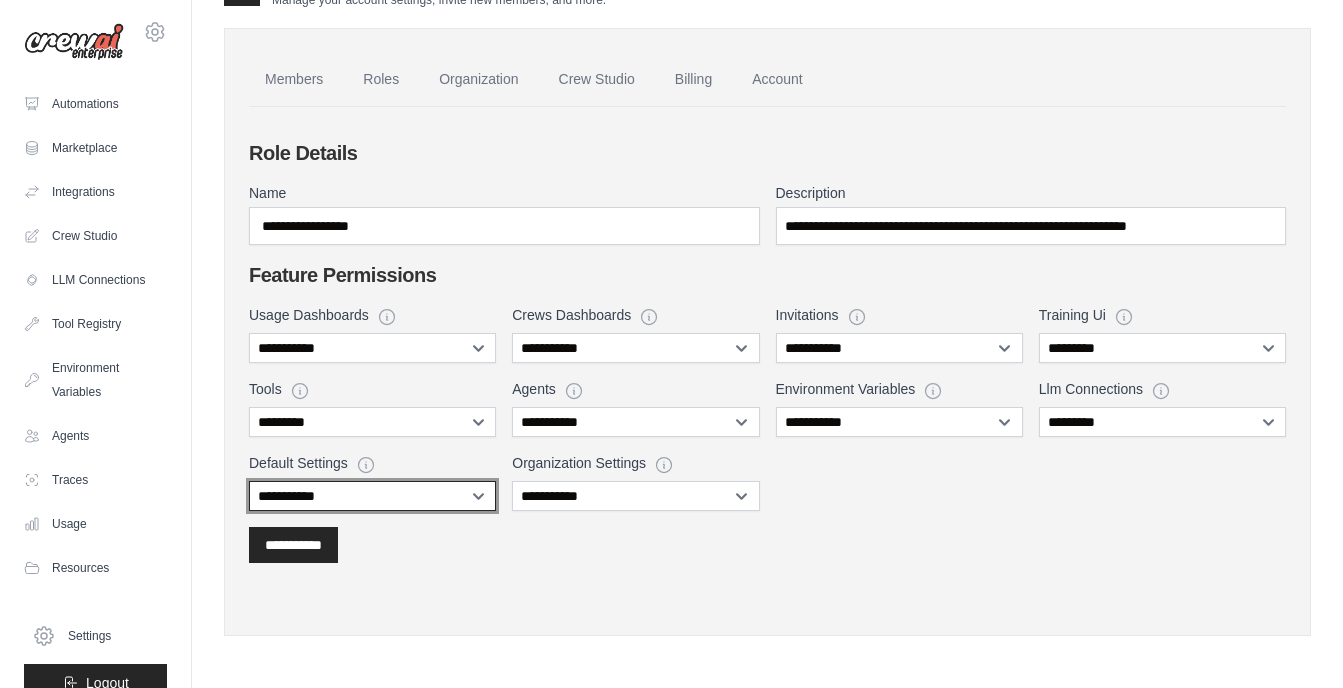 click on "**********" at bounding box center (372, 496) 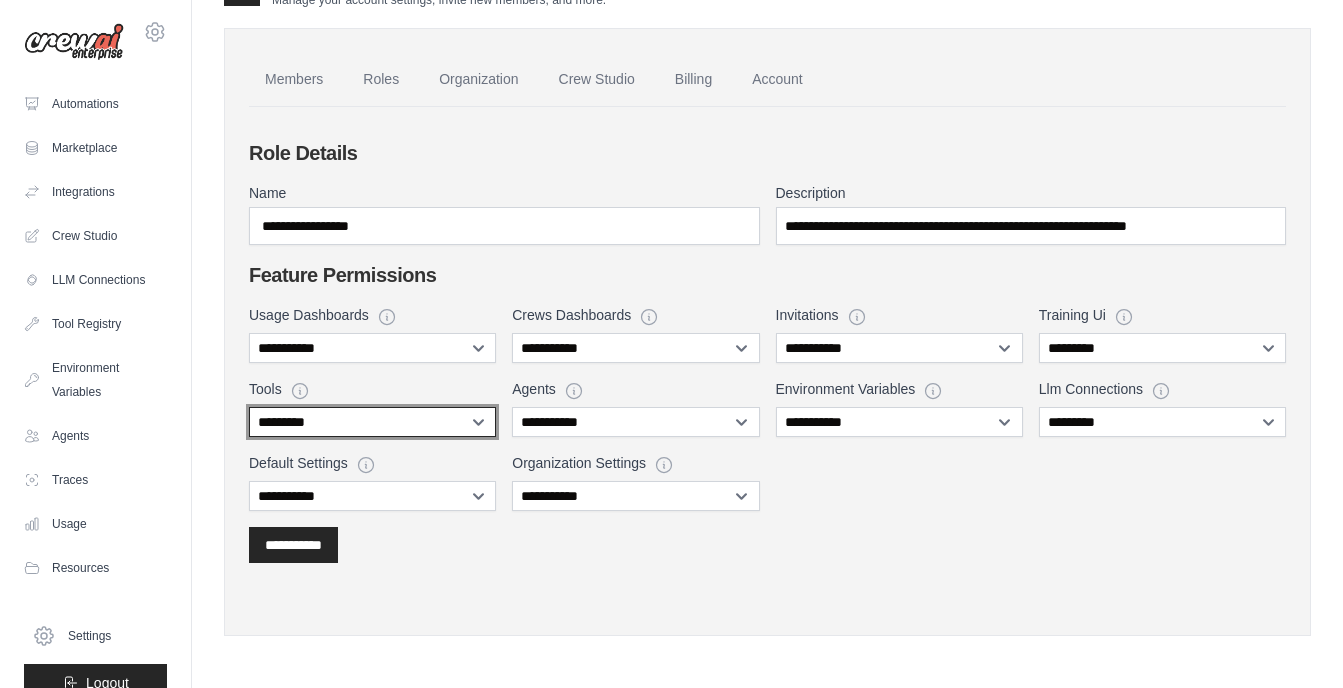 click on "**********" at bounding box center [372, 422] 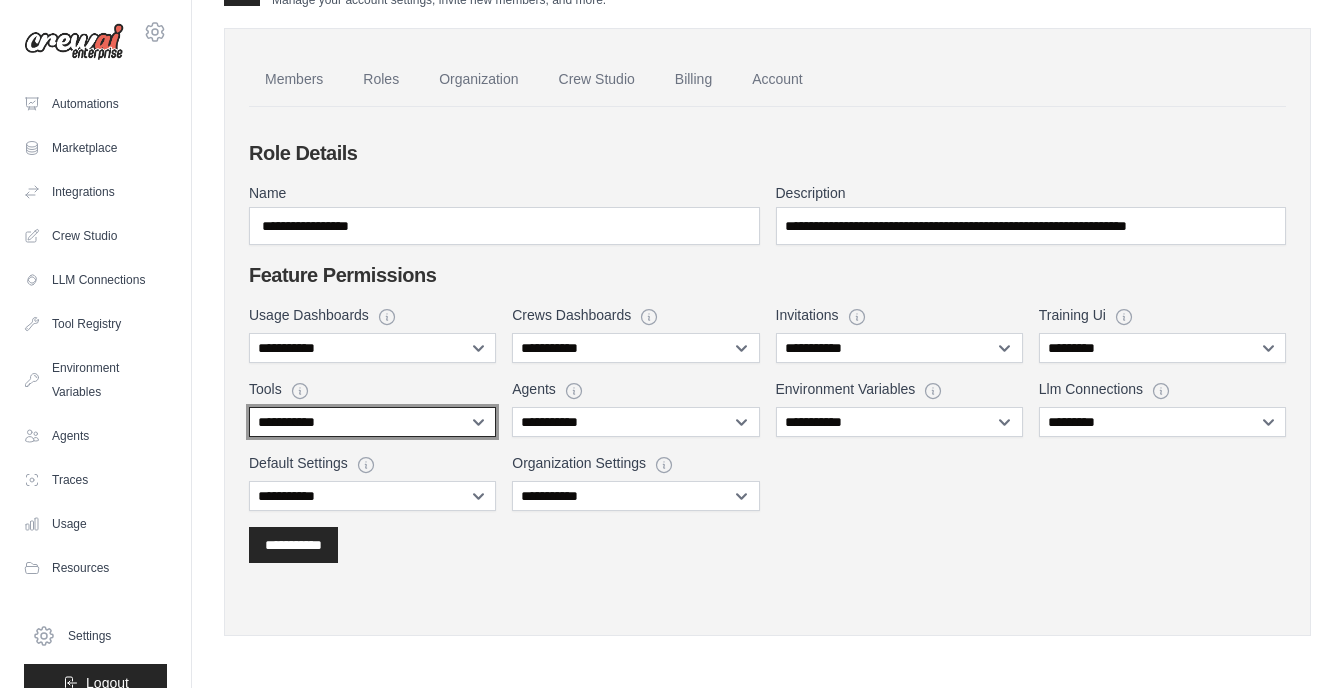 click on "**********" at bounding box center (372, 422) 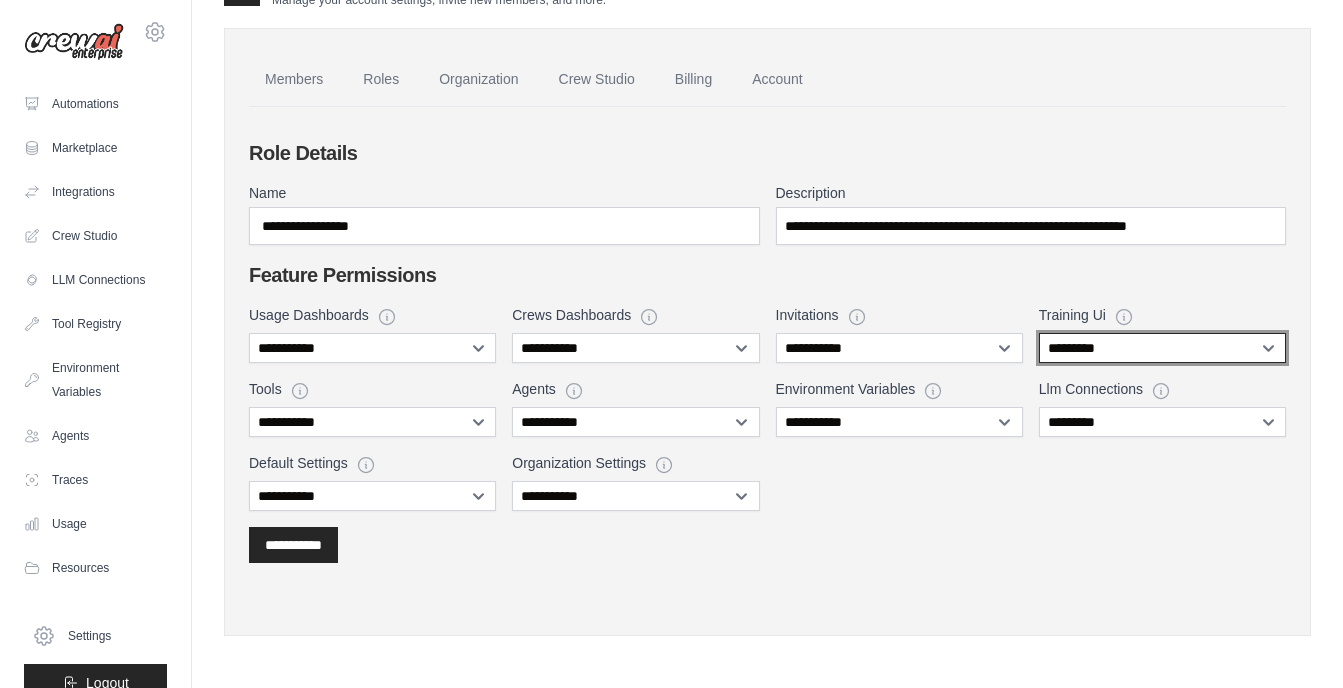 click on "**********" at bounding box center [1162, 348] 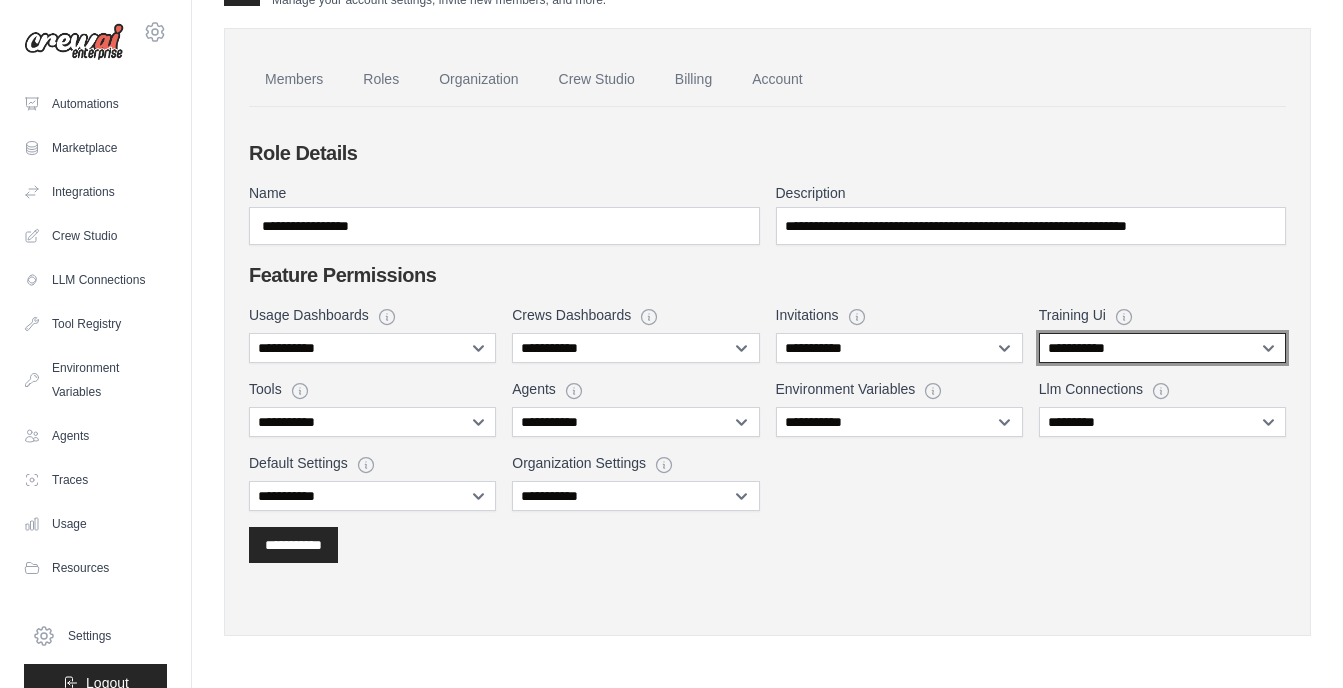 click on "**********" at bounding box center [1162, 348] 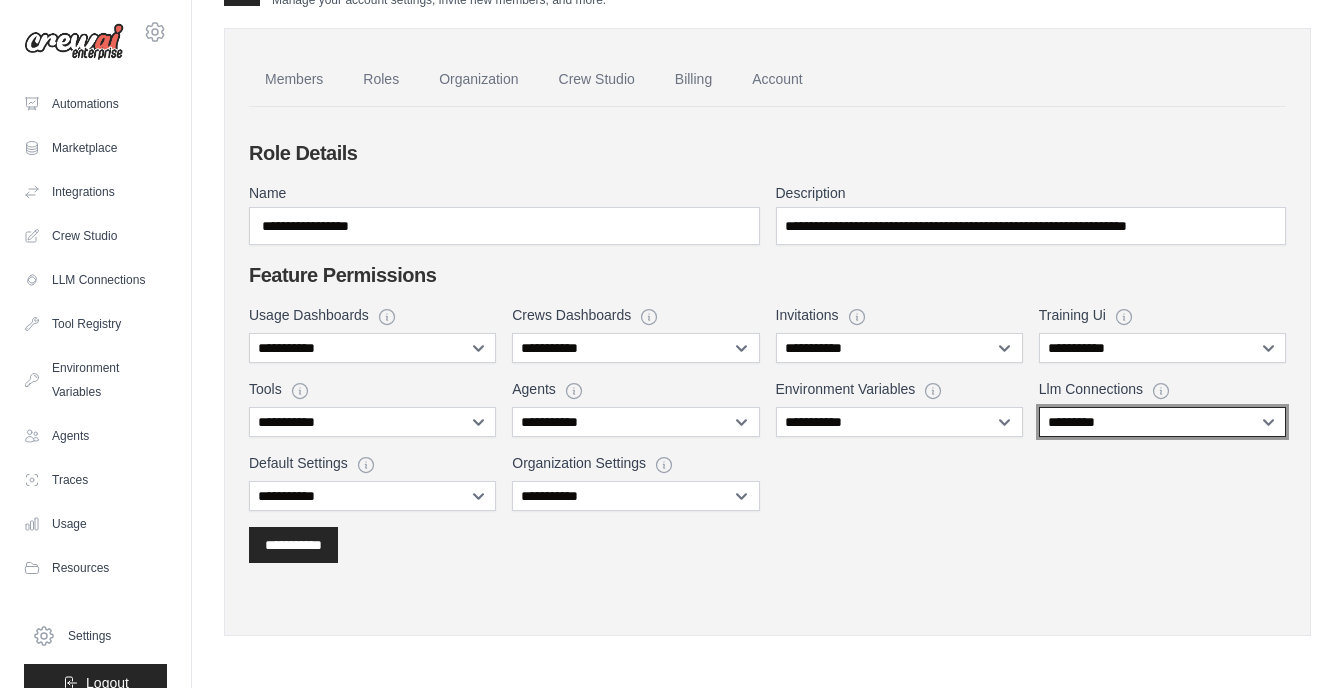 click on "**********" at bounding box center [1162, 422] 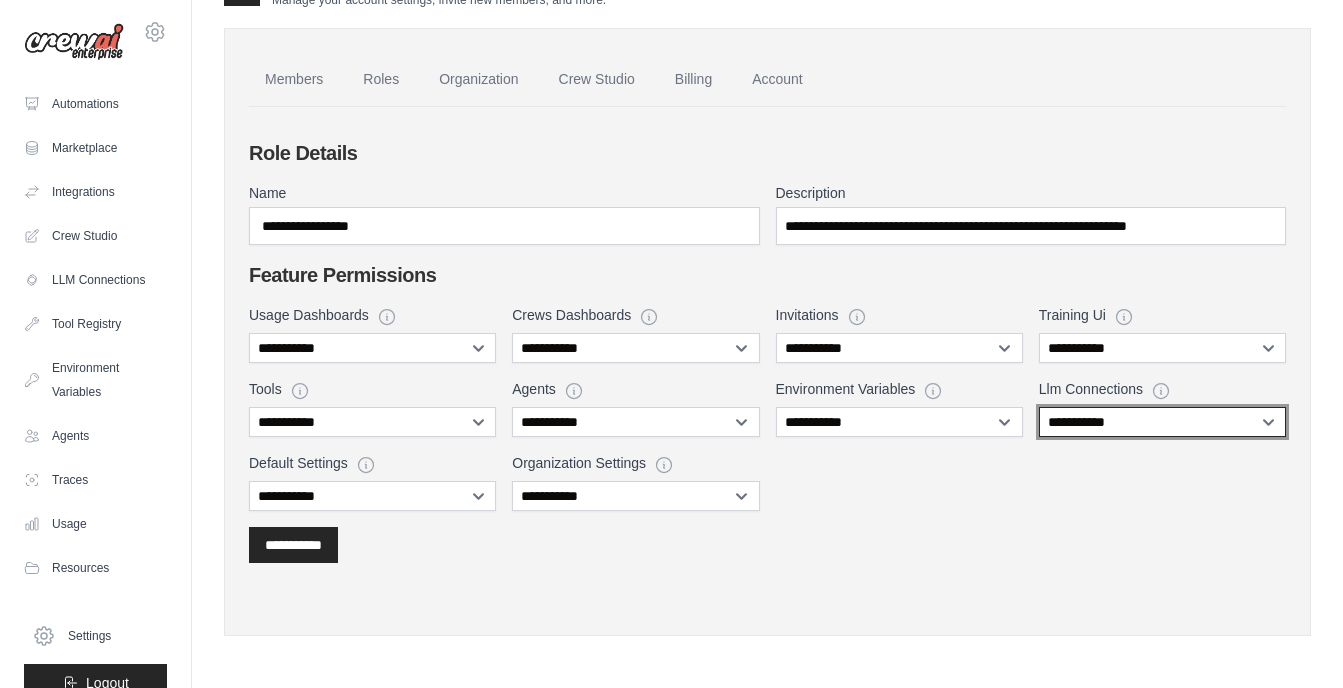 click on "**********" at bounding box center (1162, 422) 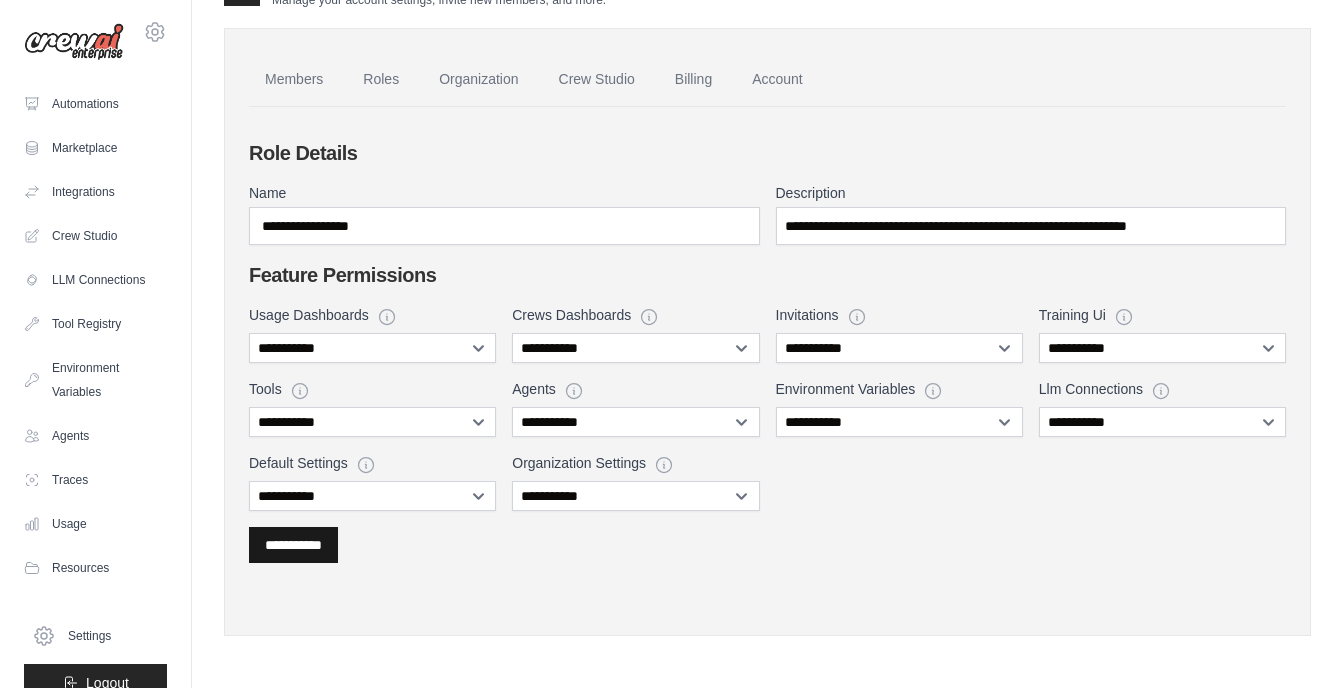 click on "**********" at bounding box center (293, 545) 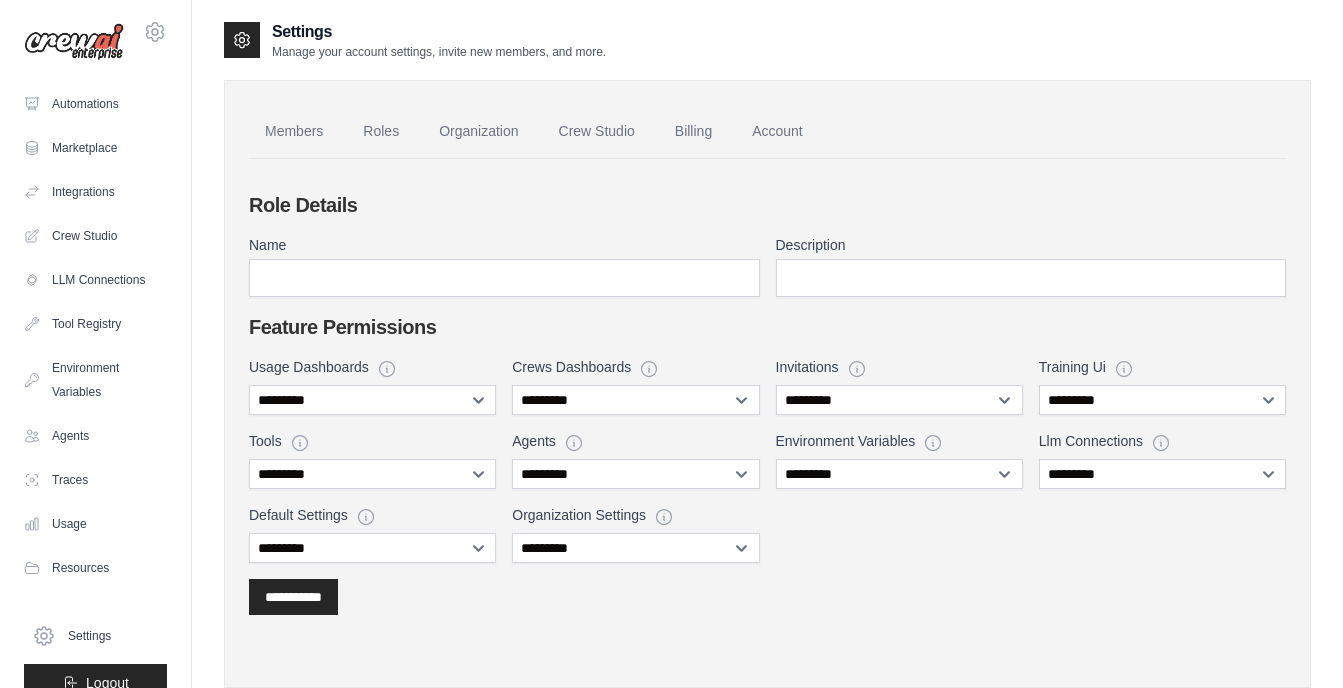 scroll, scrollTop: 0, scrollLeft: 0, axis: both 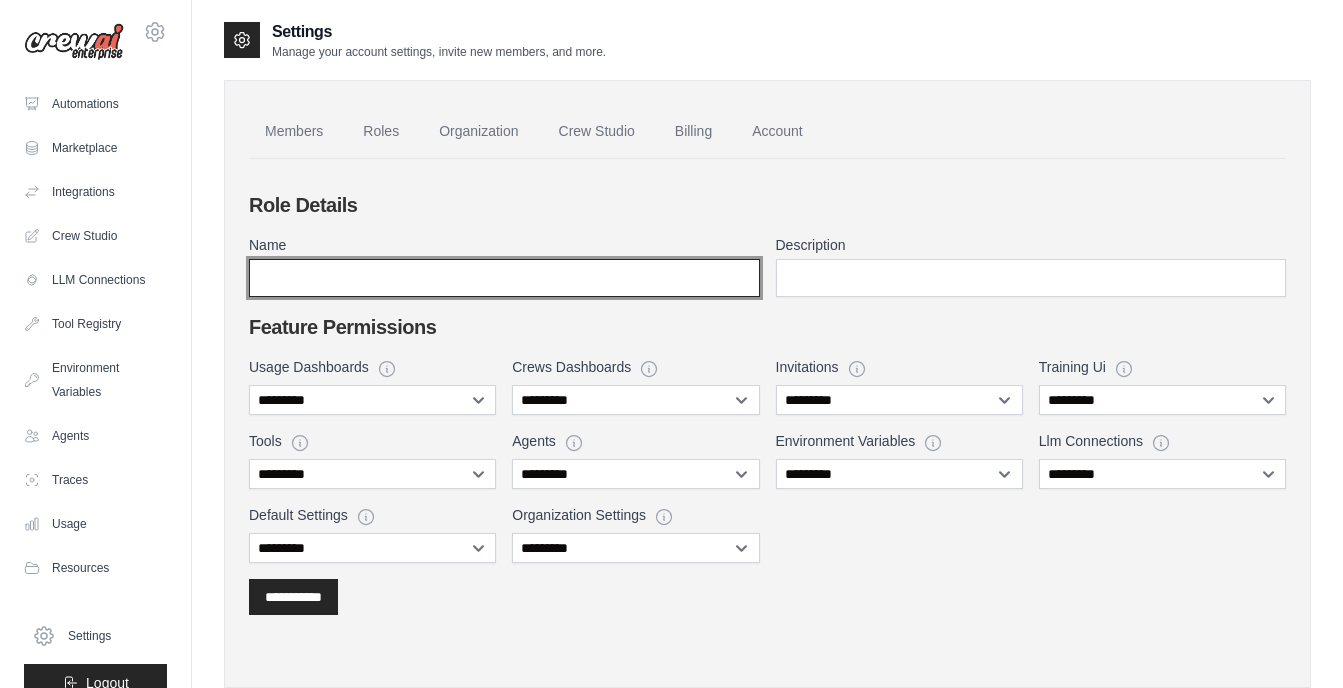 click on "Name" at bounding box center (504, 278) 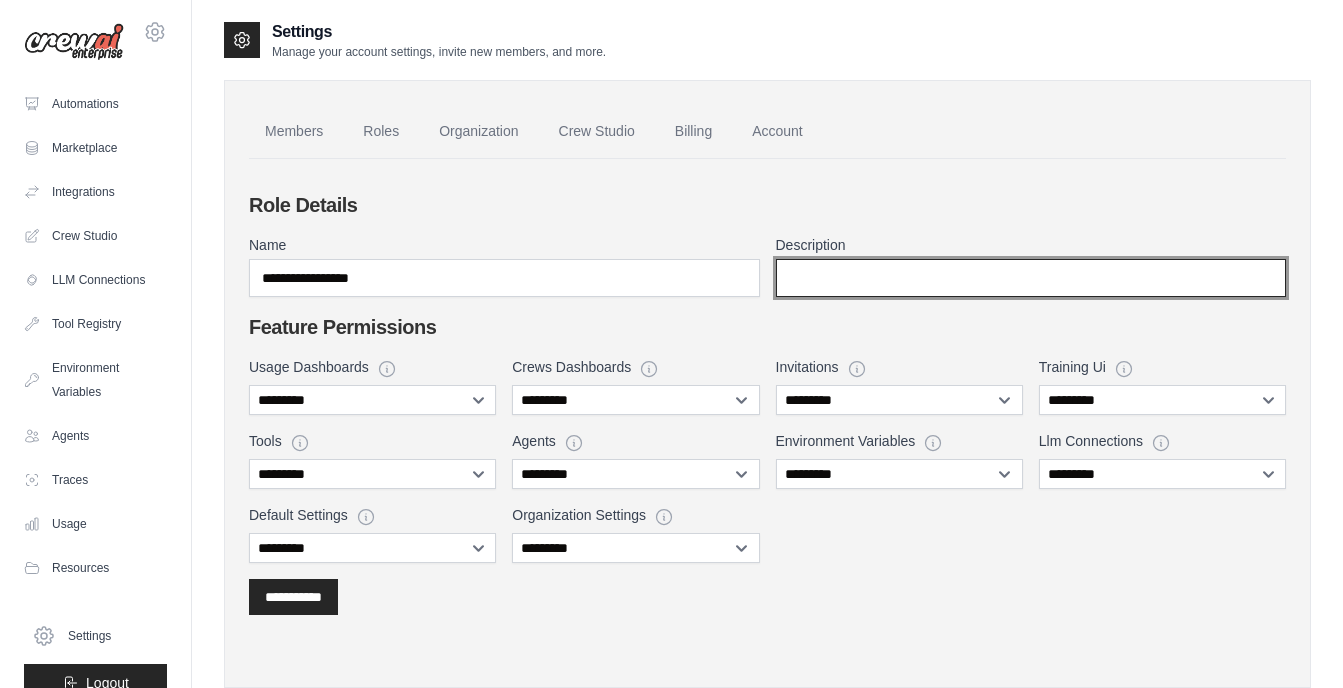 type on "**********" 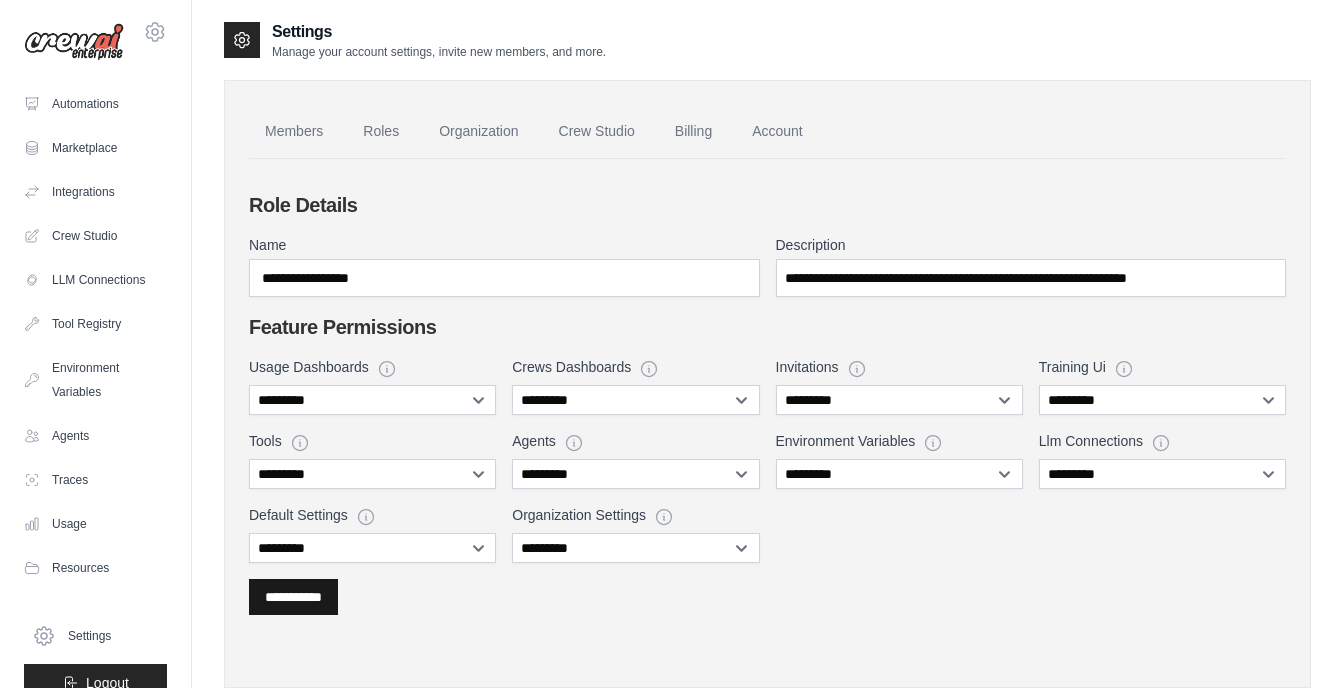 click on "**********" at bounding box center [293, 597] 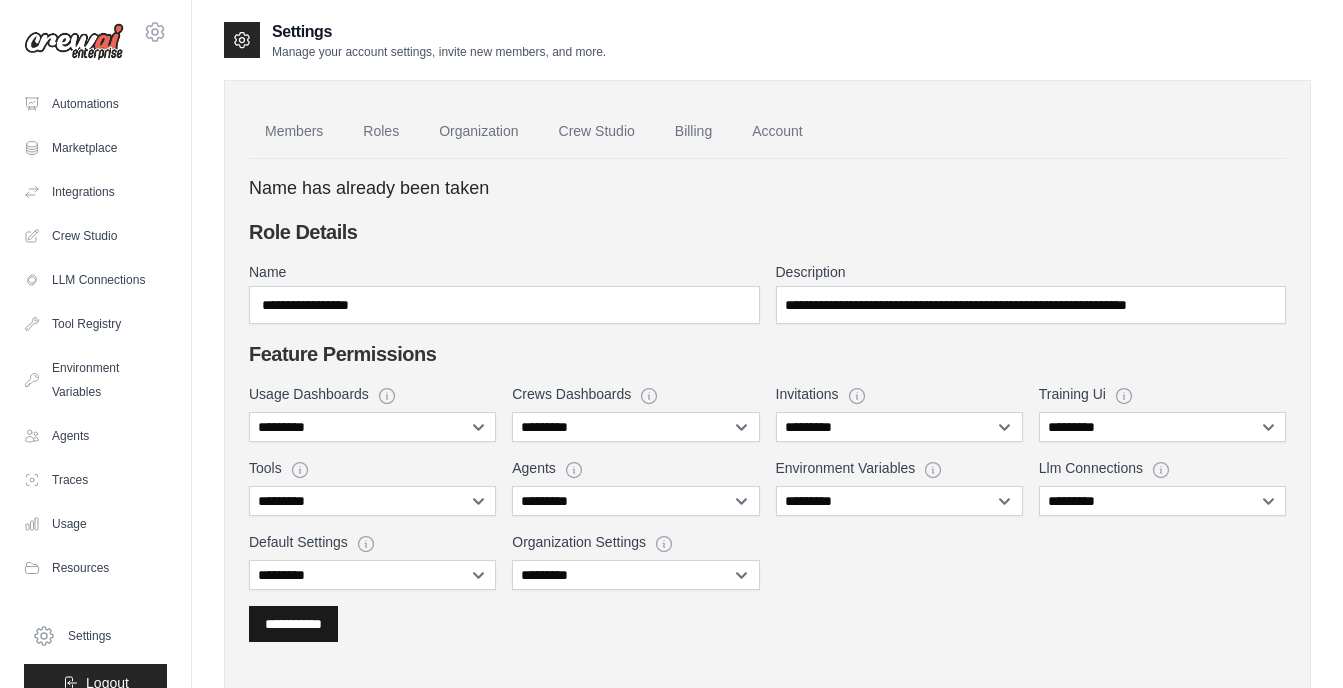 drag, startPoint x: 307, startPoint y: 653, endPoint x: 310, endPoint y: 612, distance: 41.109608 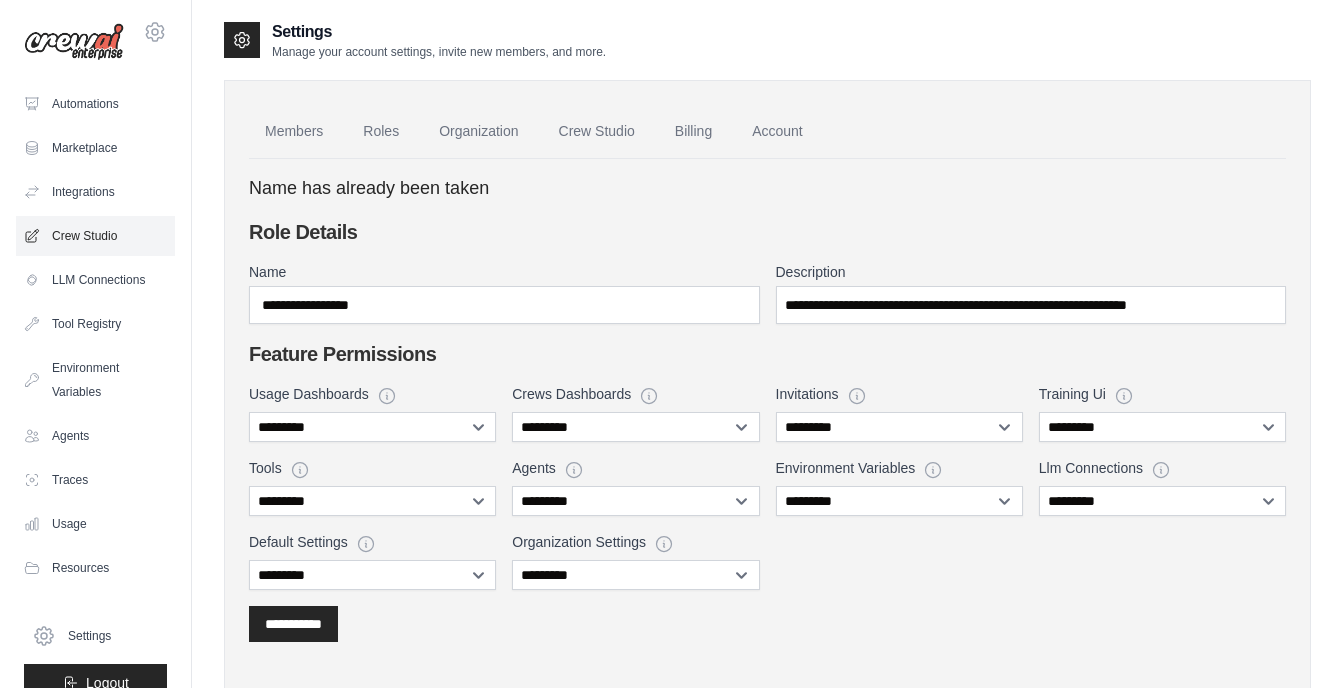 click on "Crew Studio" at bounding box center (95, 236) 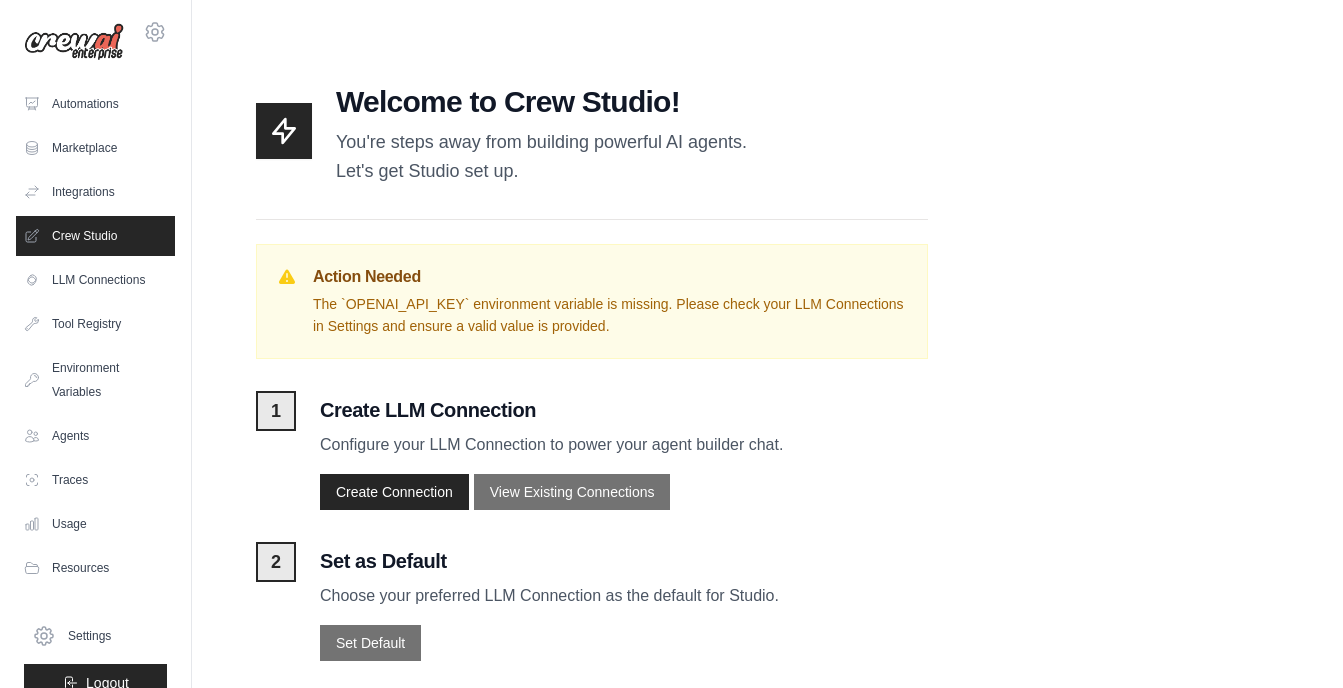 scroll, scrollTop: 25, scrollLeft: 0, axis: vertical 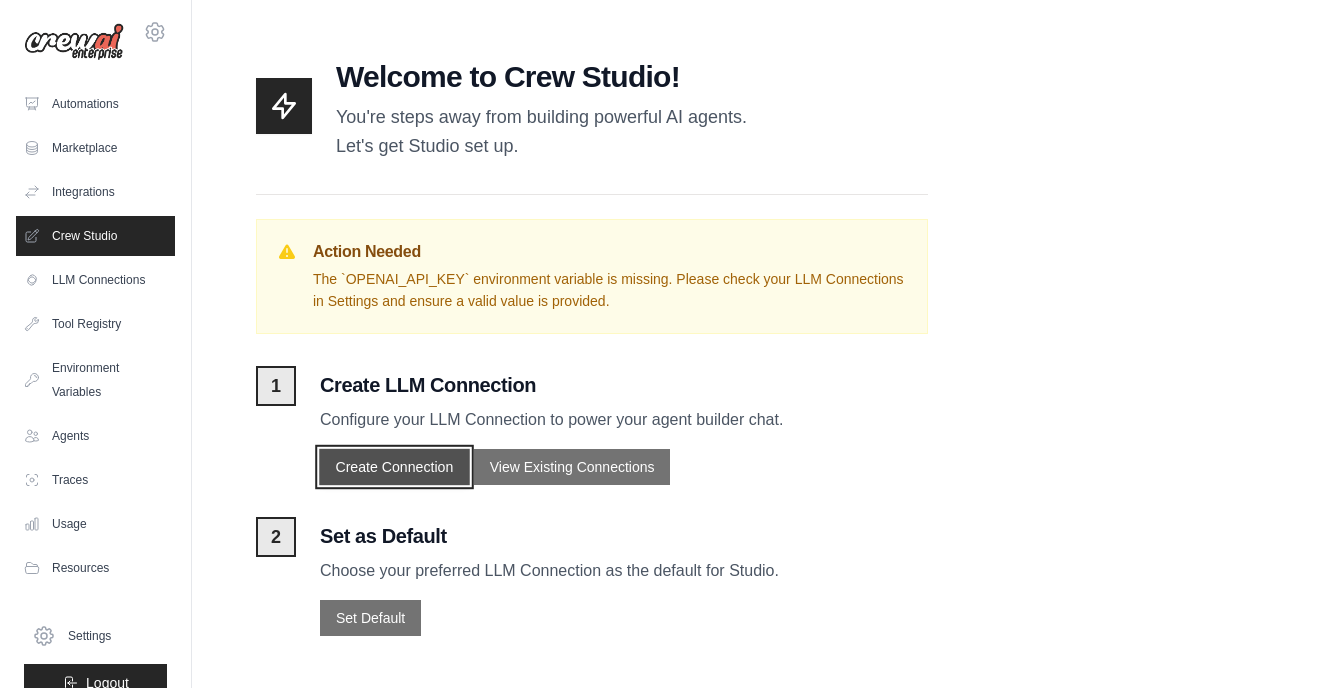 click on "Create Connection" at bounding box center (394, 467) 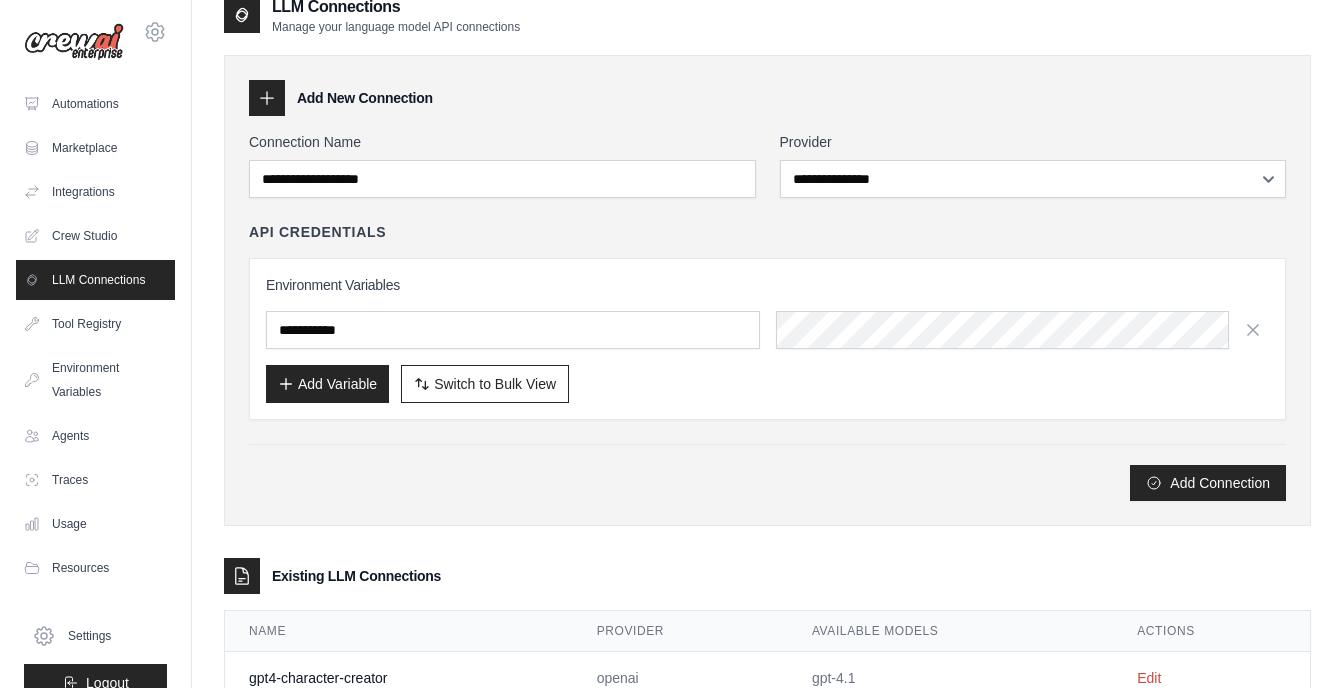 scroll, scrollTop: 0, scrollLeft: 0, axis: both 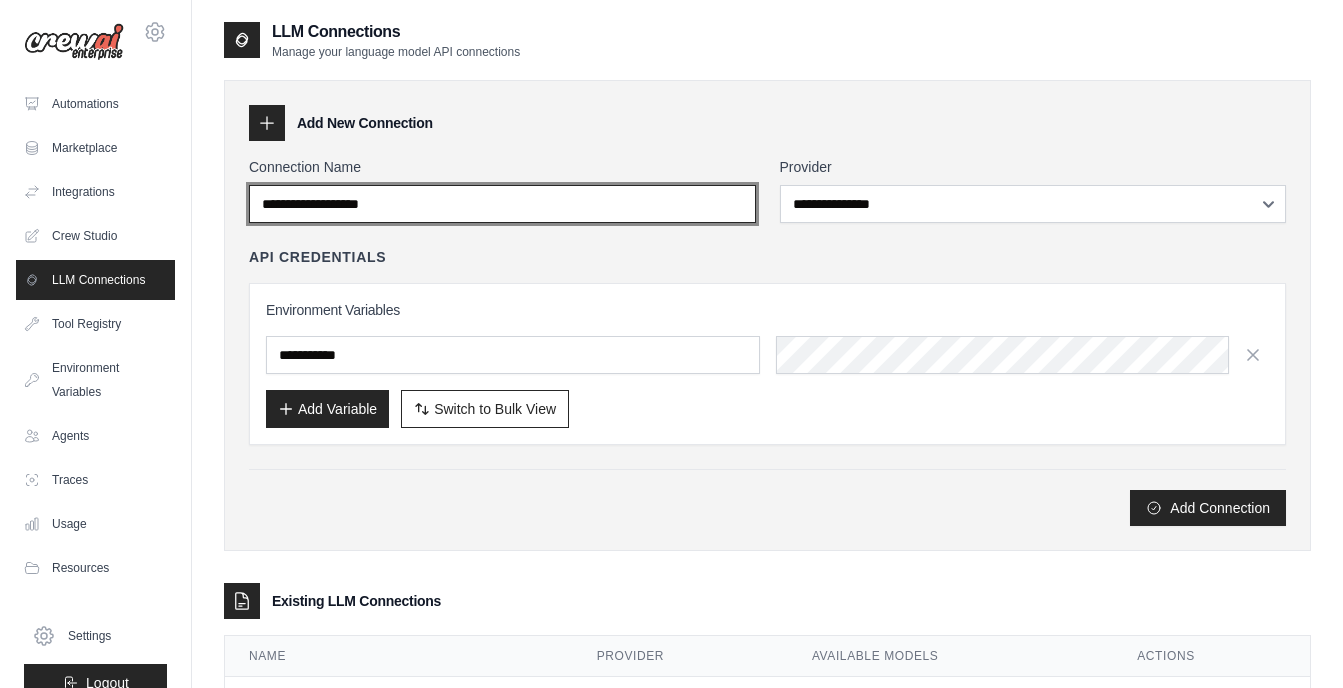 click on "Connection Name" at bounding box center [502, 204] 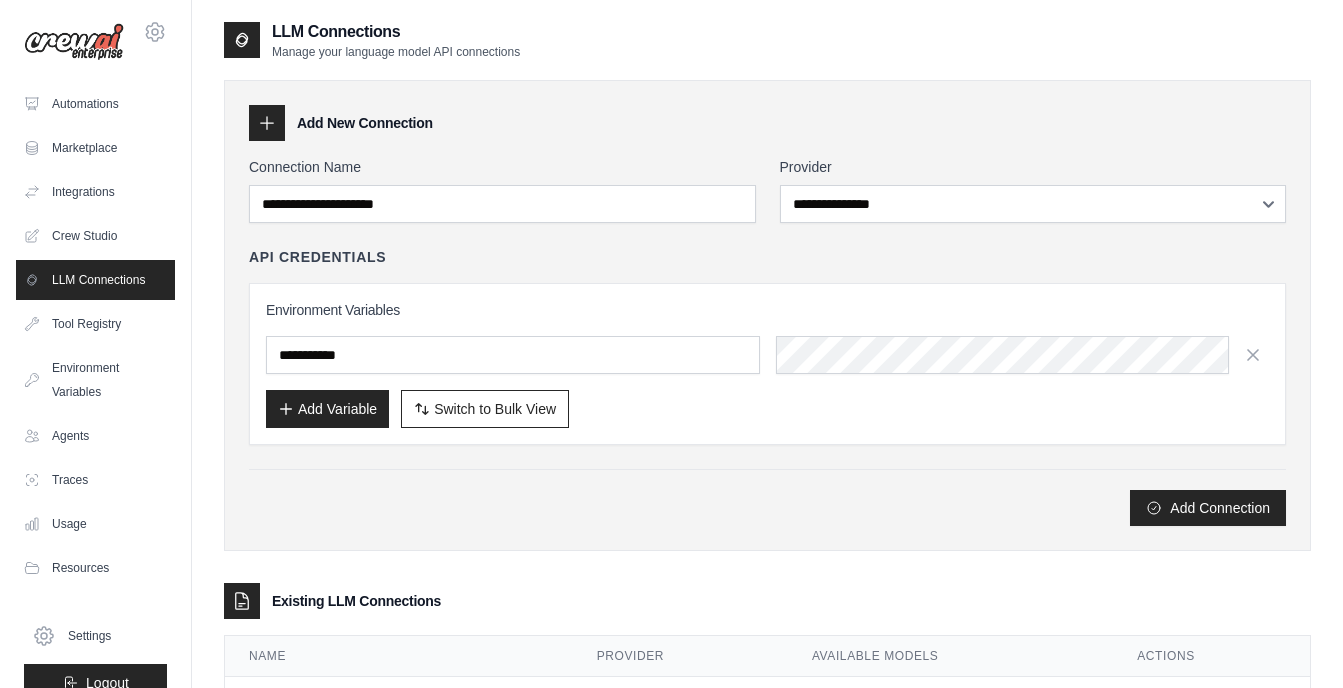 click on "**********" at bounding box center [767, 315] 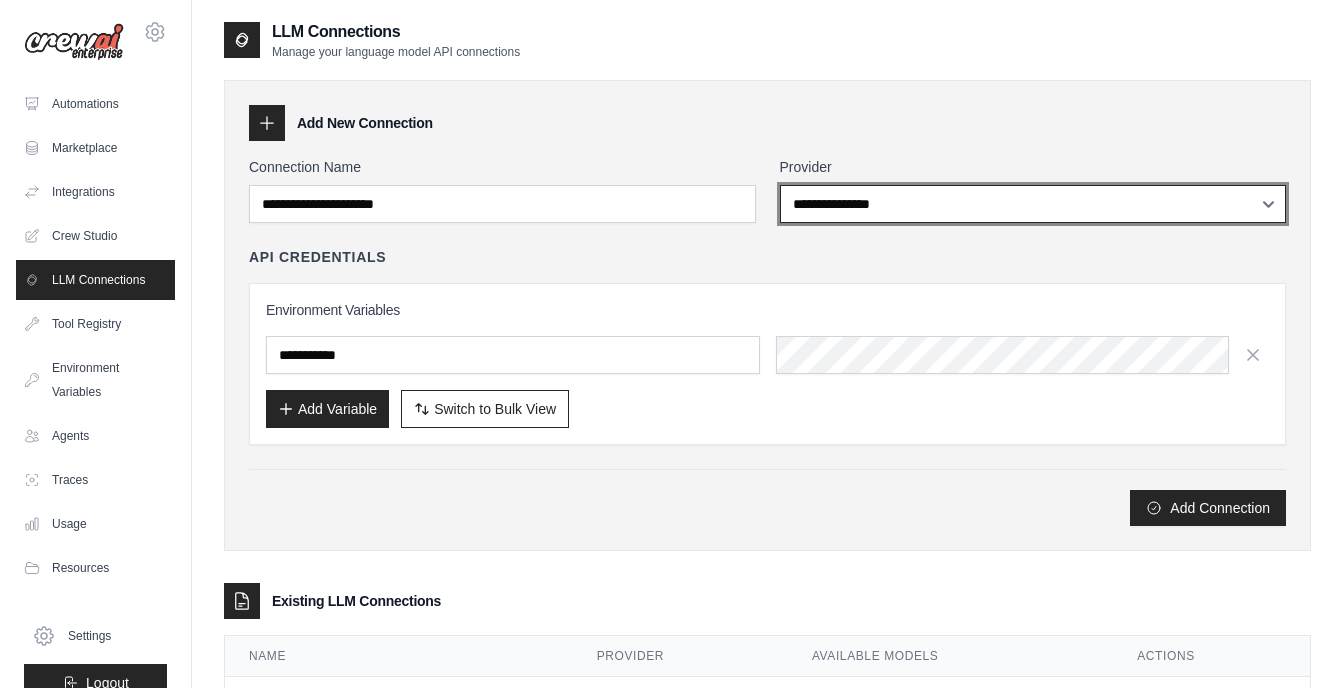 click on "**********" at bounding box center (1033, 204) 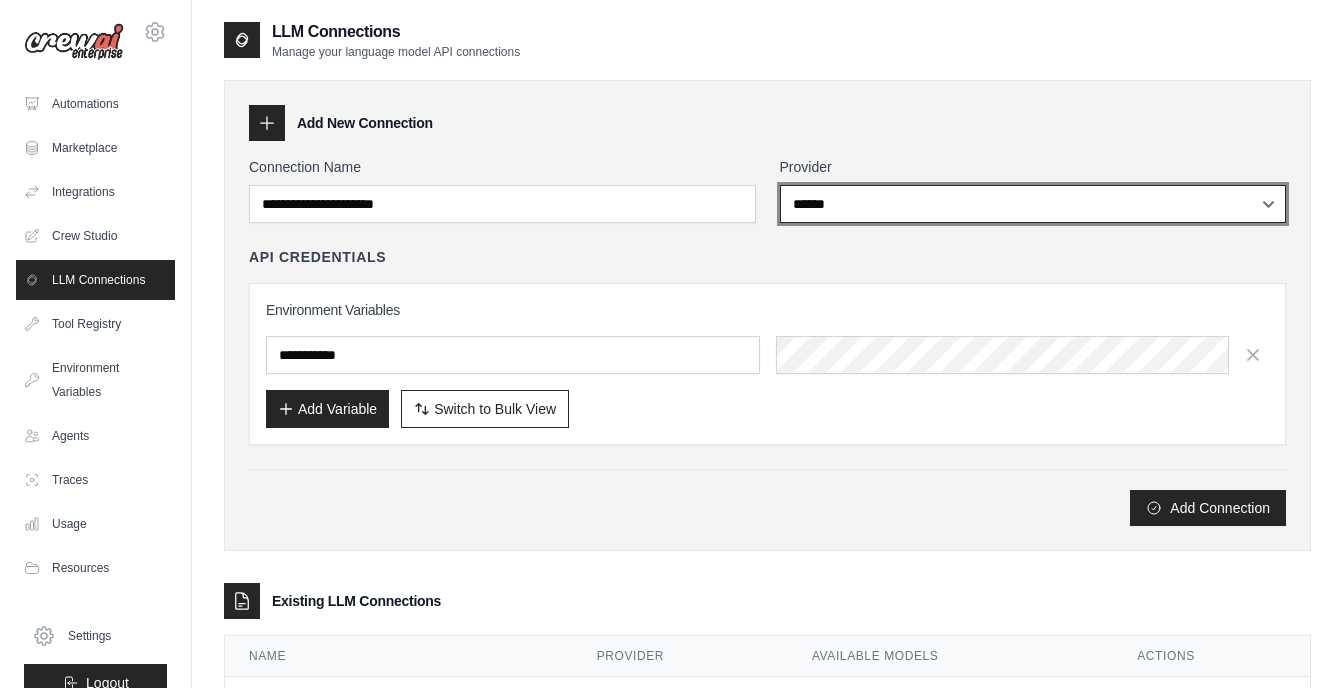 click on "**********" at bounding box center [1033, 204] 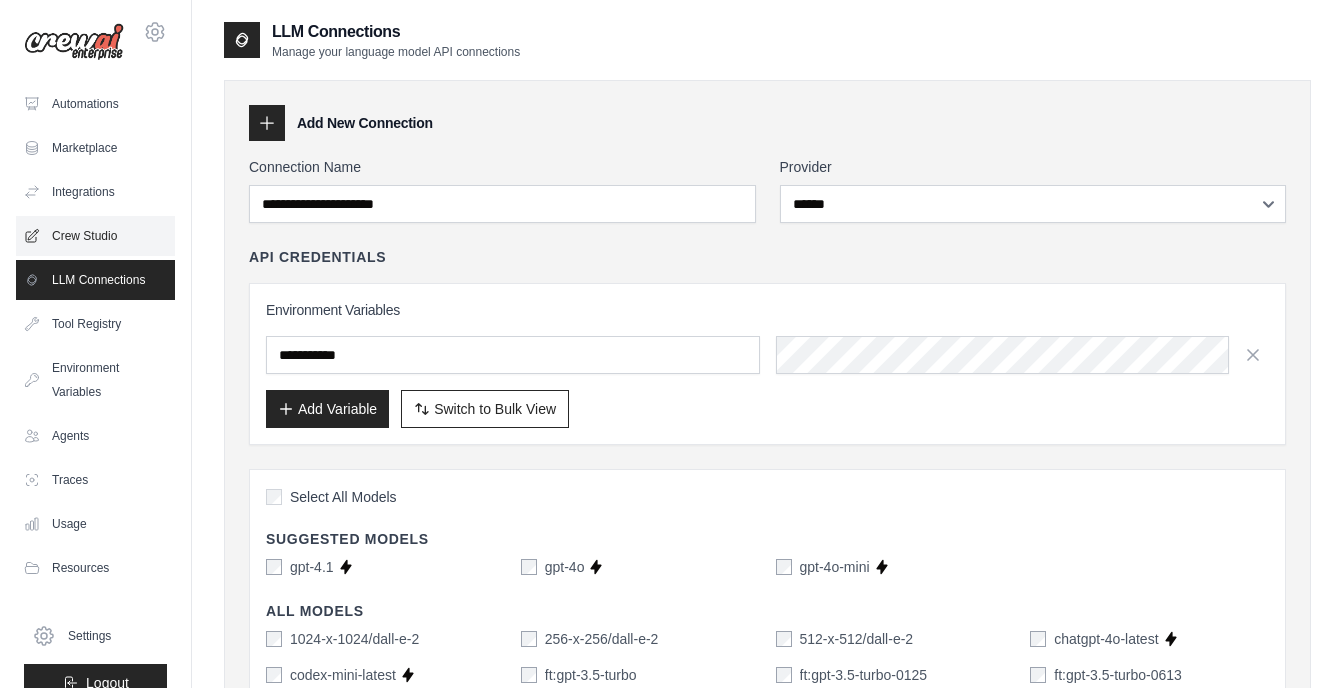 click on "Crew Studio" at bounding box center [95, 236] 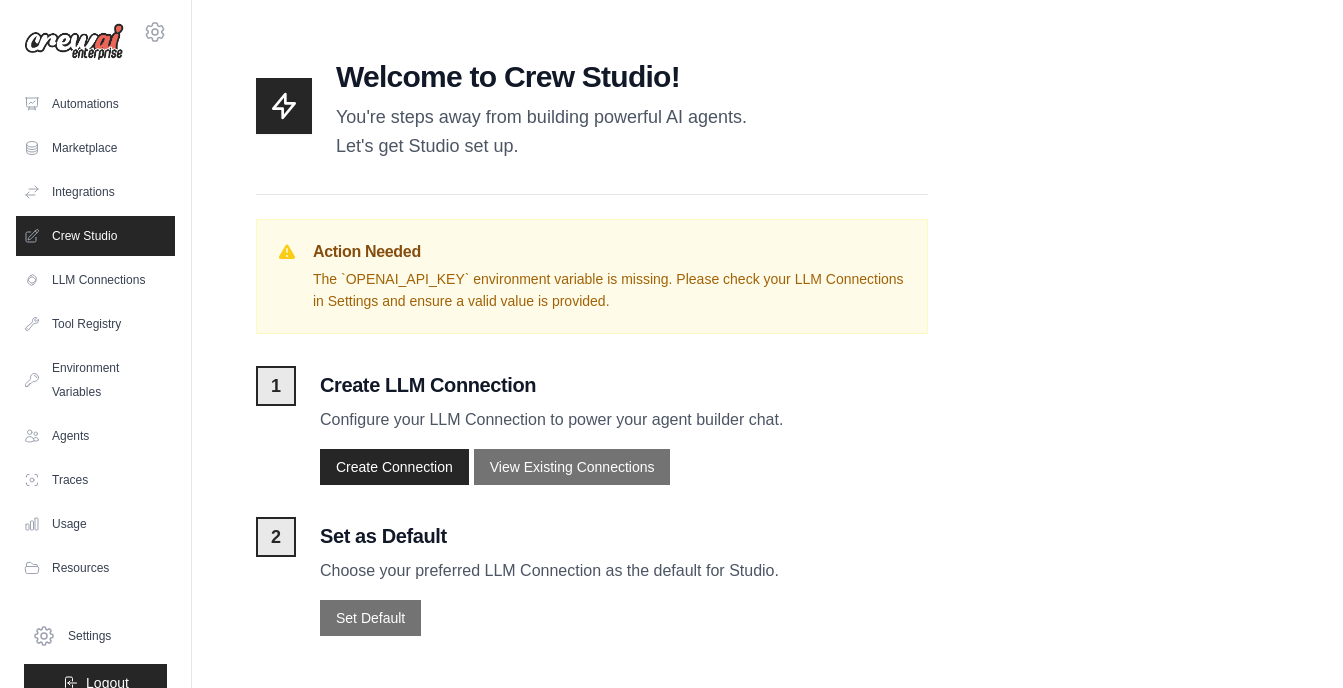 scroll, scrollTop: 0, scrollLeft: 0, axis: both 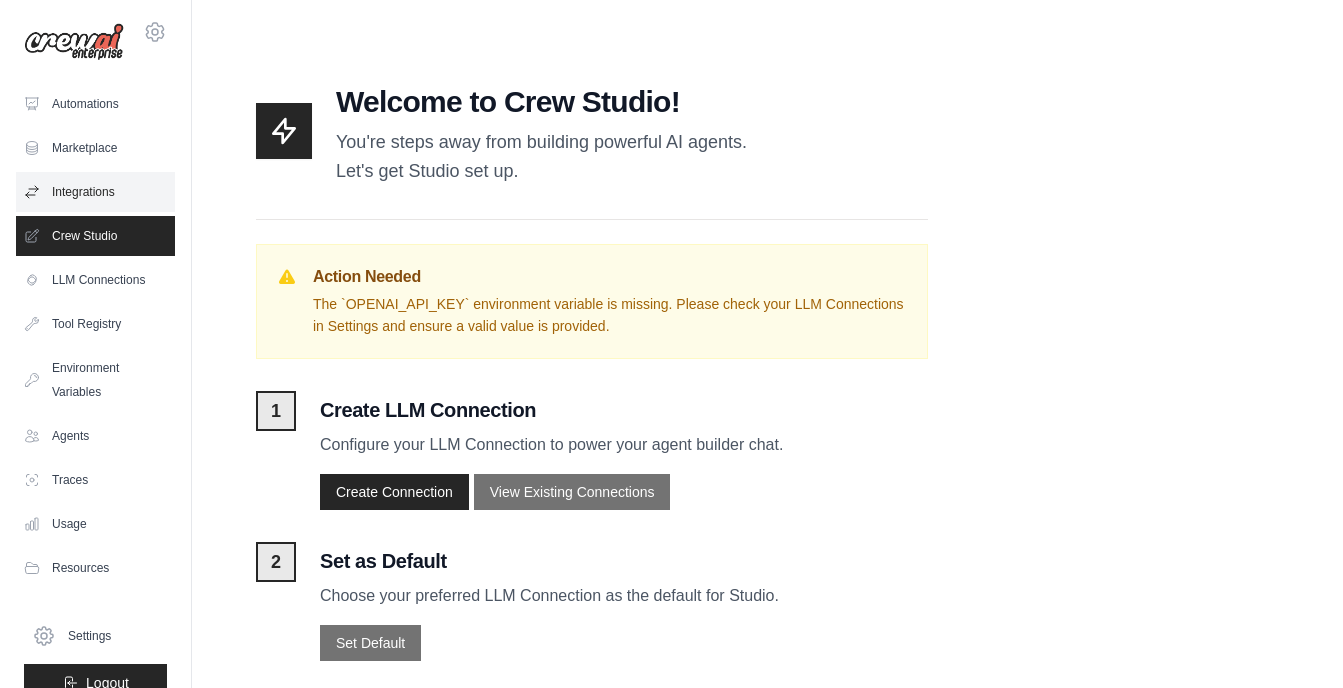 click on "Integrations" at bounding box center (95, 192) 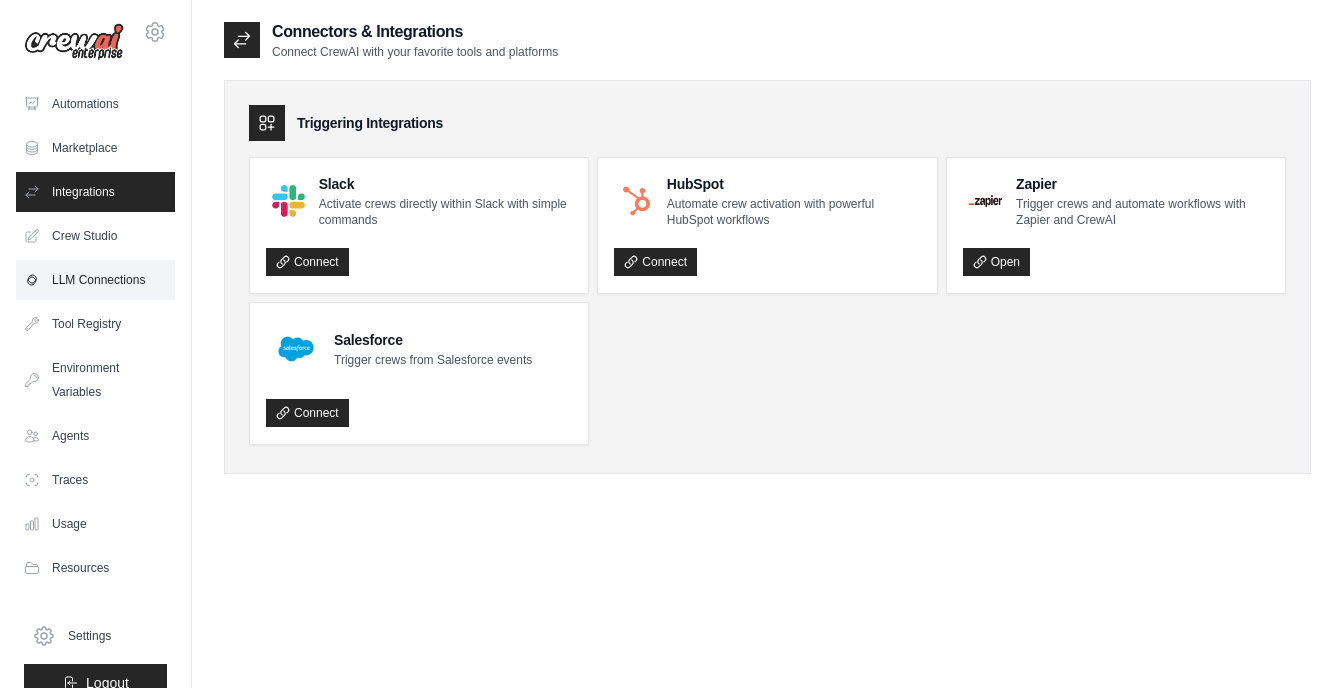 click on "LLM Connections" at bounding box center (95, 280) 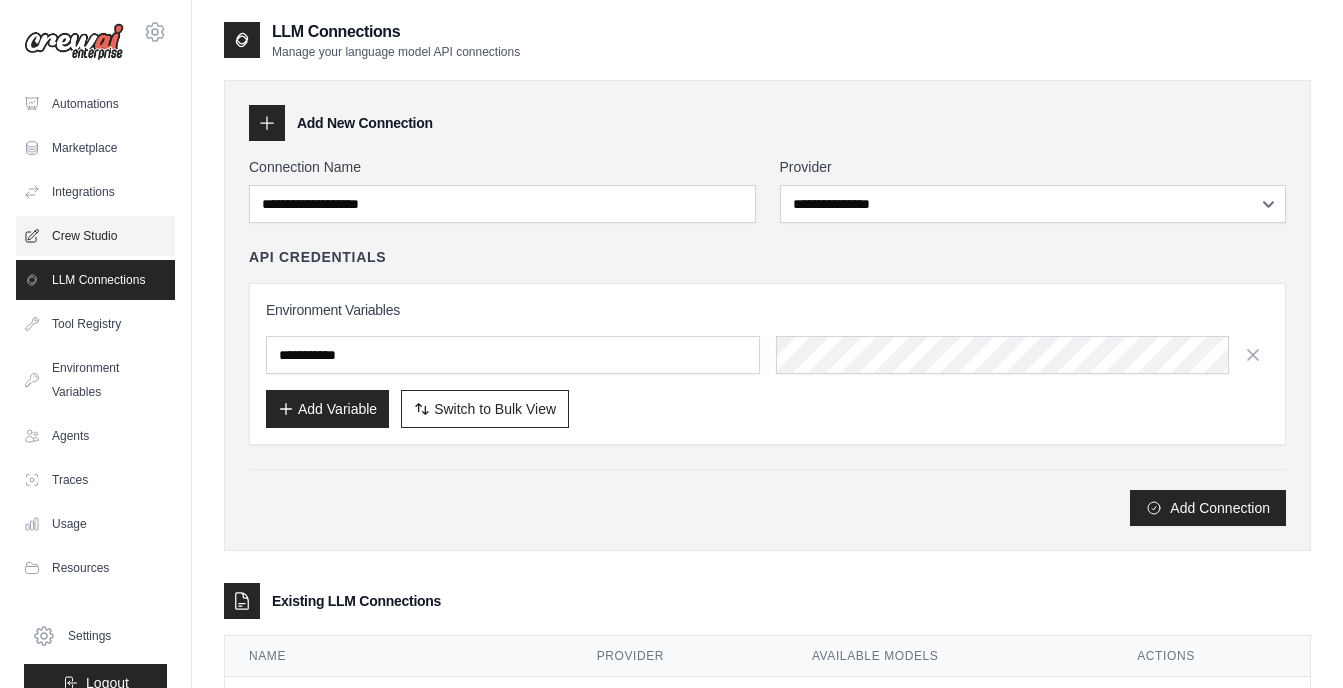 click on "Crew Studio" at bounding box center (95, 236) 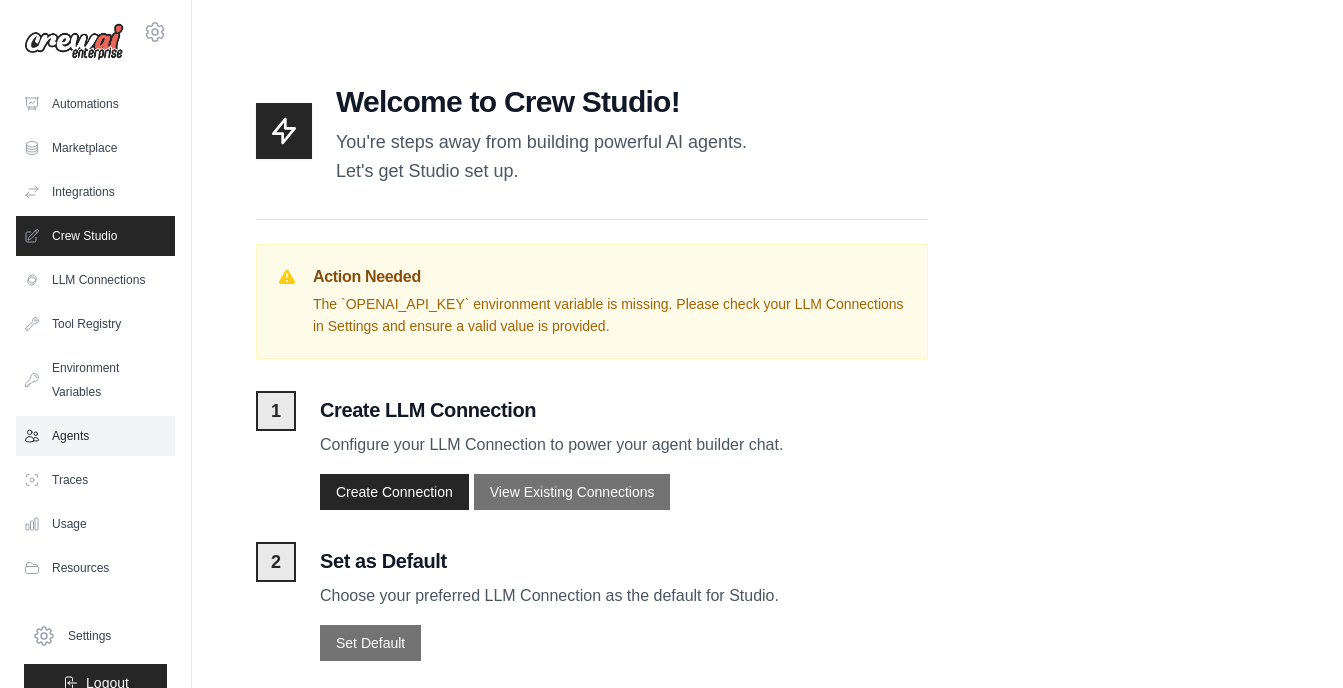 click on "Agents" at bounding box center [95, 436] 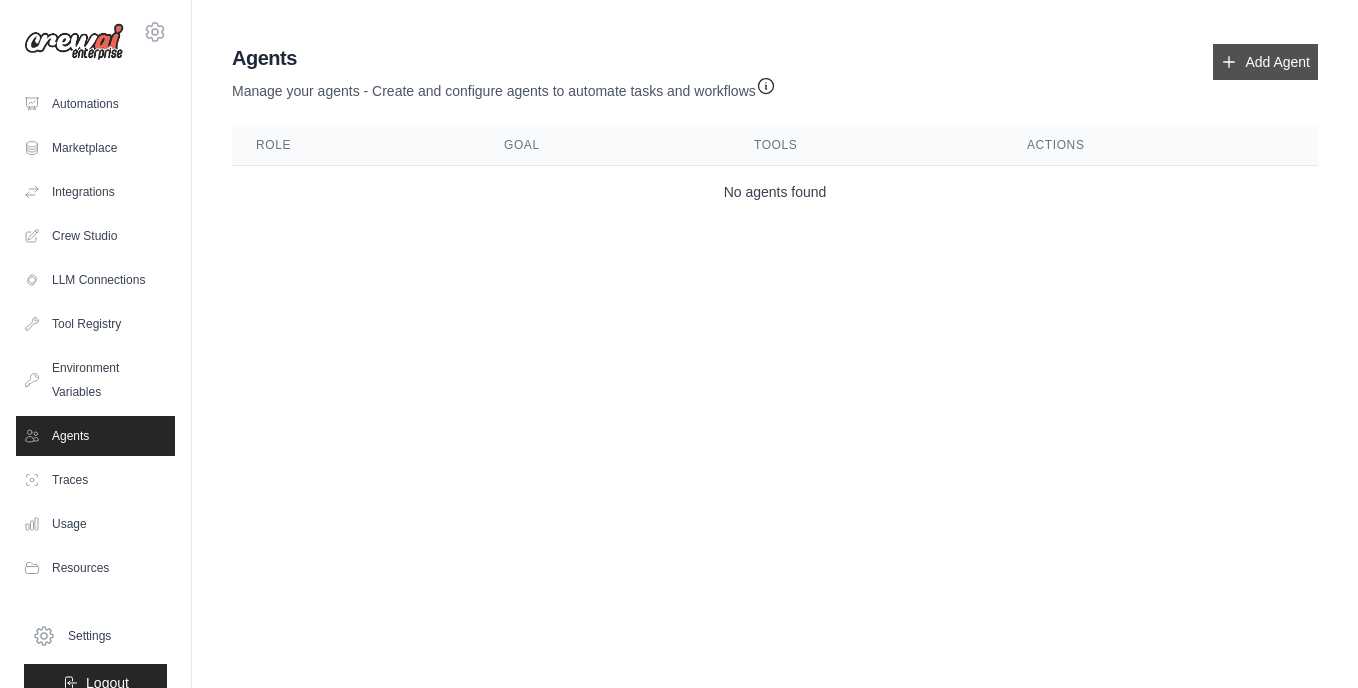 click 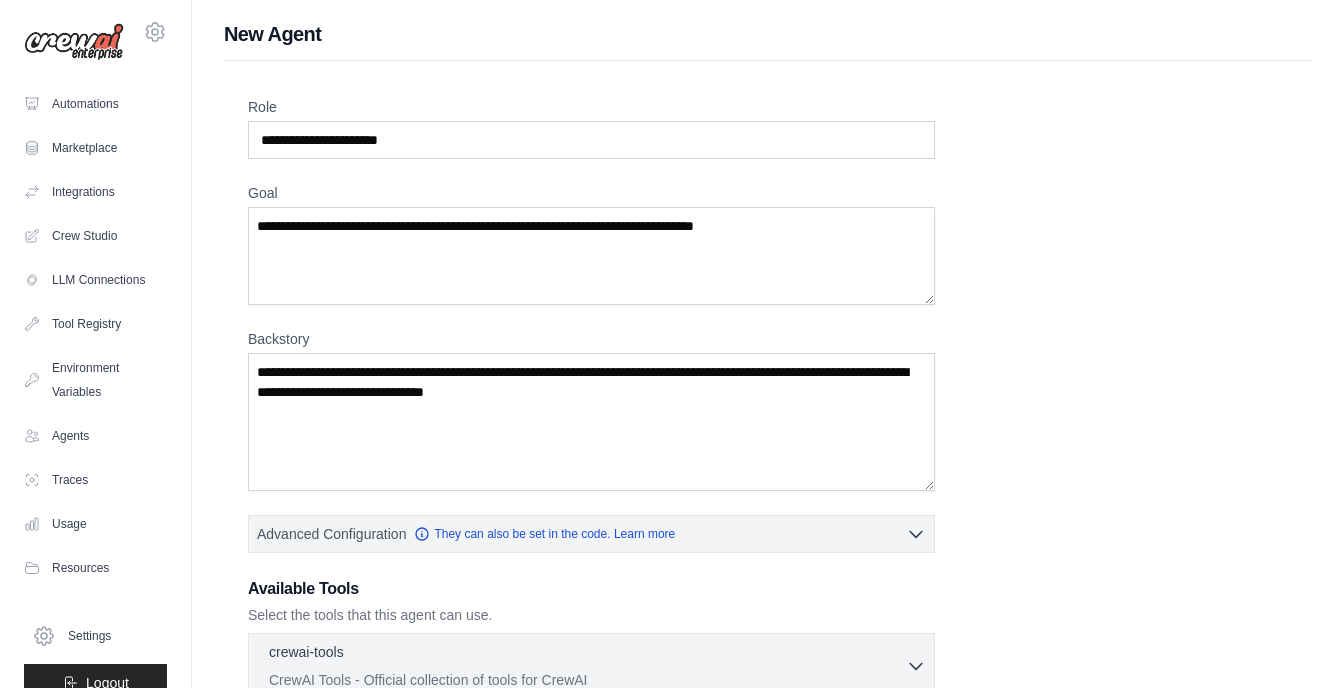 click on "Role
Goal
Backstory
Advanced Configuration
They can also be set in the code. Learn more
Enable reasoning" at bounding box center (767, 509) 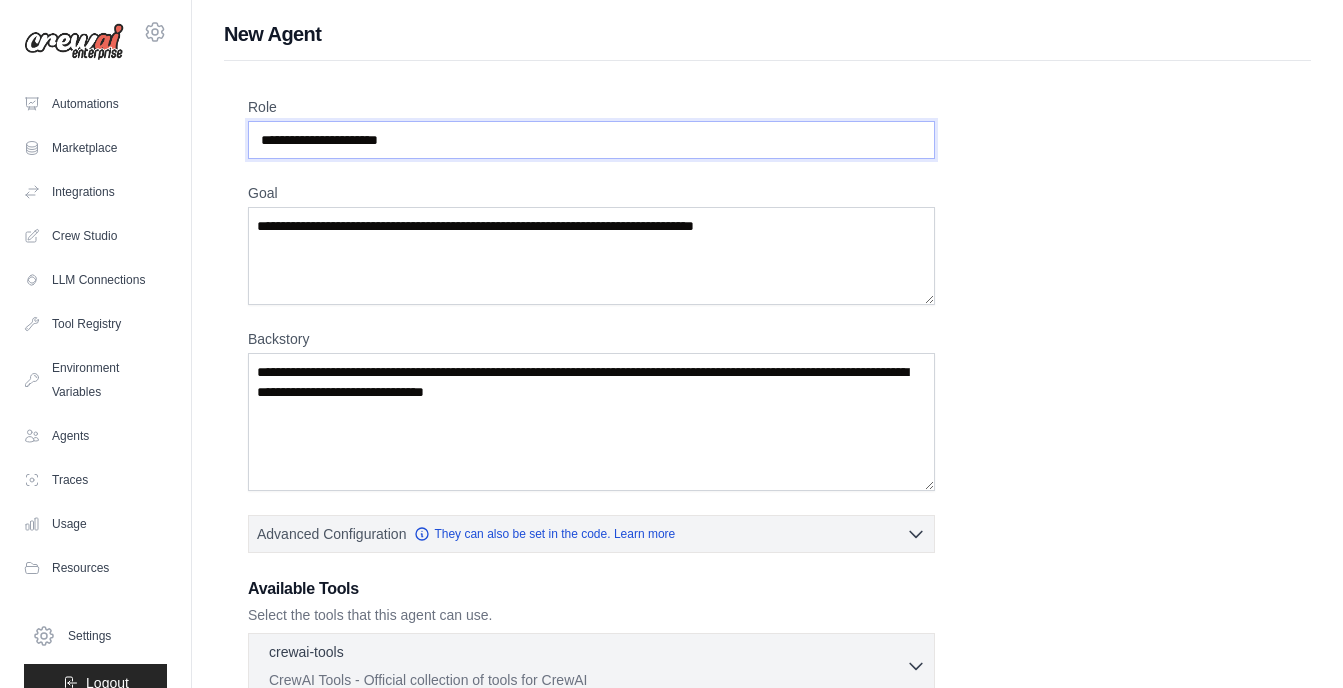 click on "Role" at bounding box center (591, 140) 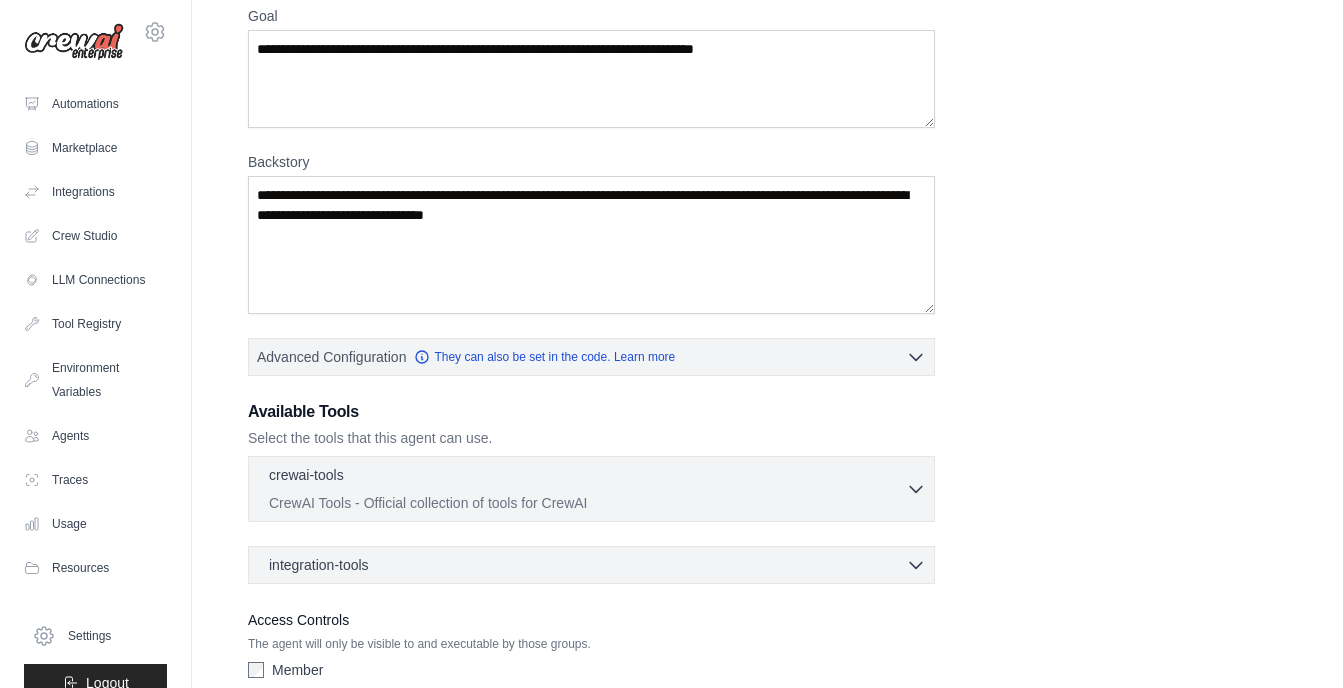 scroll, scrollTop: 323, scrollLeft: 0, axis: vertical 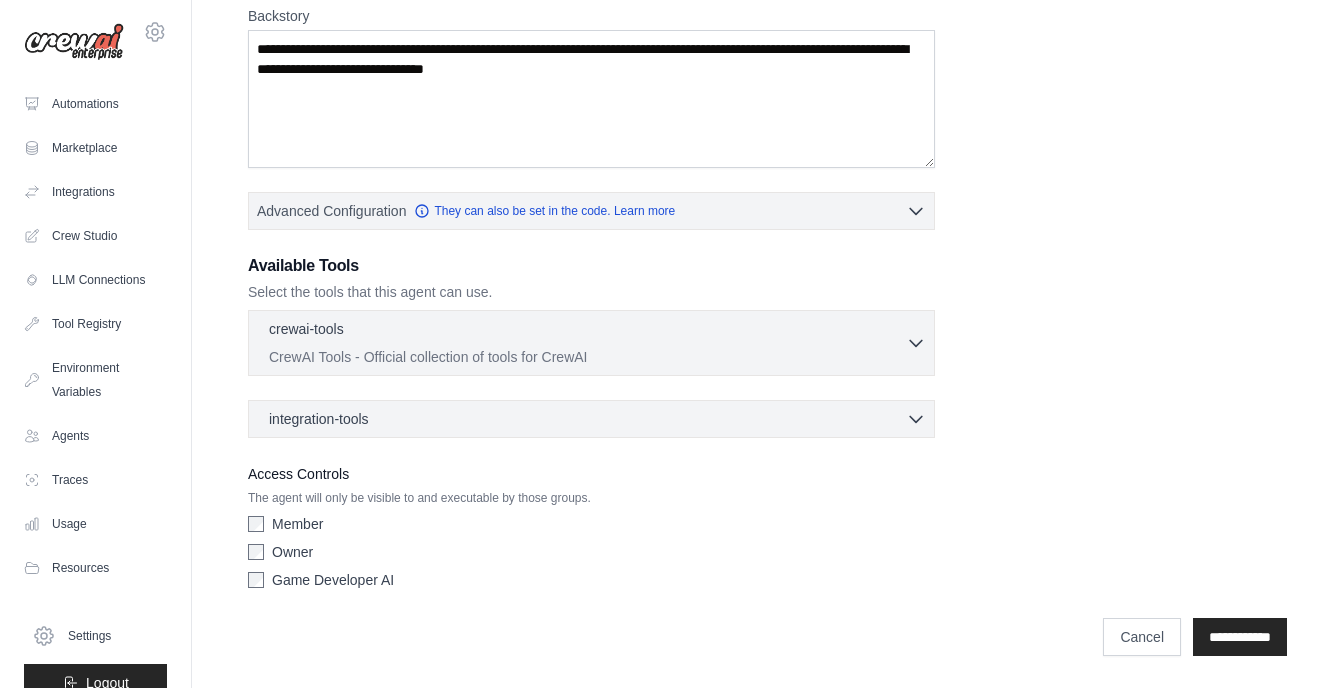 click on "crewai-tools
0 selected" at bounding box center [587, 331] 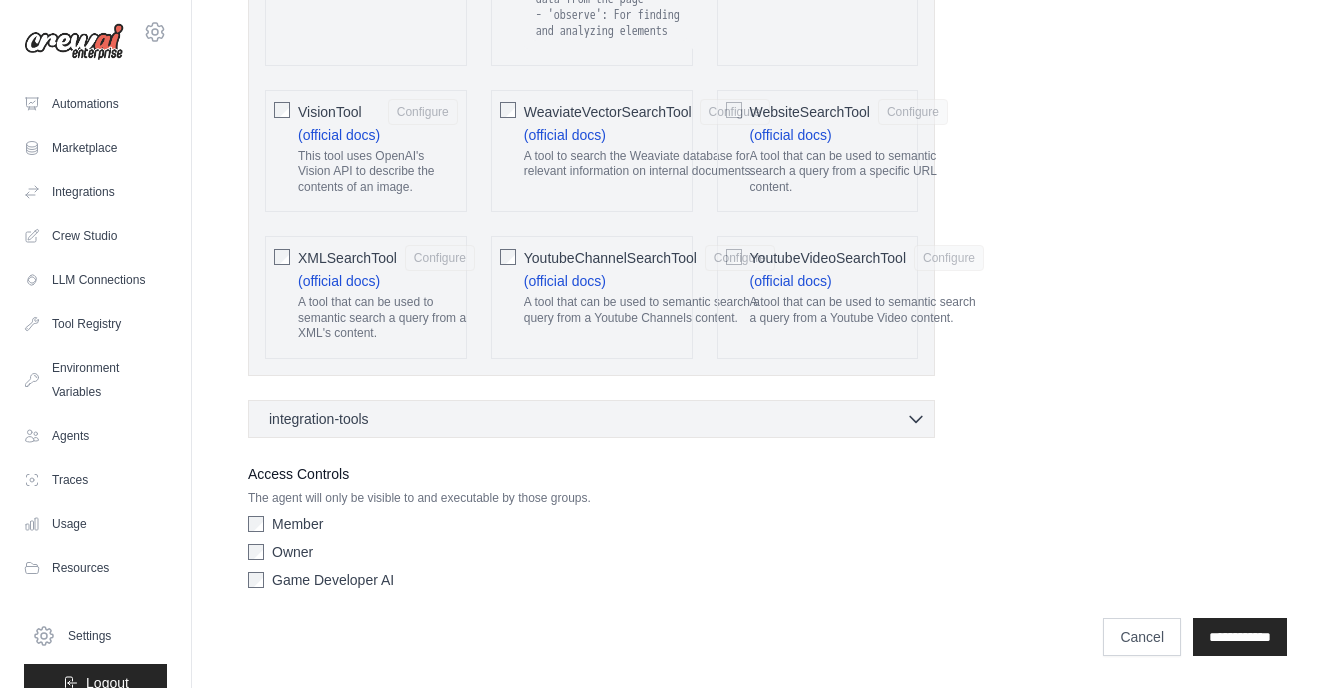 scroll, scrollTop: 0, scrollLeft: 0, axis: both 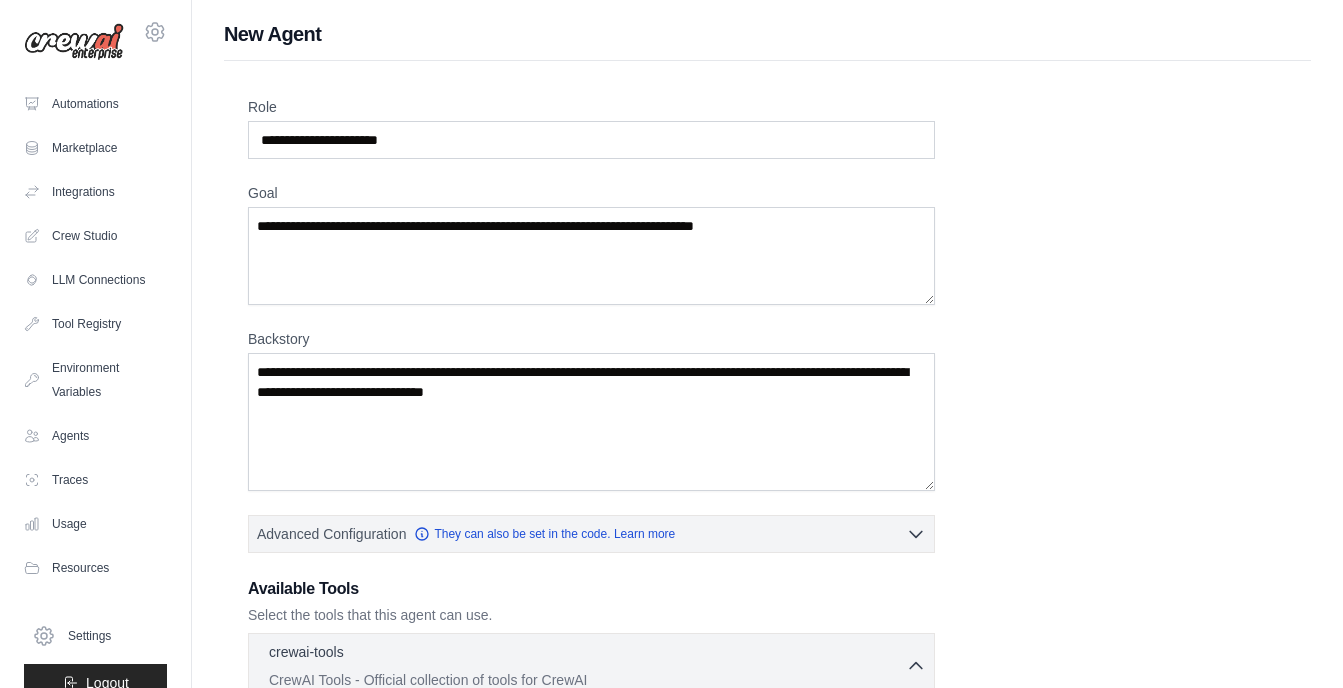 click on "Role
Goal
Backstory
Advanced Configuration
They can also be set in the code. Learn more
Enable reasoning" at bounding box center [767, 2467] 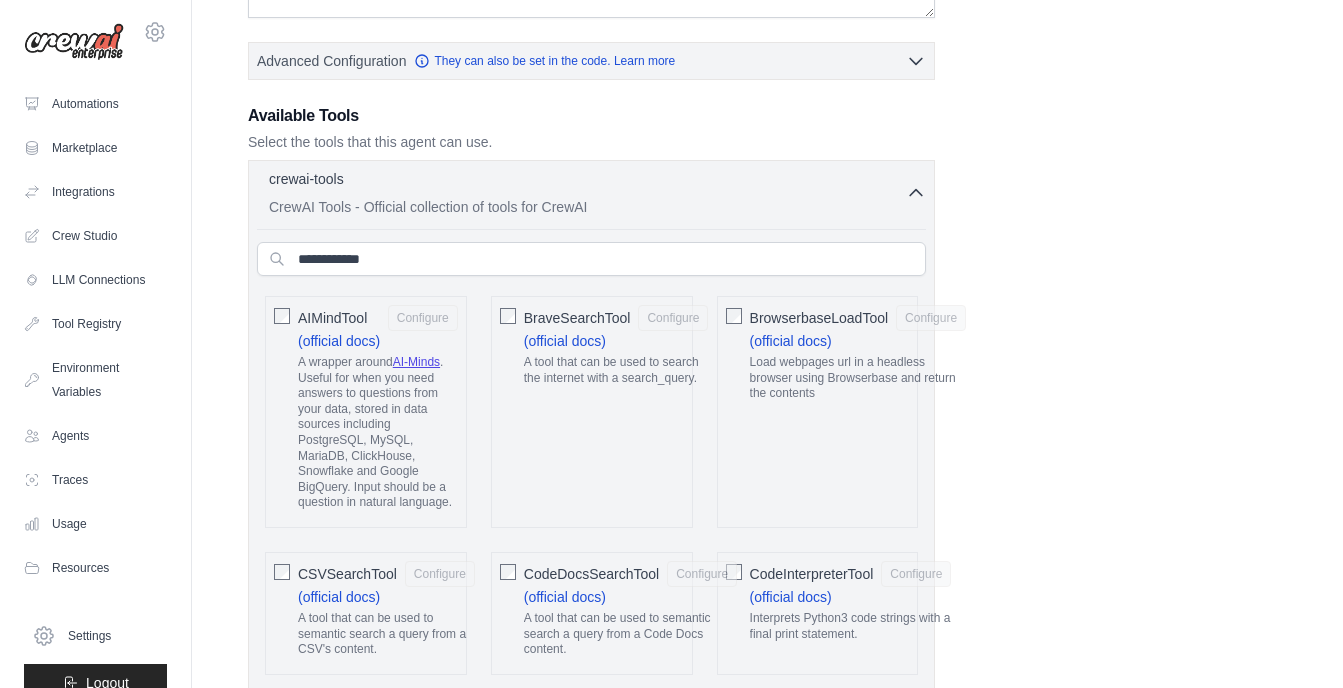 scroll, scrollTop: 481, scrollLeft: 0, axis: vertical 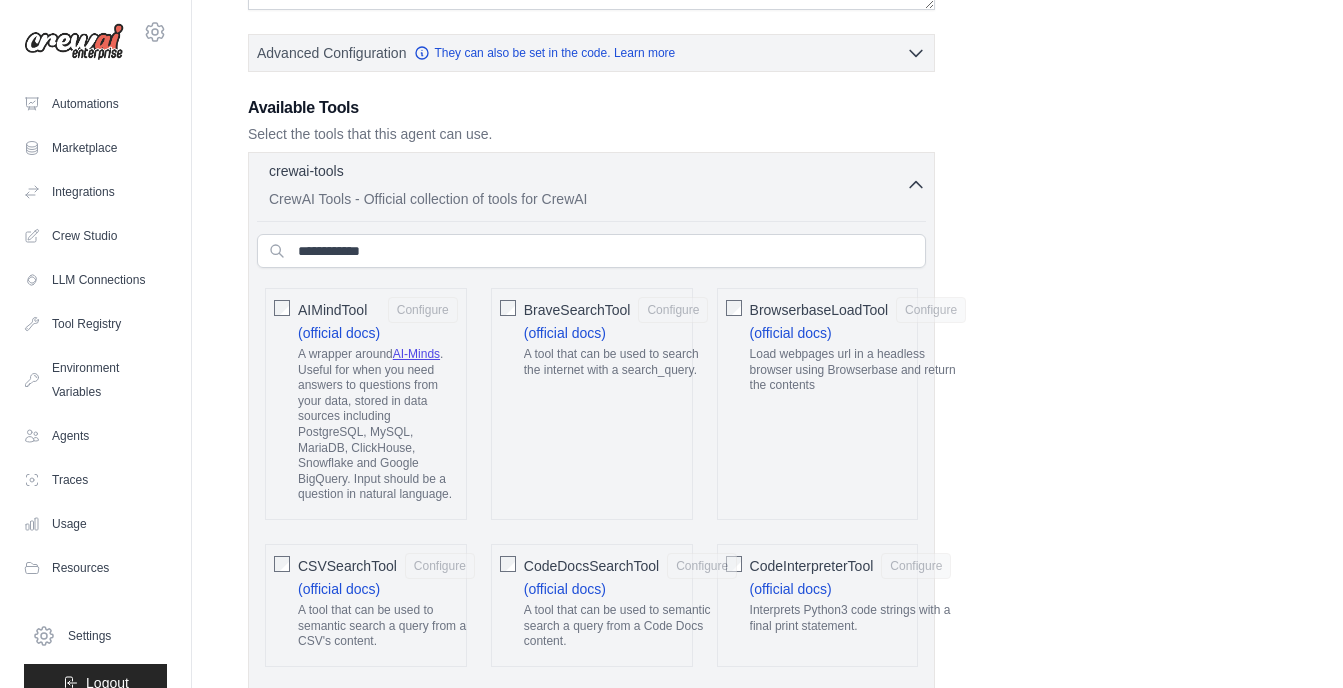 click 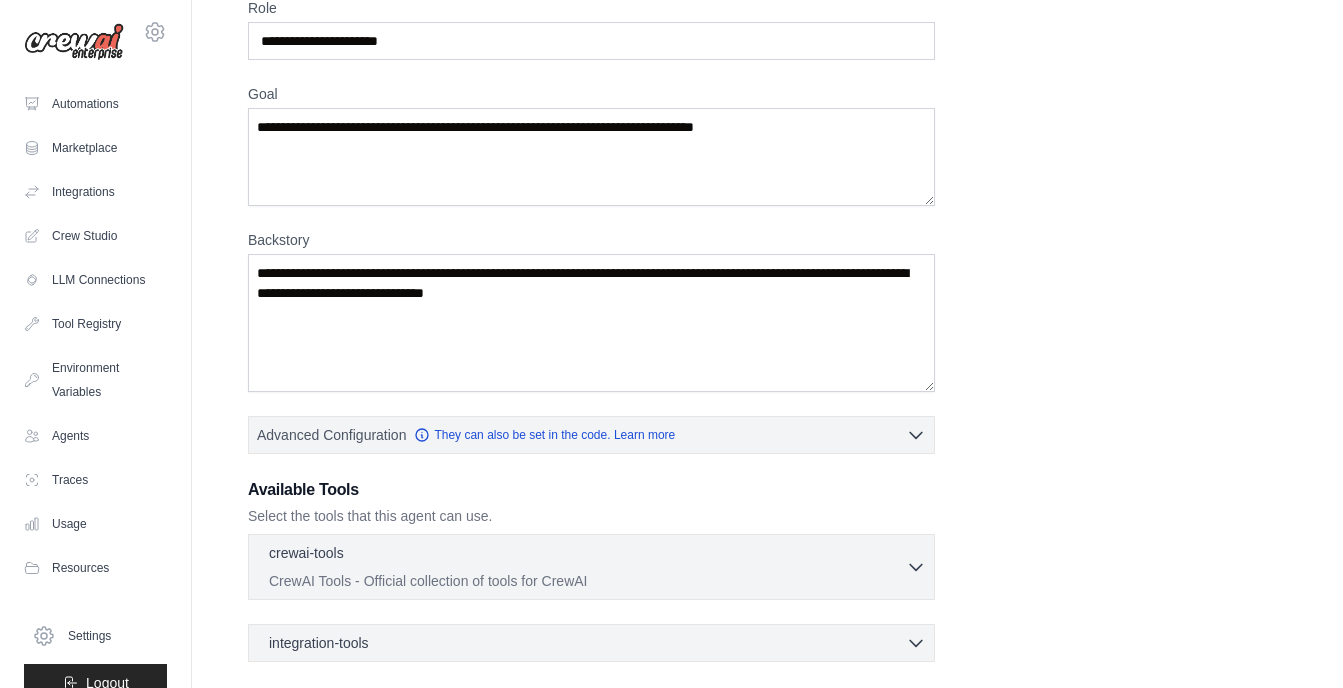 scroll, scrollTop: 0, scrollLeft: 0, axis: both 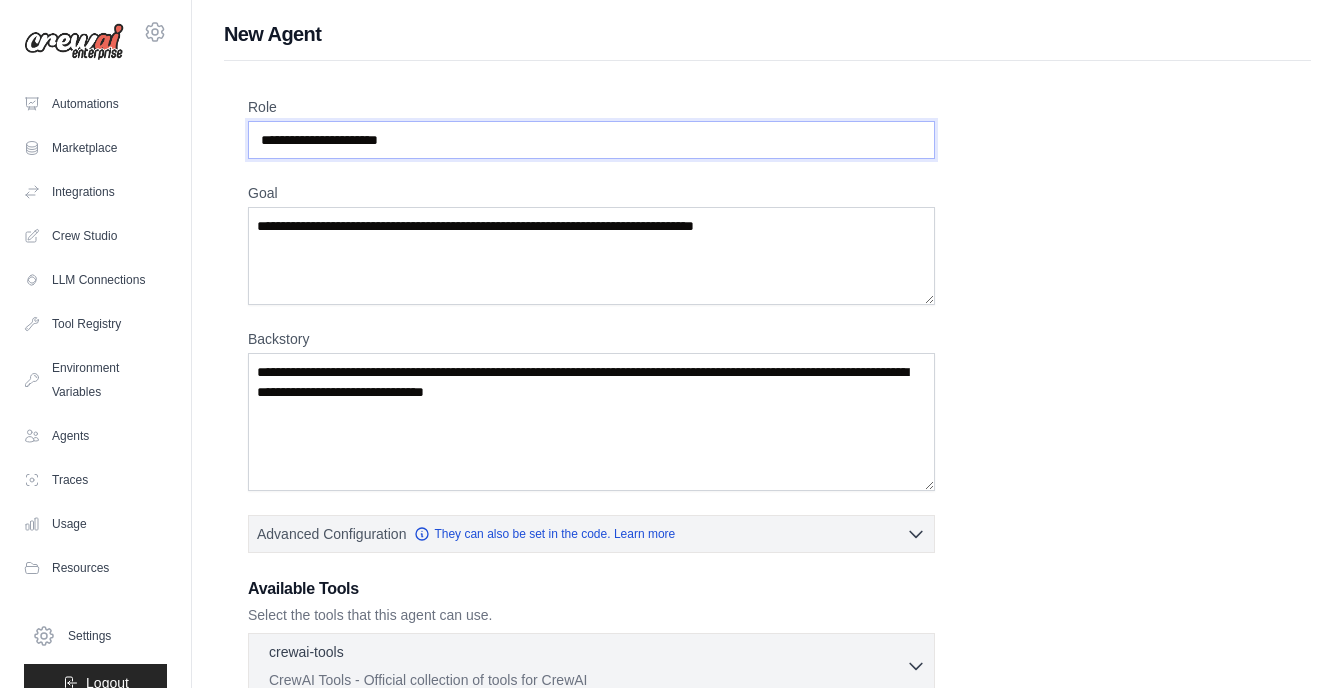 click on "Role" at bounding box center (591, 140) 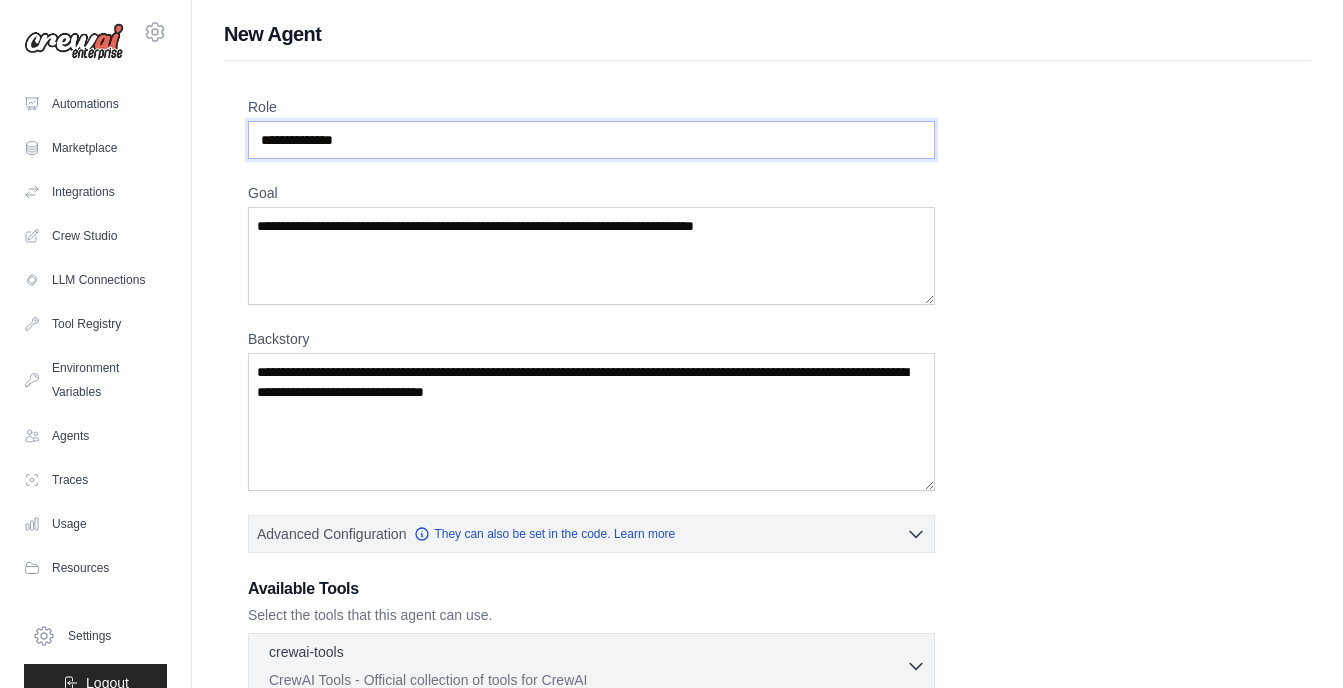 type on "**********" 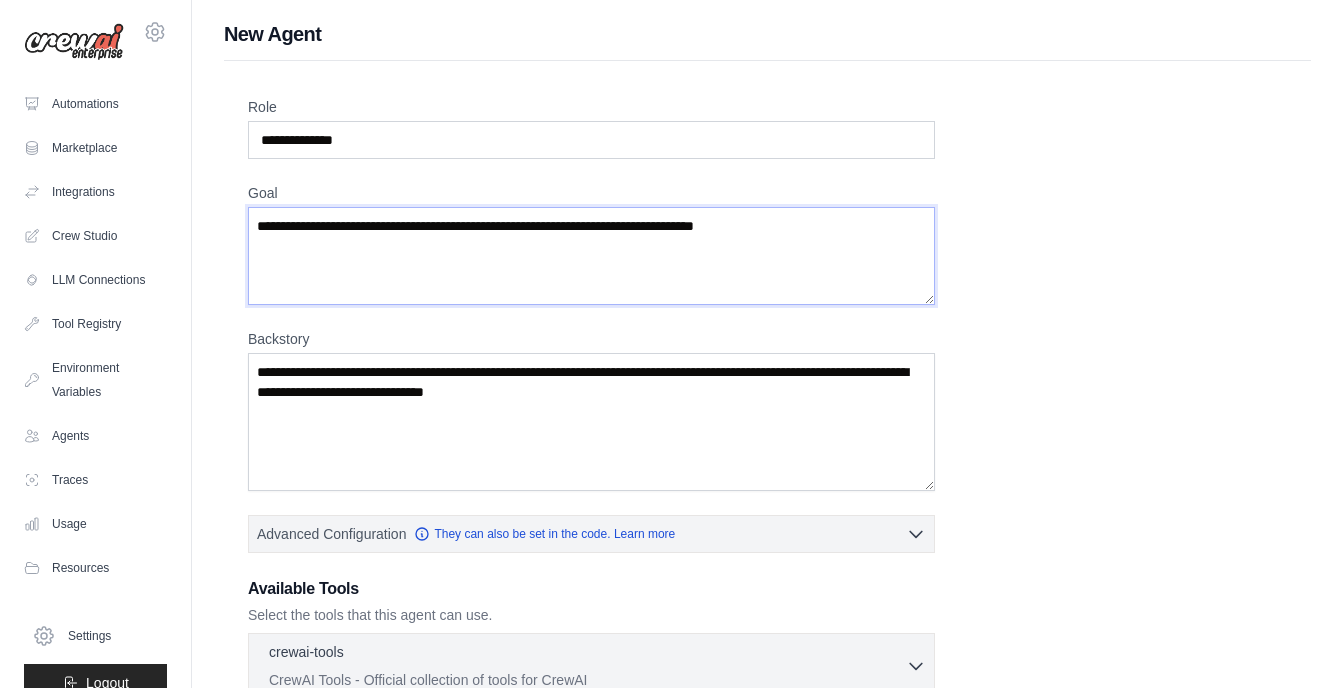 click on "Goal" at bounding box center [591, 256] 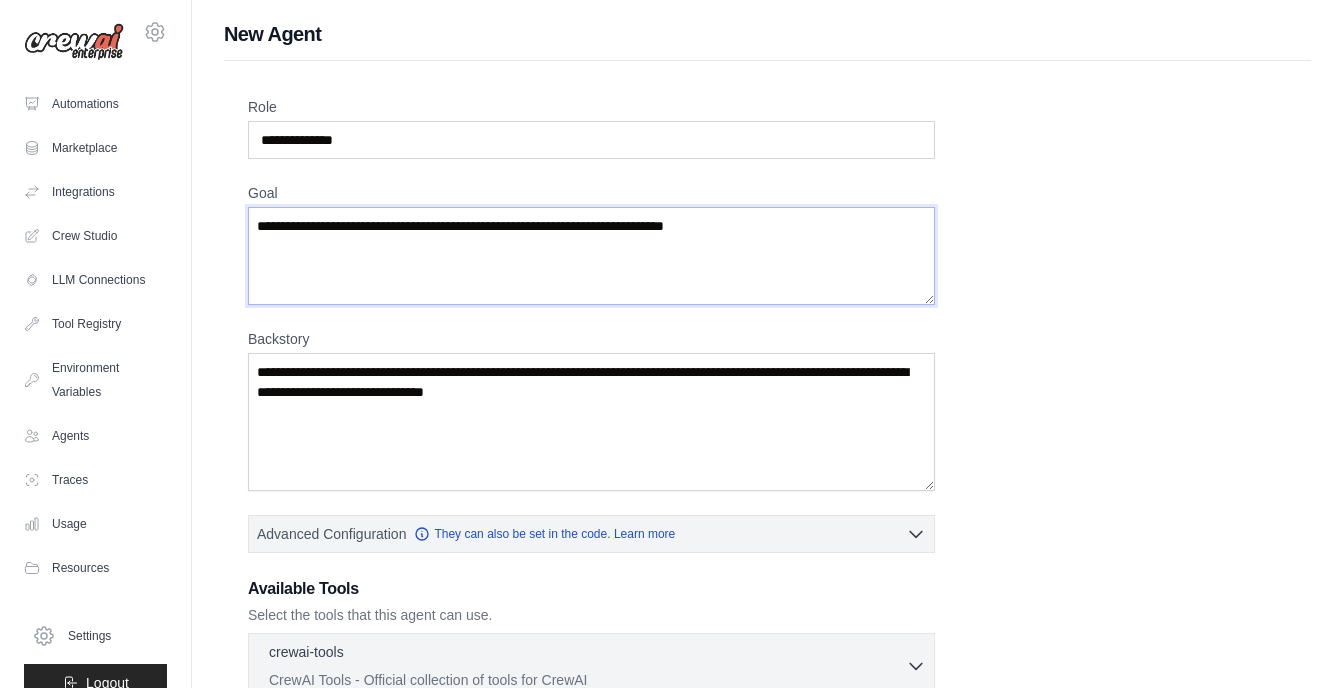 type on "**********" 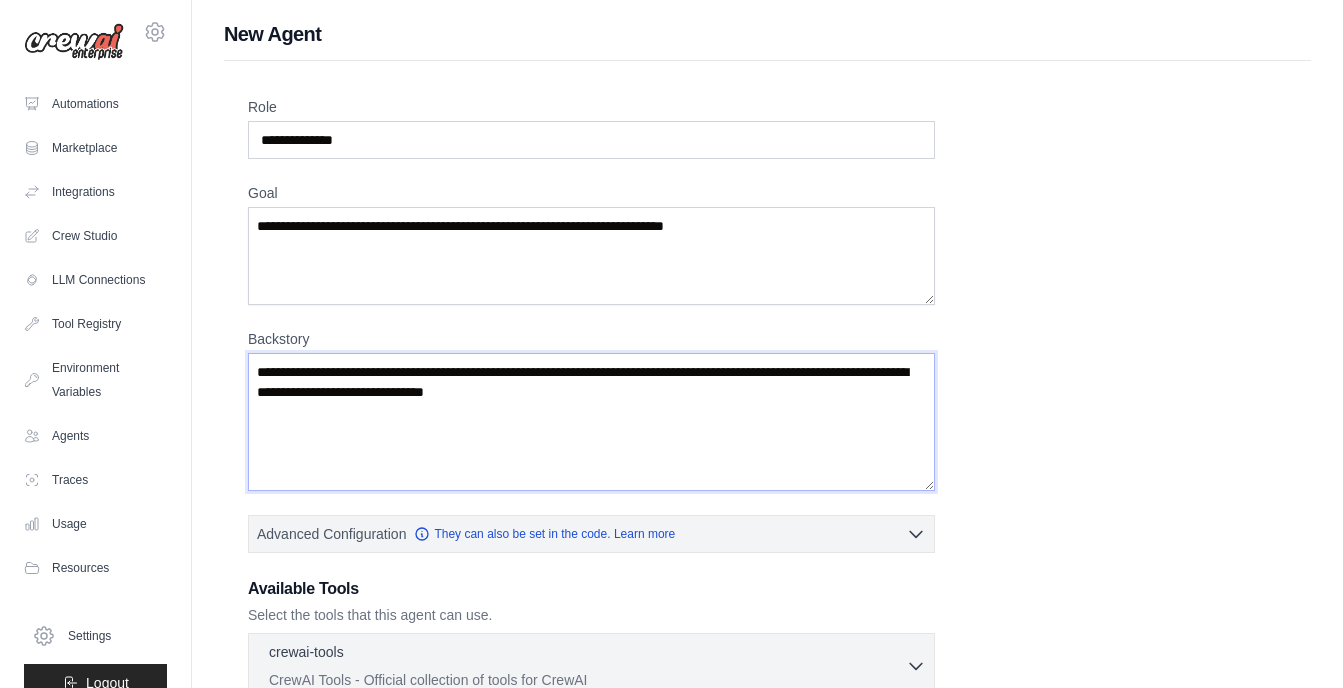 drag, startPoint x: 736, startPoint y: 426, endPoint x: 603, endPoint y: 367, distance: 145.49915 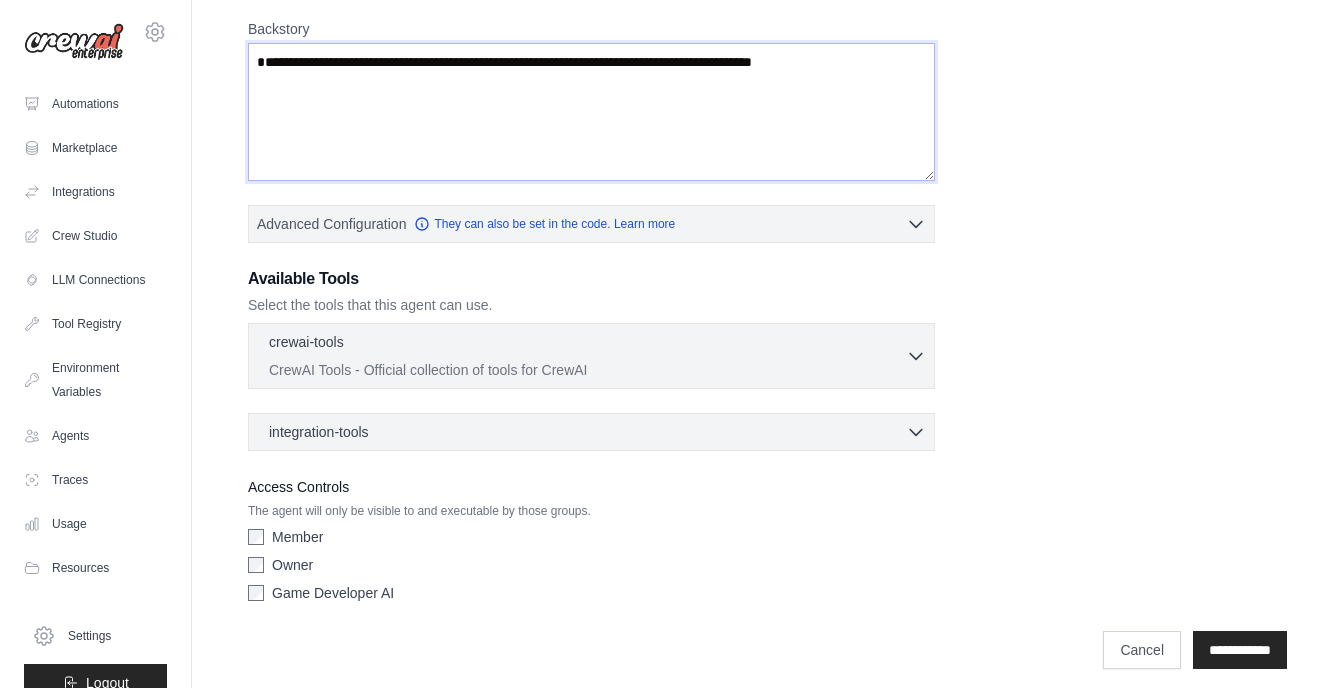 scroll, scrollTop: 323, scrollLeft: 0, axis: vertical 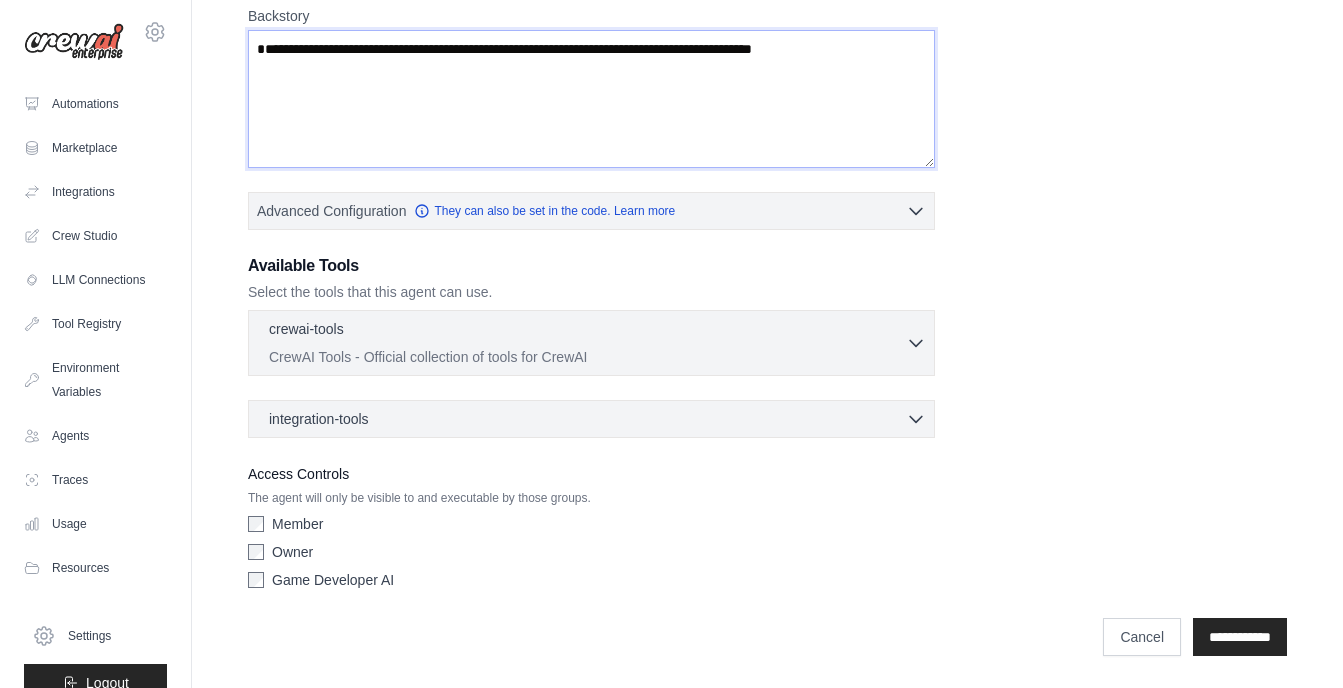 type on "**********" 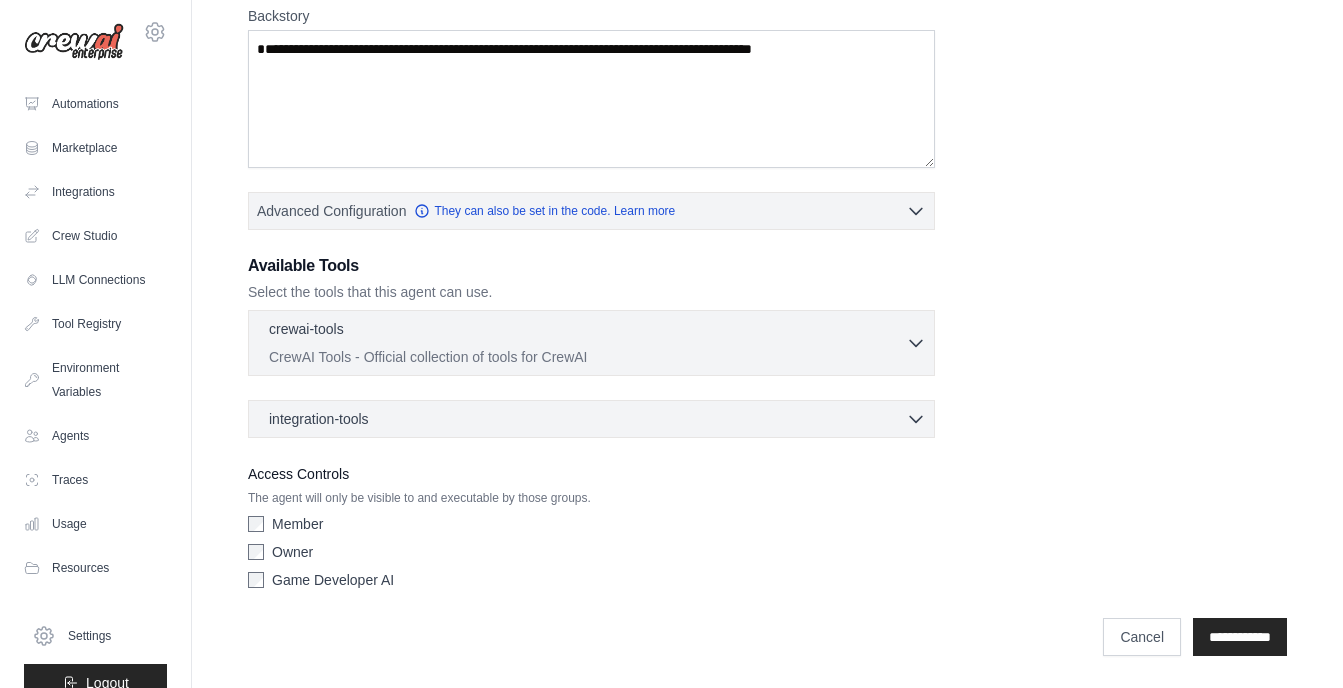 click on "CrewAI Tools - Official collection of tools for CrewAI" at bounding box center [587, 357] 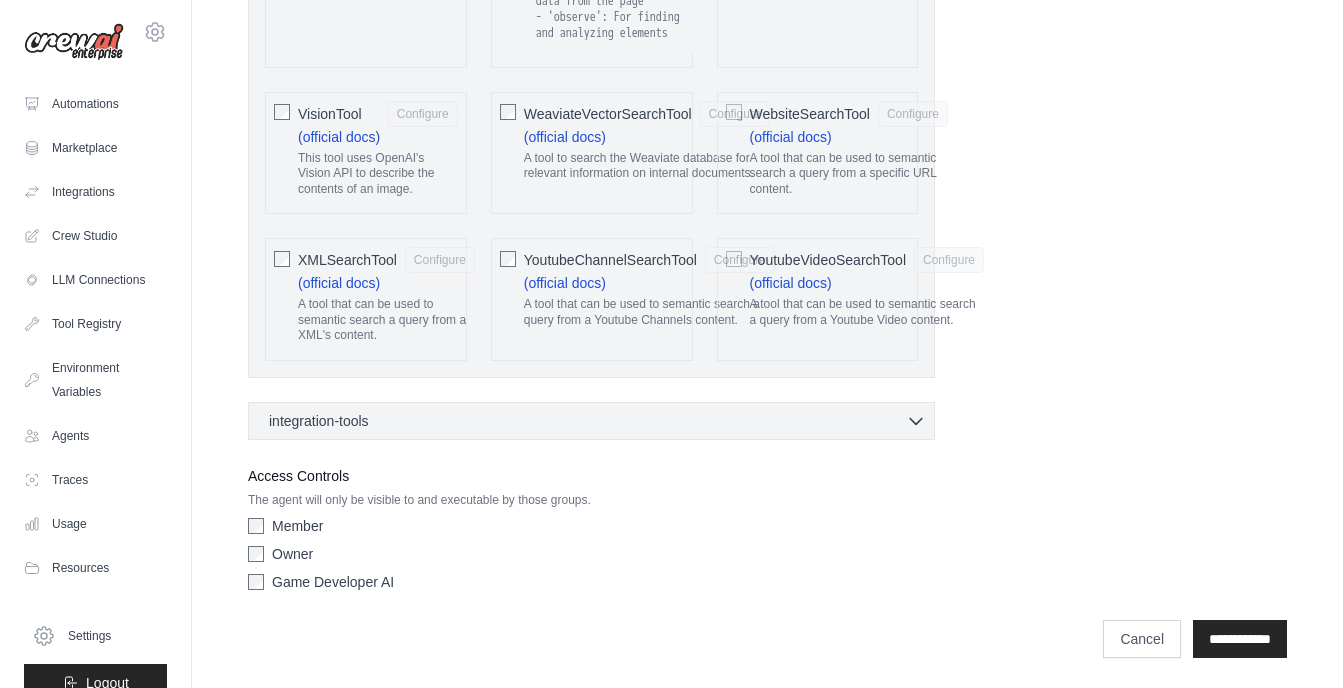 scroll, scrollTop: 4286, scrollLeft: 0, axis: vertical 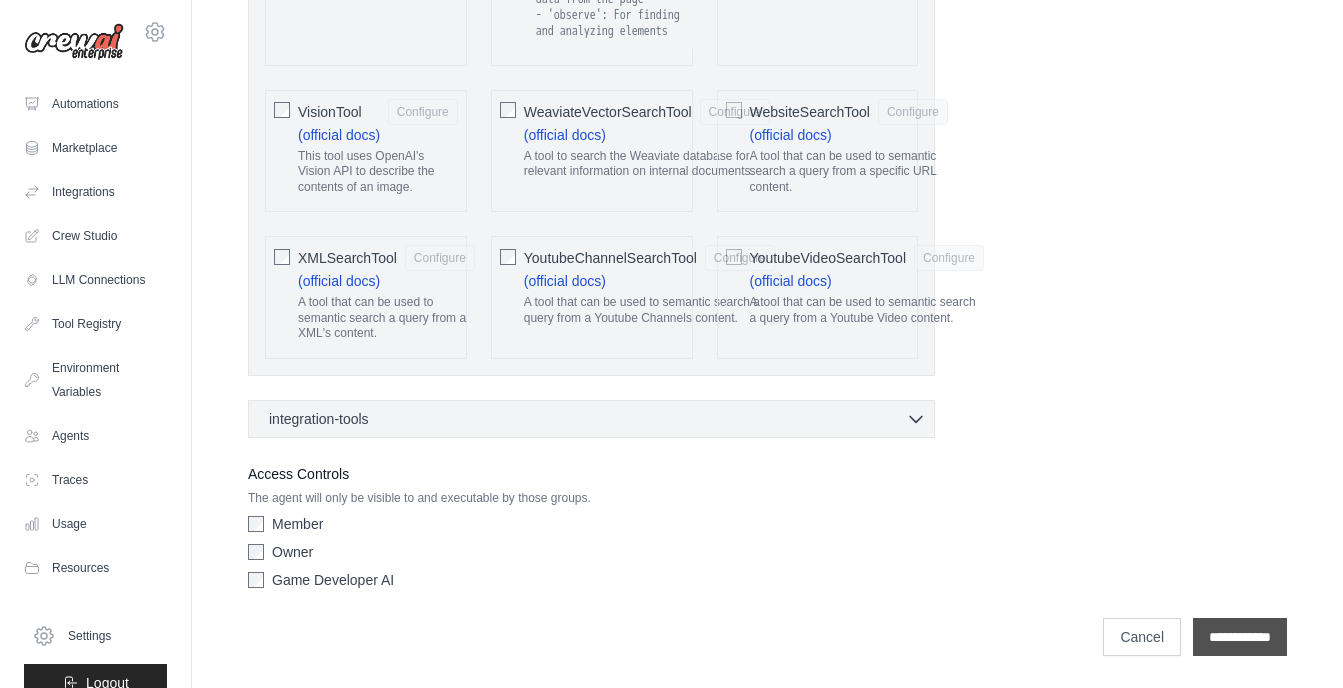 click on "**********" at bounding box center (1240, 637) 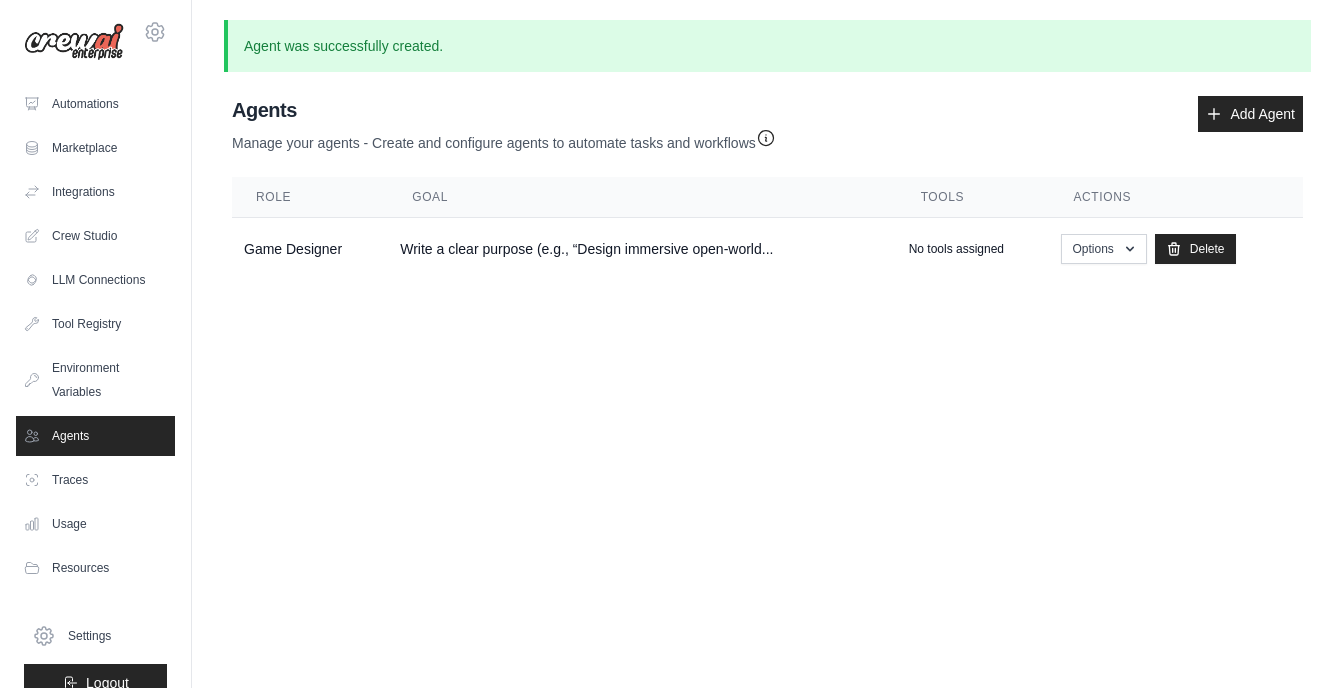 scroll, scrollTop: 0, scrollLeft: 0, axis: both 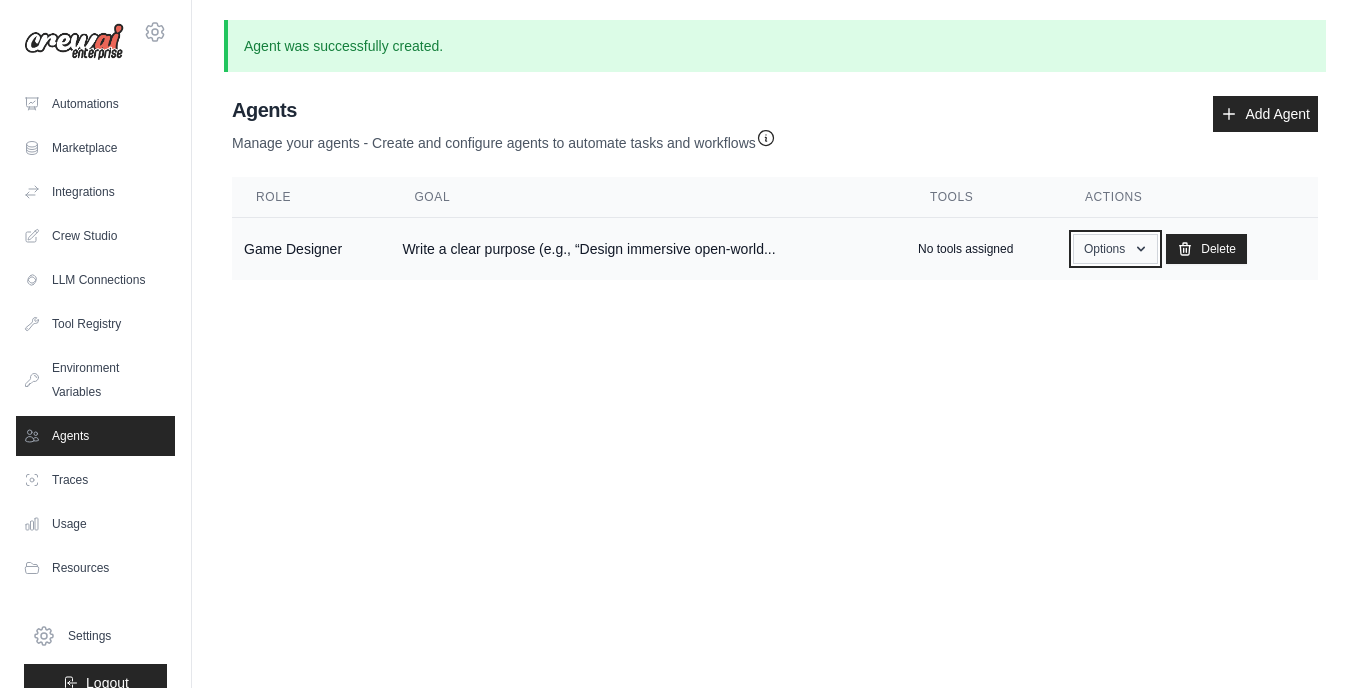 click on "Options" at bounding box center [1115, 249] 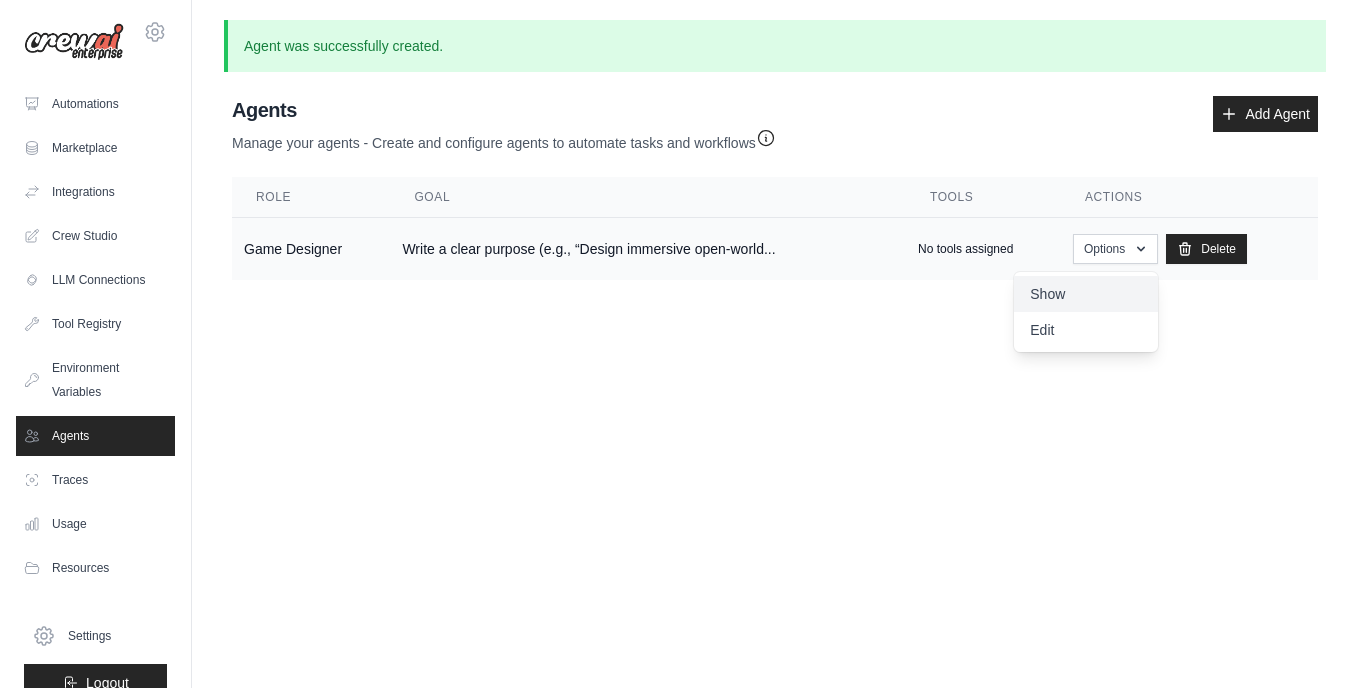 click on "Show" at bounding box center (1086, 294) 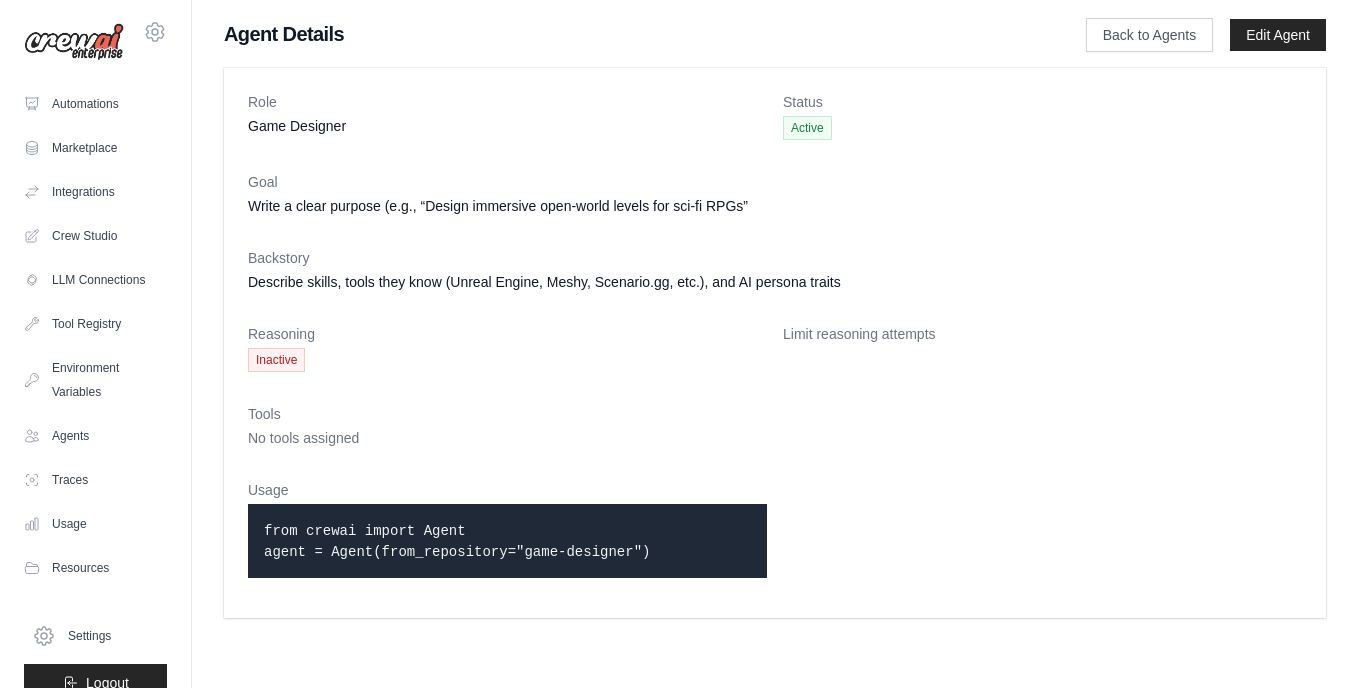 click on "Role
Game Designer
Status
Active
Goal
Write a clear purpose (e.g., “Design immersive open-world levels for sci-fi RPGs”
Backstory
Describe skills, tools they know (Unreal Engine, Meshy, Scenario.gg, etc.), and AI persona traits
Reasoning
Inactive
Limit reasoning attempts
Tools
No tools assigned
Usage" at bounding box center (775, 343) 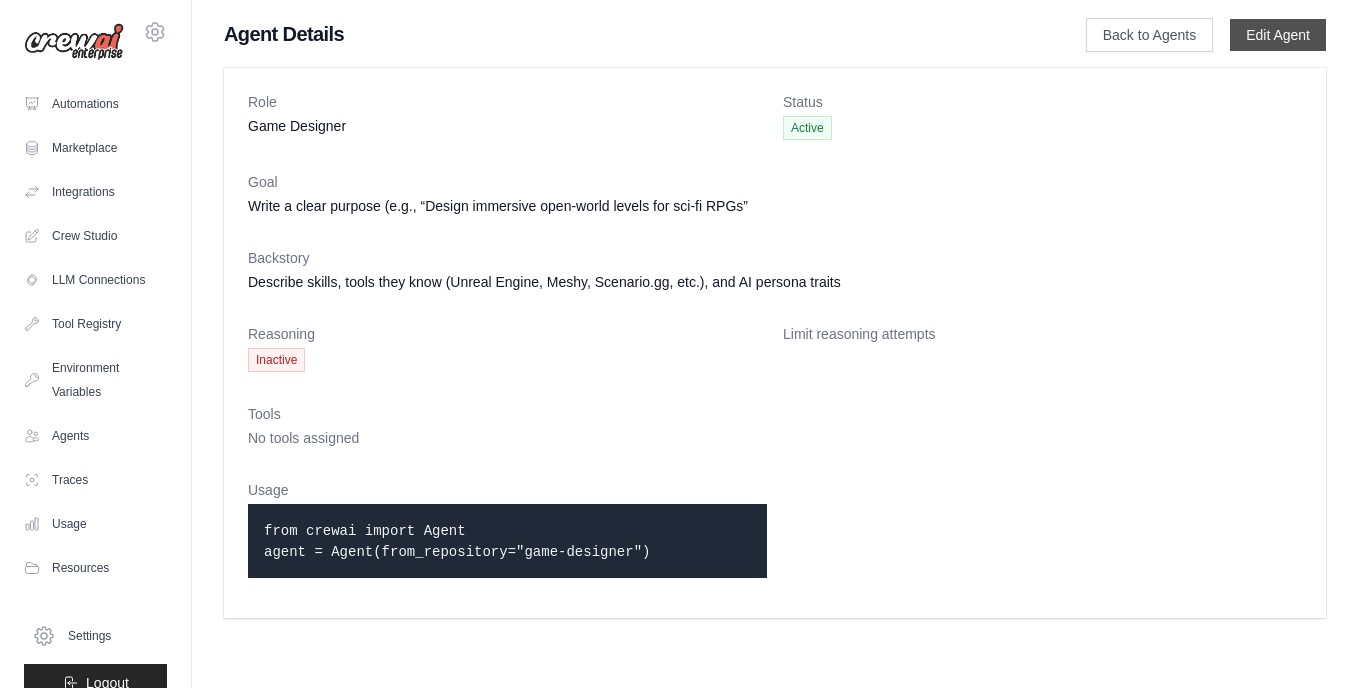 click on "Edit Agent" at bounding box center [1278, 35] 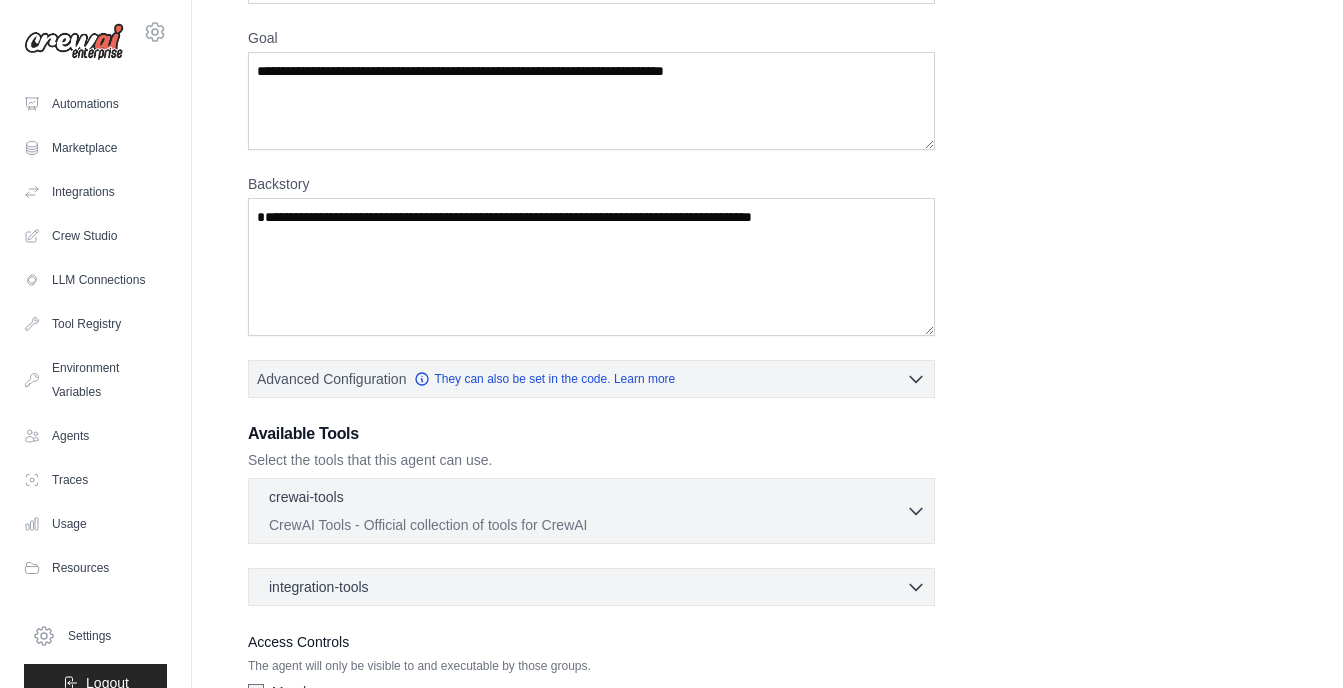 scroll, scrollTop: 379, scrollLeft: 0, axis: vertical 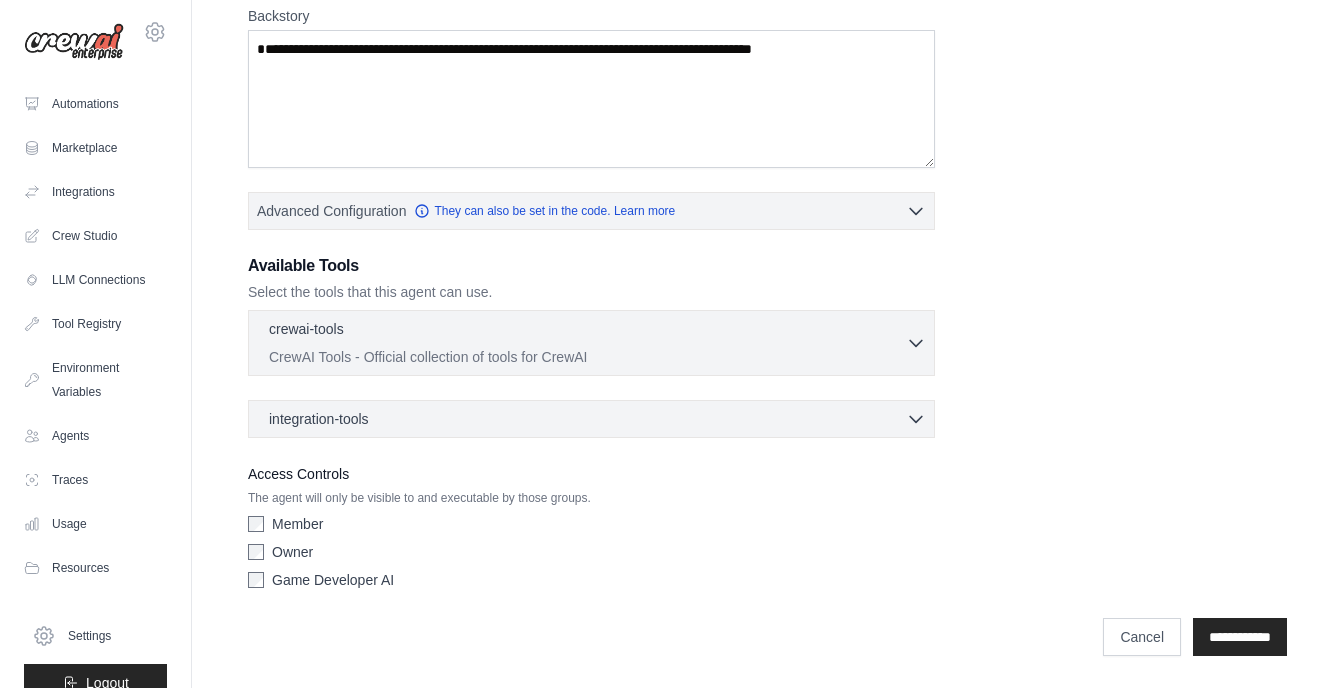 click on "integration-tools
0 selected" at bounding box center (597, 419) 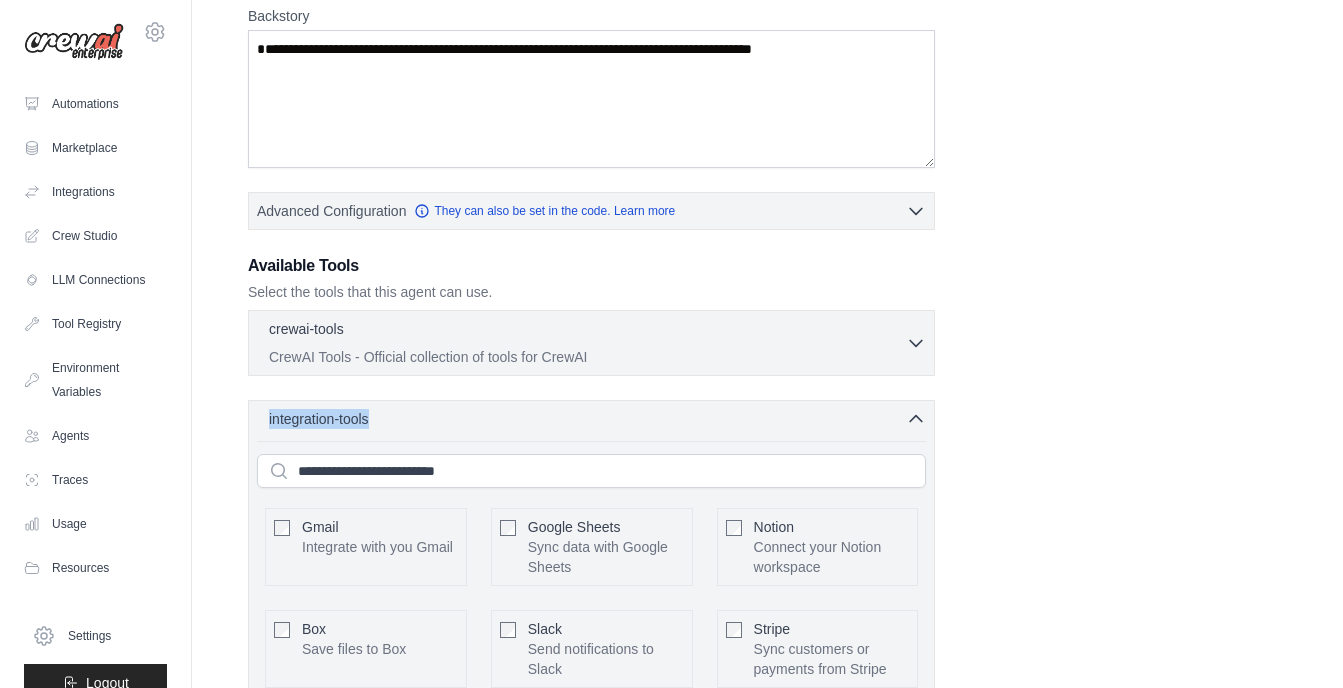 drag, startPoint x: 1332, startPoint y: 343, endPoint x: 1326, endPoint y: 443, distance: 100.17984 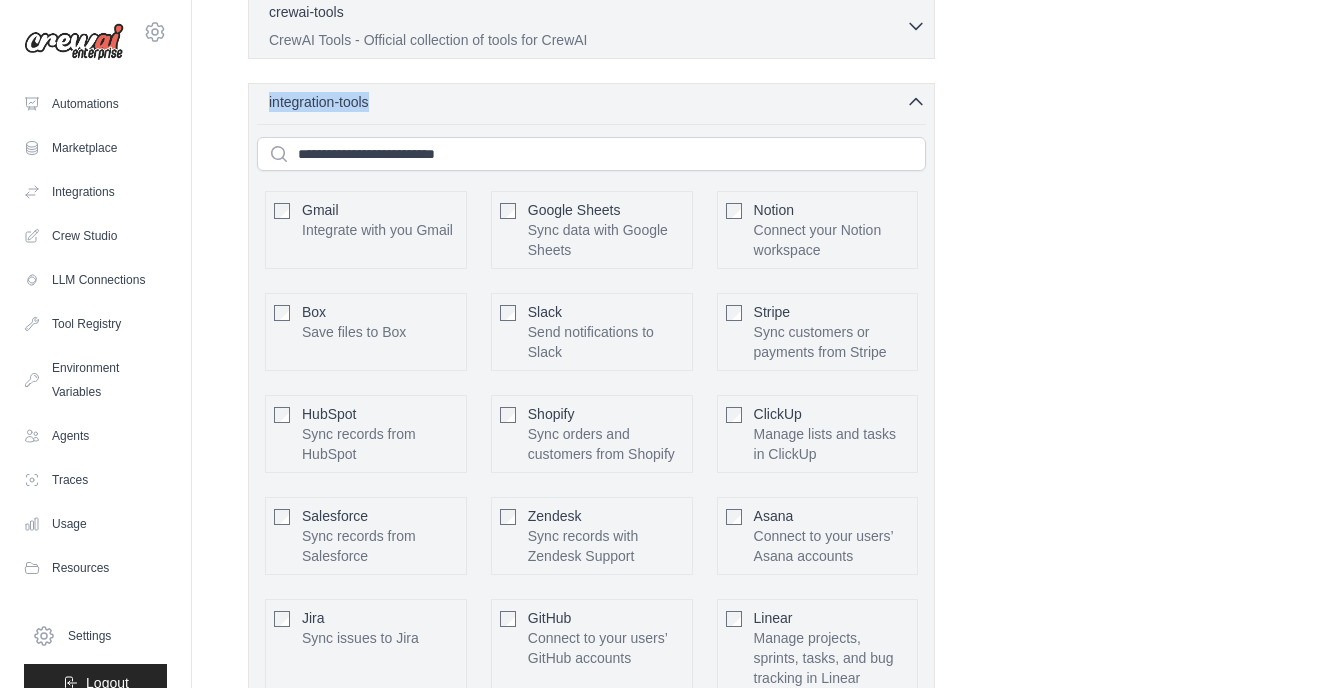 scroll, scrollTop: 701, scrollLeft: 0, axis: vertical 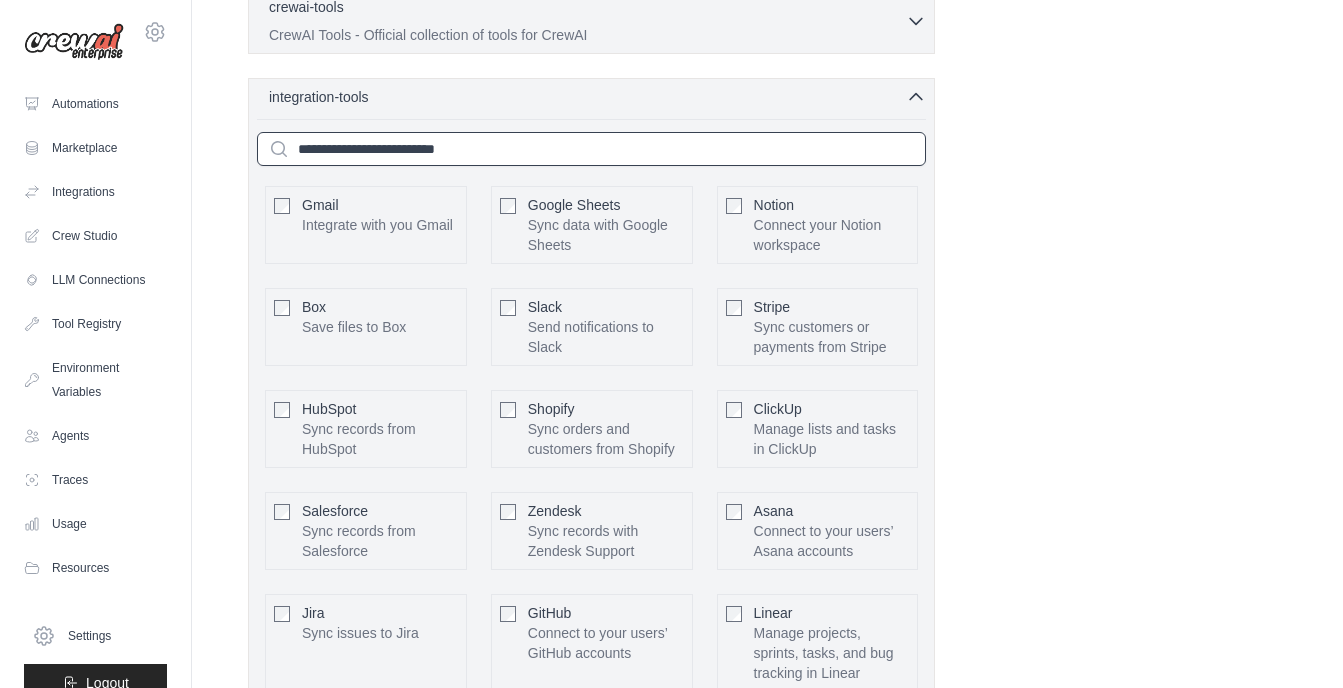 click at bounding box center (591, 149) 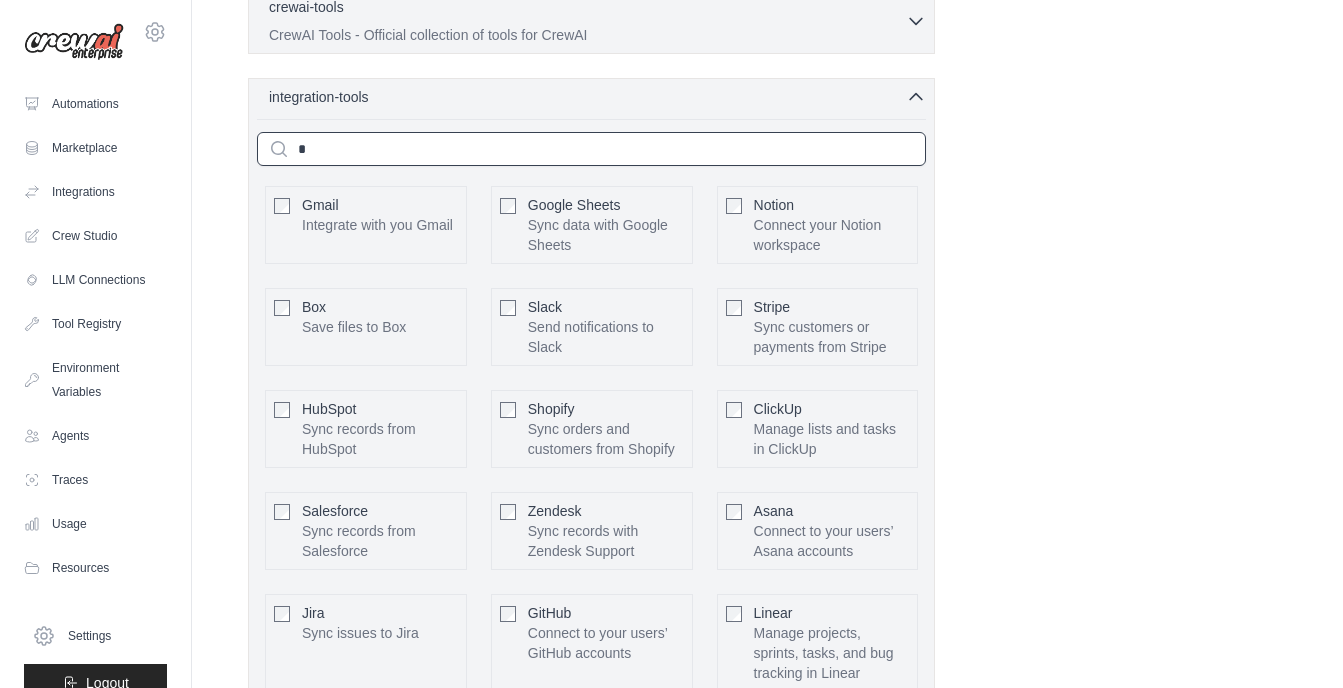 scroll, scrollTop: 524, scrollLeft: 0, axis: vertical 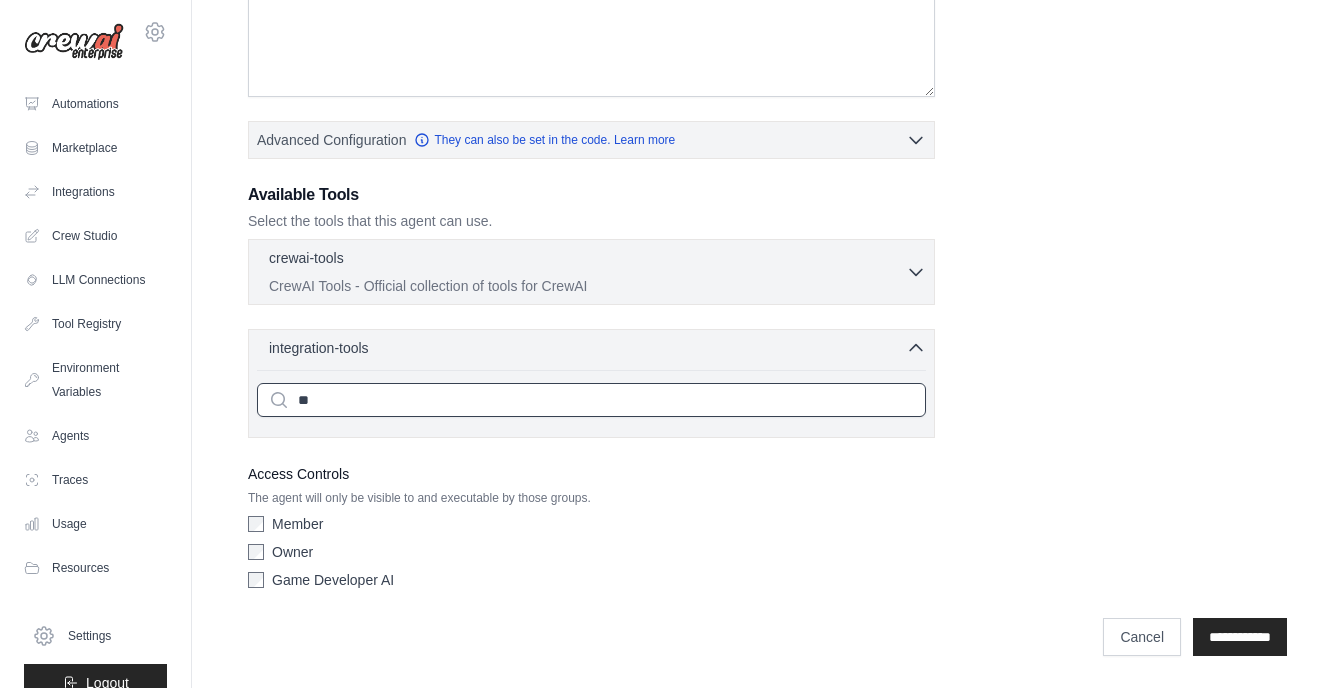 type on "*" 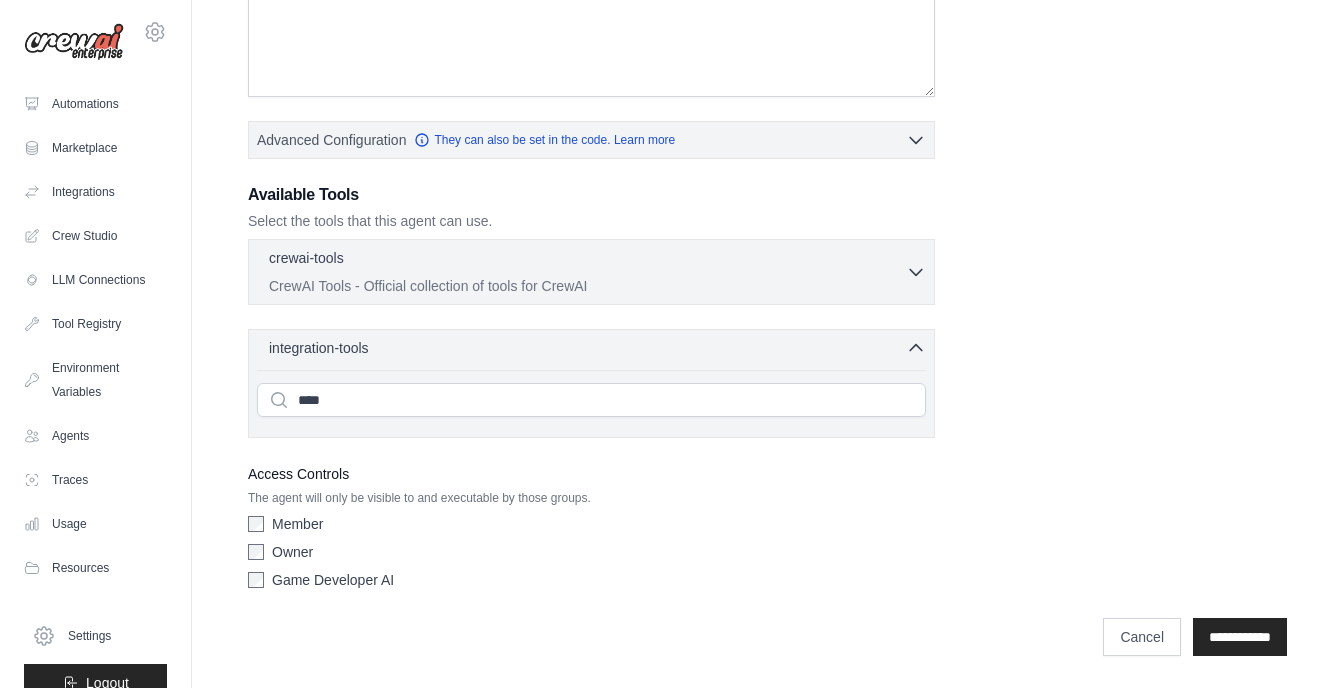 click on "crewai-tools" at bounding box center [306, 258] 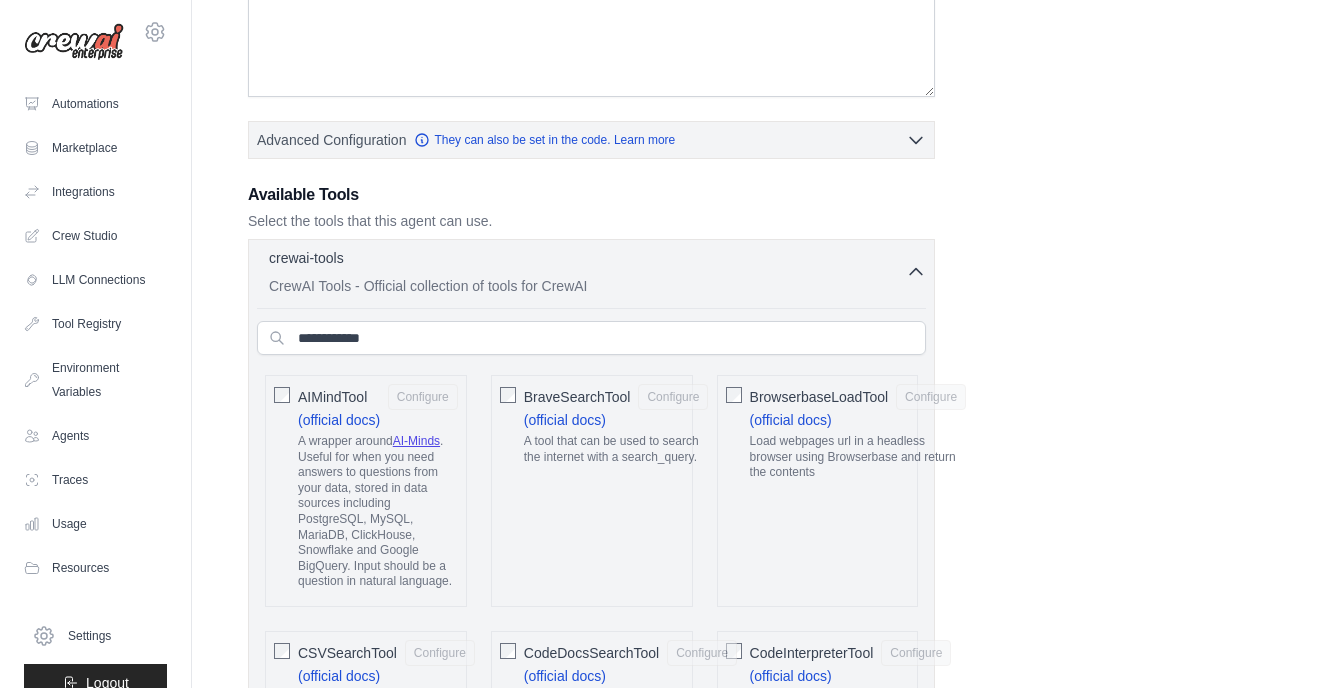 click on "CrewAI Tools - Official collection of tools for CrewAI" at bounding box center [587, 286] 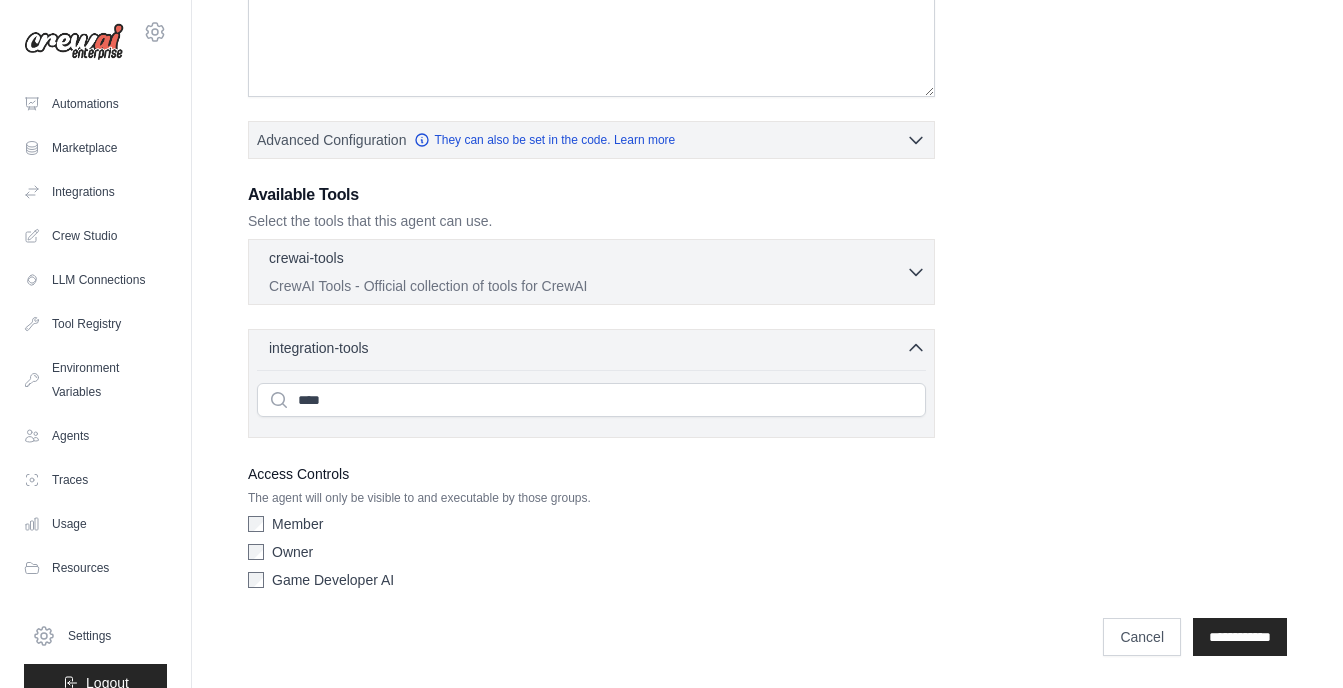 click on "****
Gmail
Integrate with you Gmail
Google Sheets" at bounding box center (591, 399) 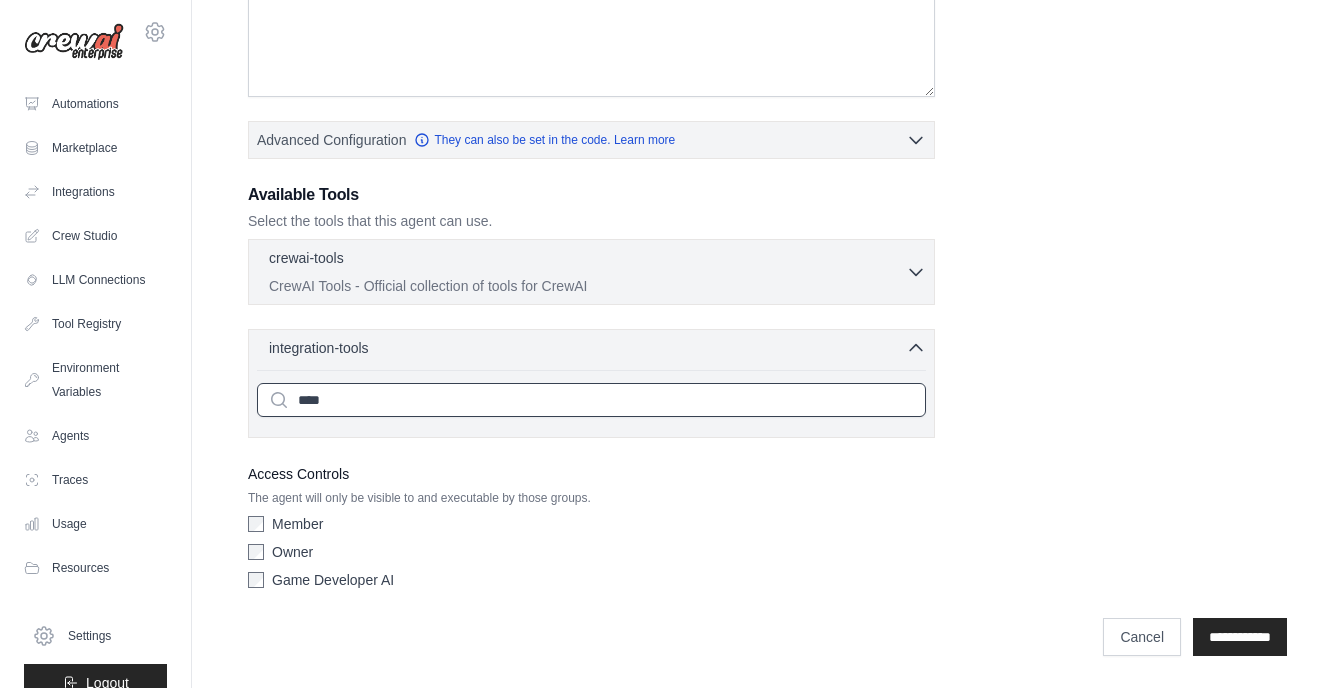 click on "****" at bounding box center (591, 400) 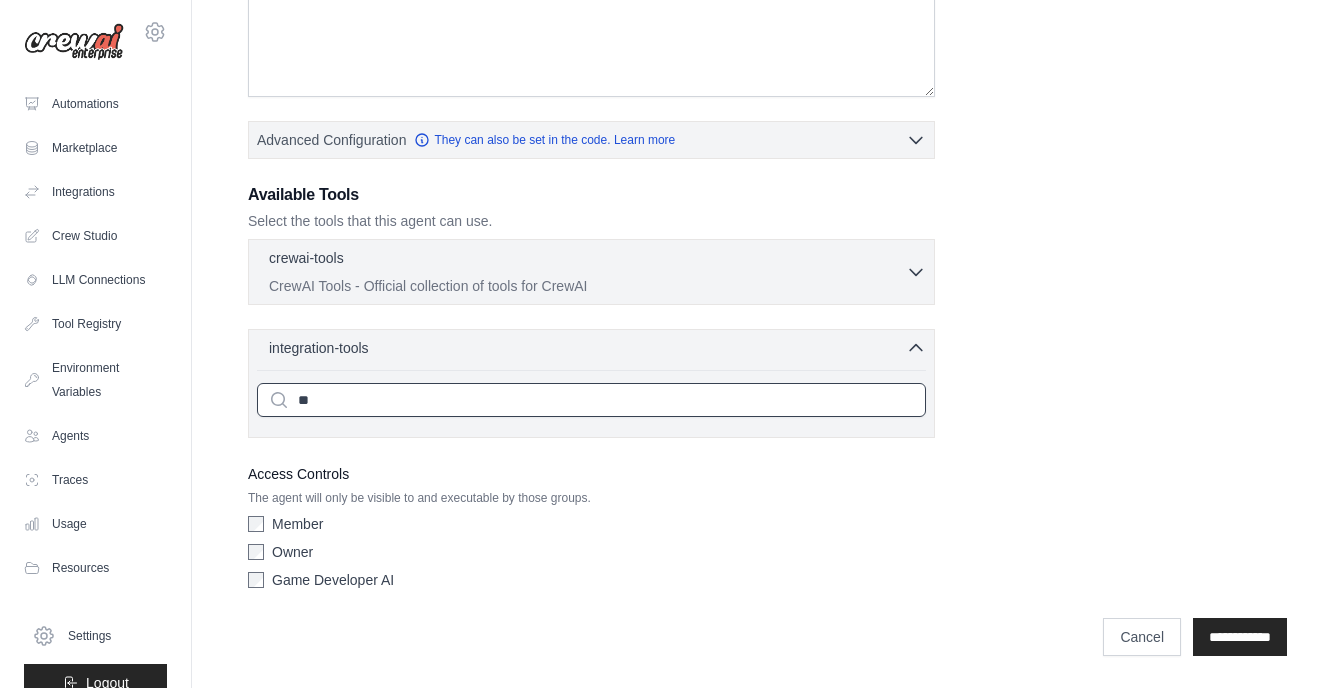 type on "*" 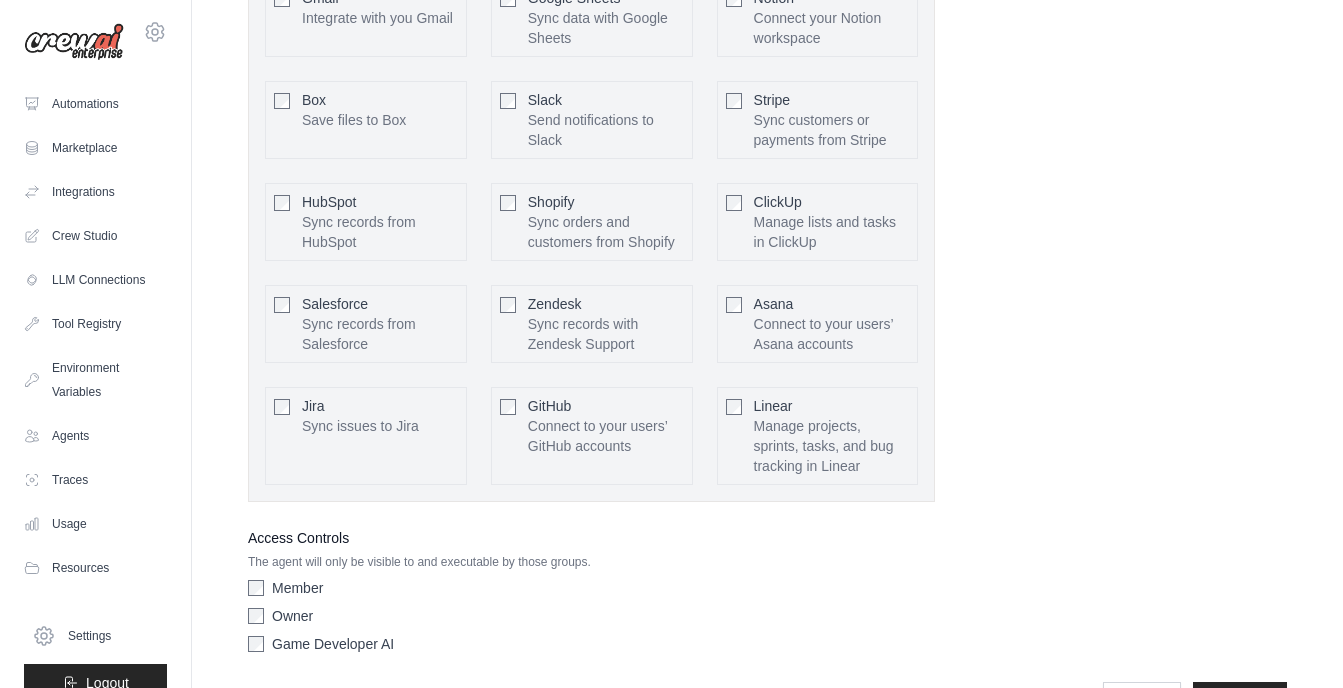 scroll, scrollTop: 992, scrollLeft: 0, axis: vertical 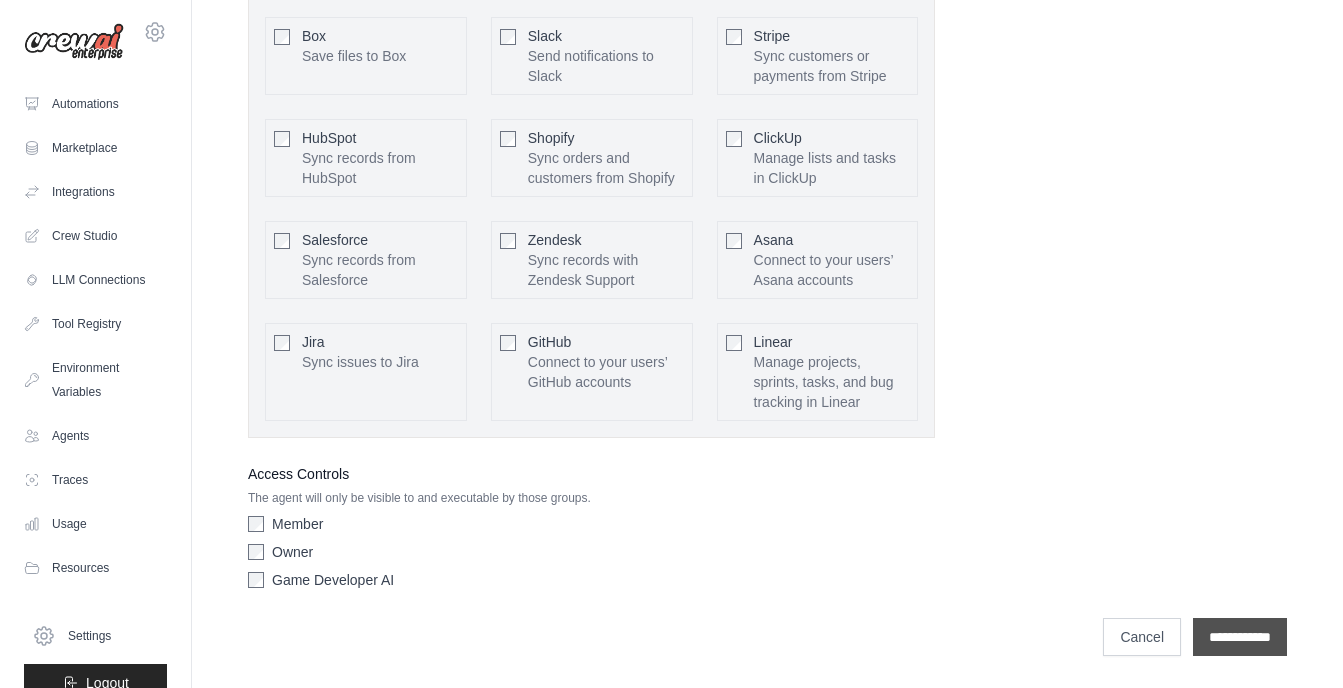 type 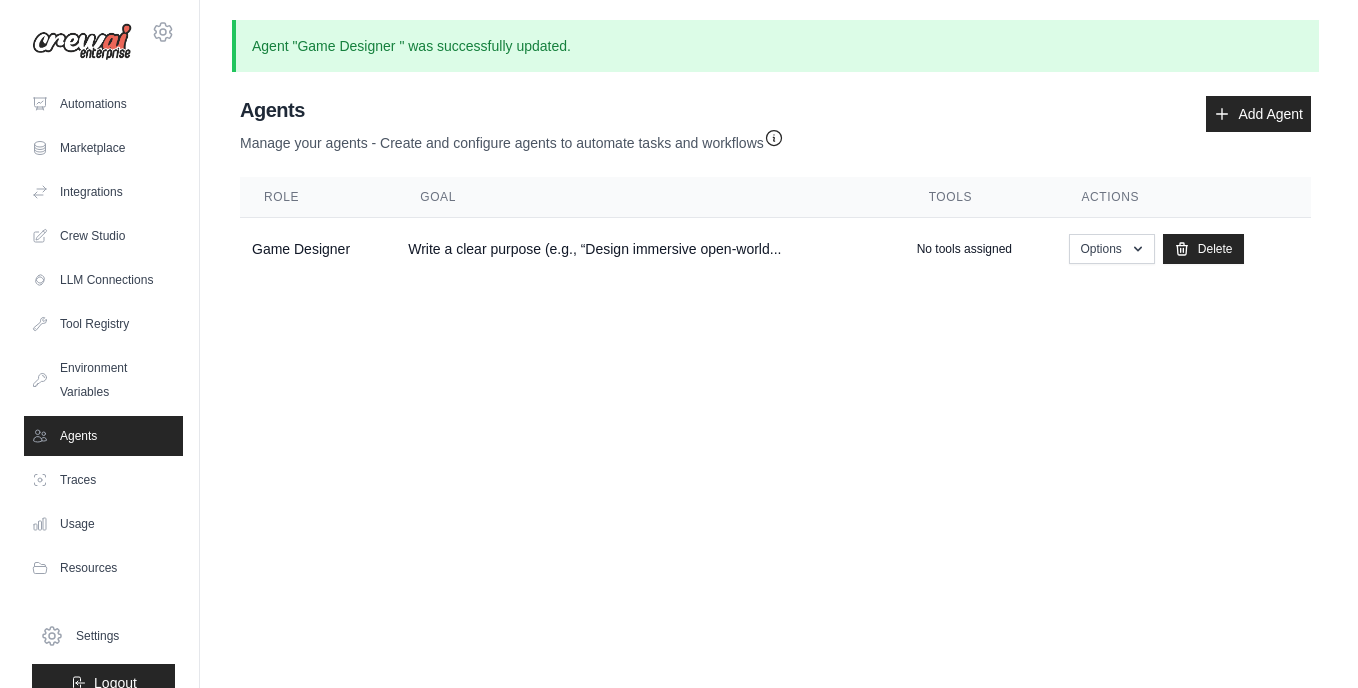 scroll, scrollTop: 0, scrollLeft: 0, axis: both 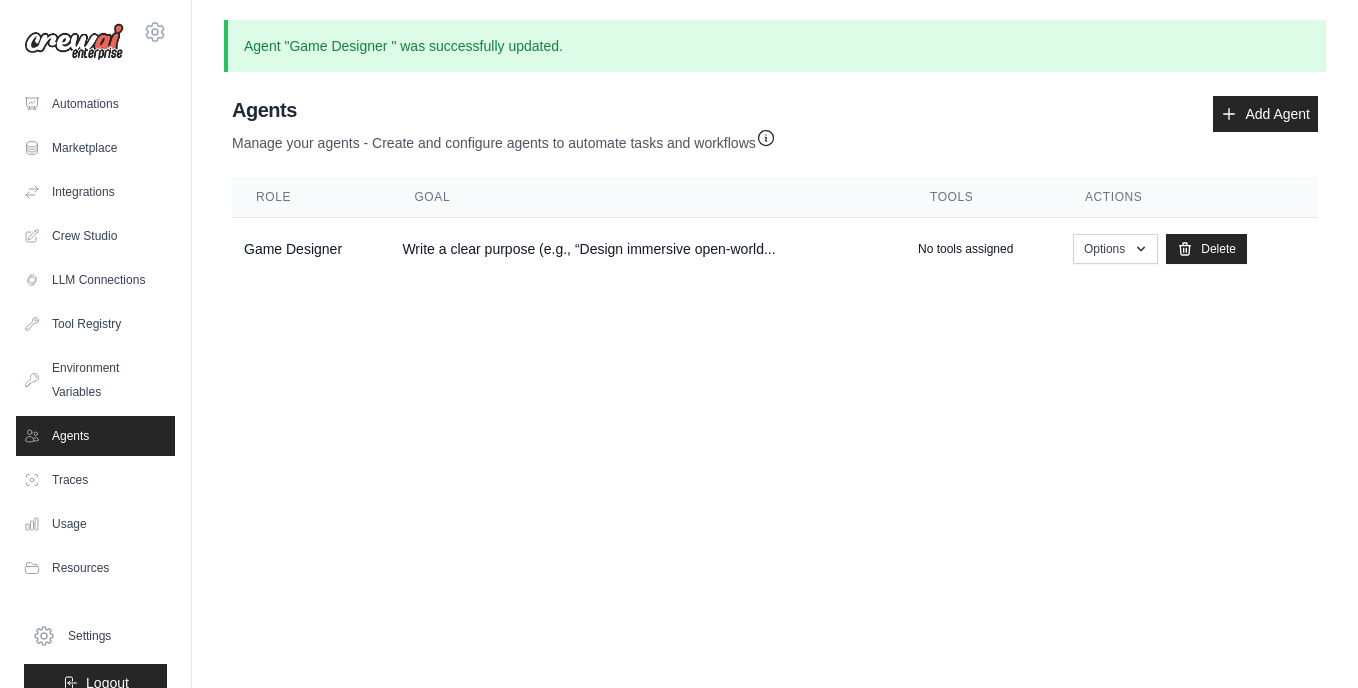 click on "deontethaking@gmail.com
Settings
Automations
Marketplace
Integrations" at bounding box center [679, 344] 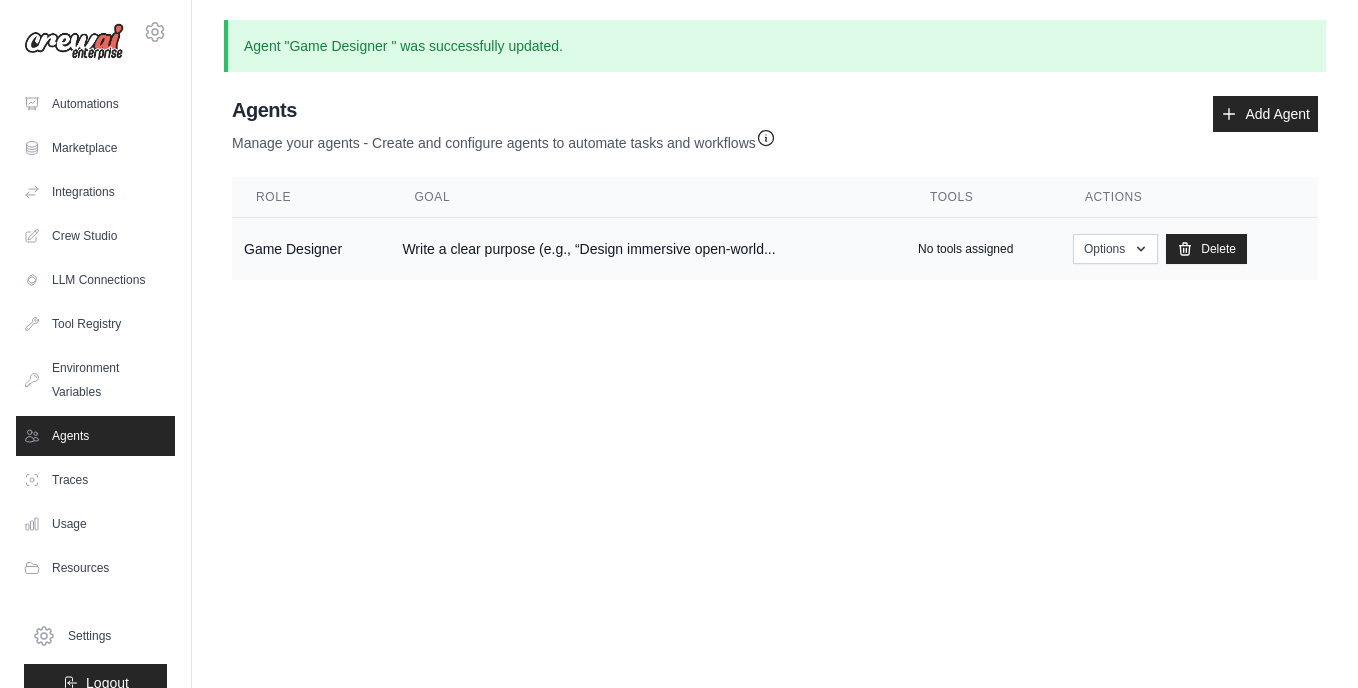 click on "Game Designer" at bounding box center (311, 249) 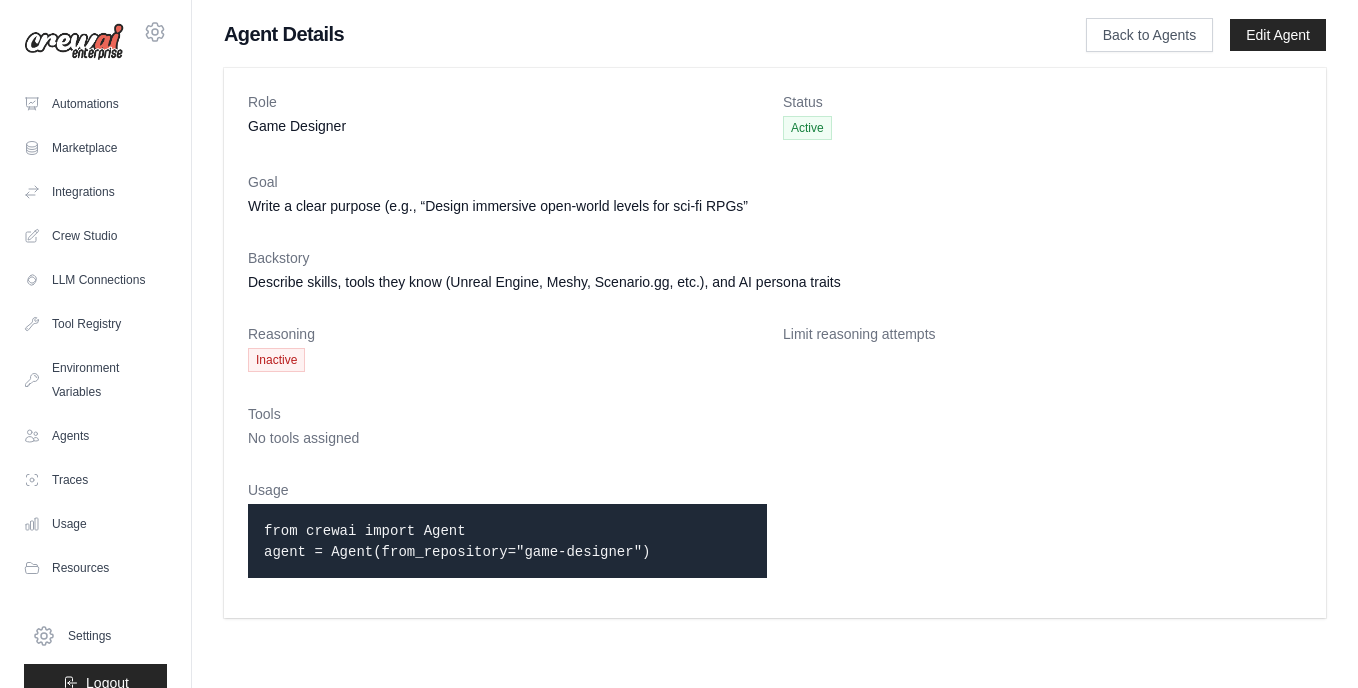 scroll, scrollTop: 0, scrollLeft: 0, axis: both 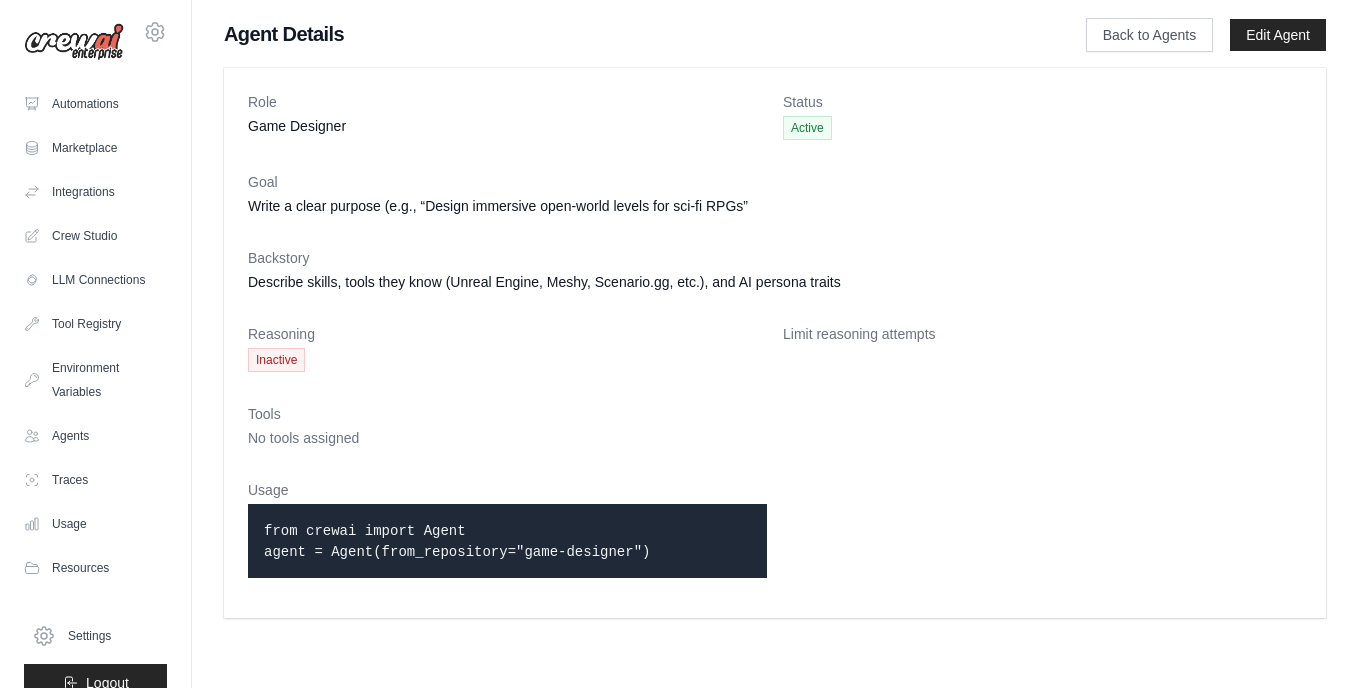 click on "Limit reasoning attempts" at bounding box center [1042, 348] 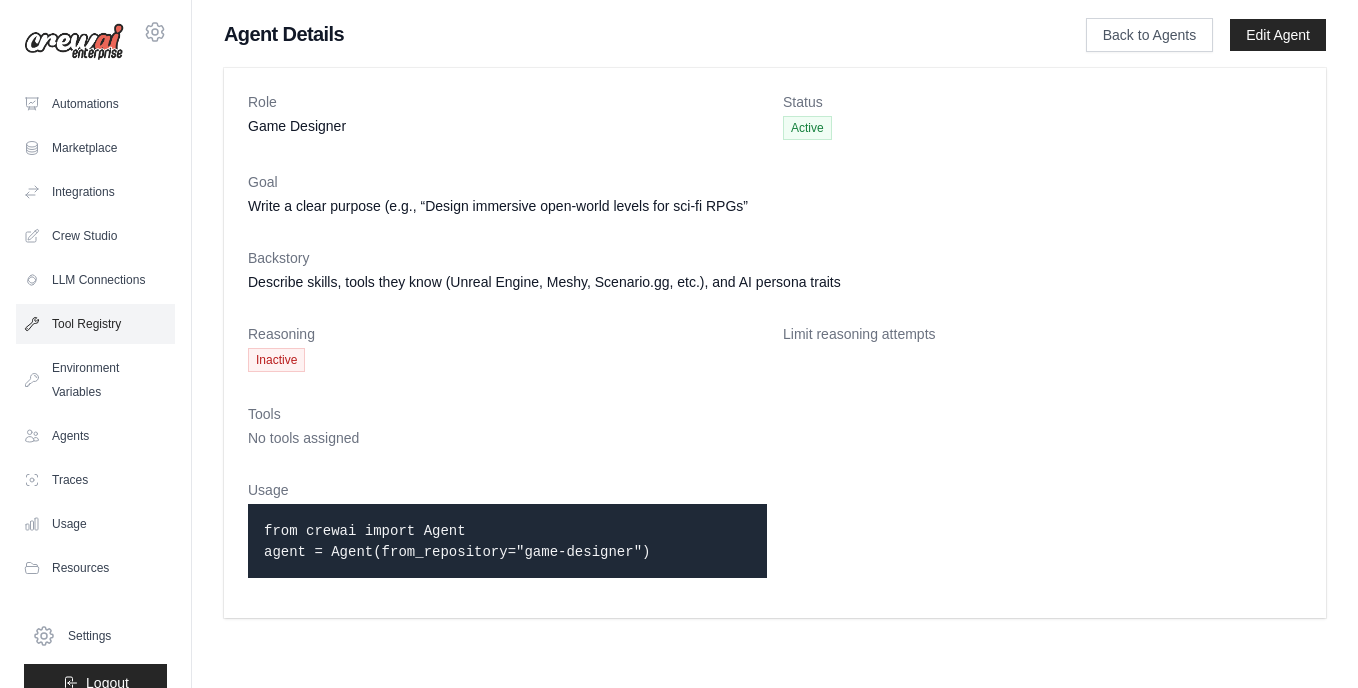 click on "Tool Registry" at bounding box center [95, 324] 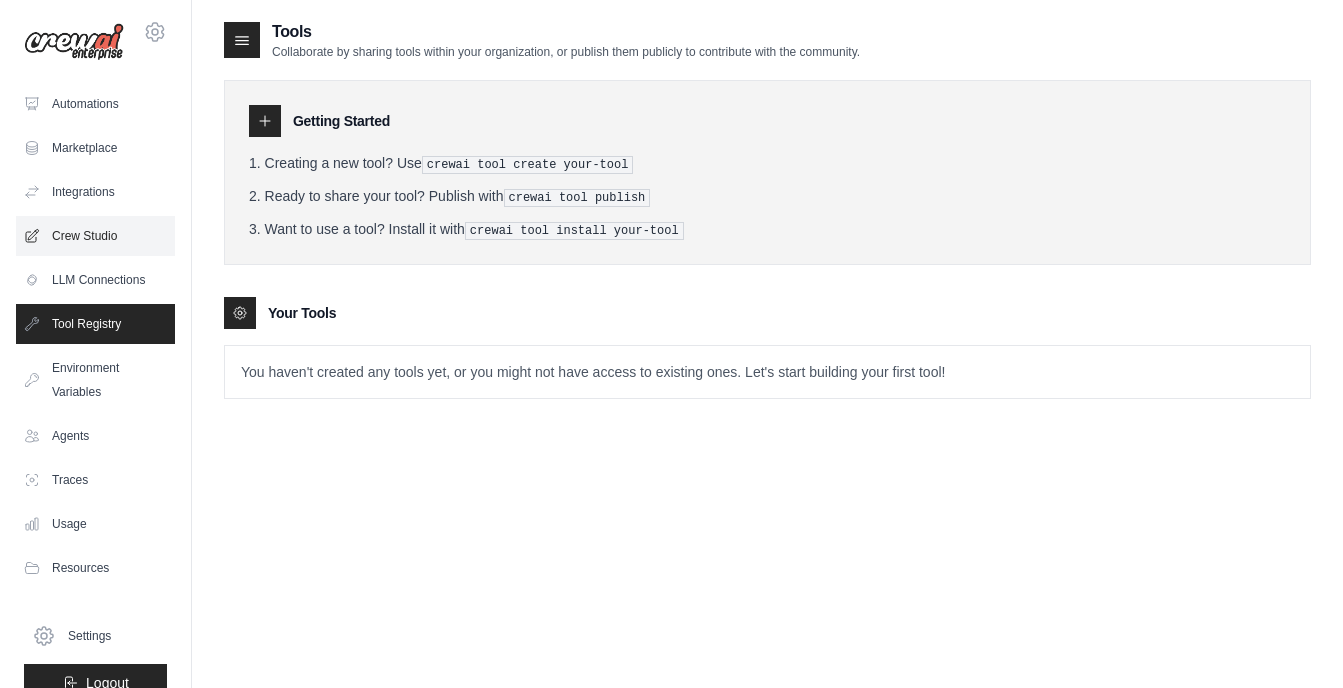 click on "Crew Studio" at bounding box center (95, 236) 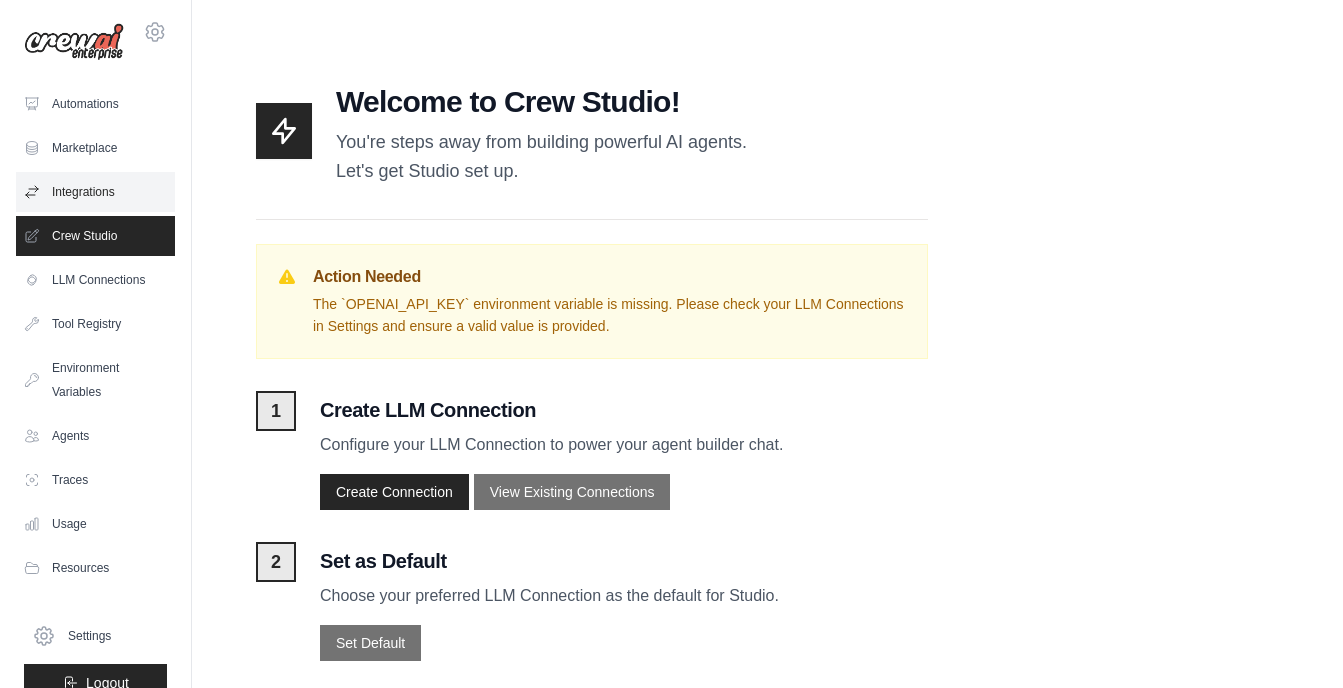 click on "Integrations" at bounding box center [95, 192] 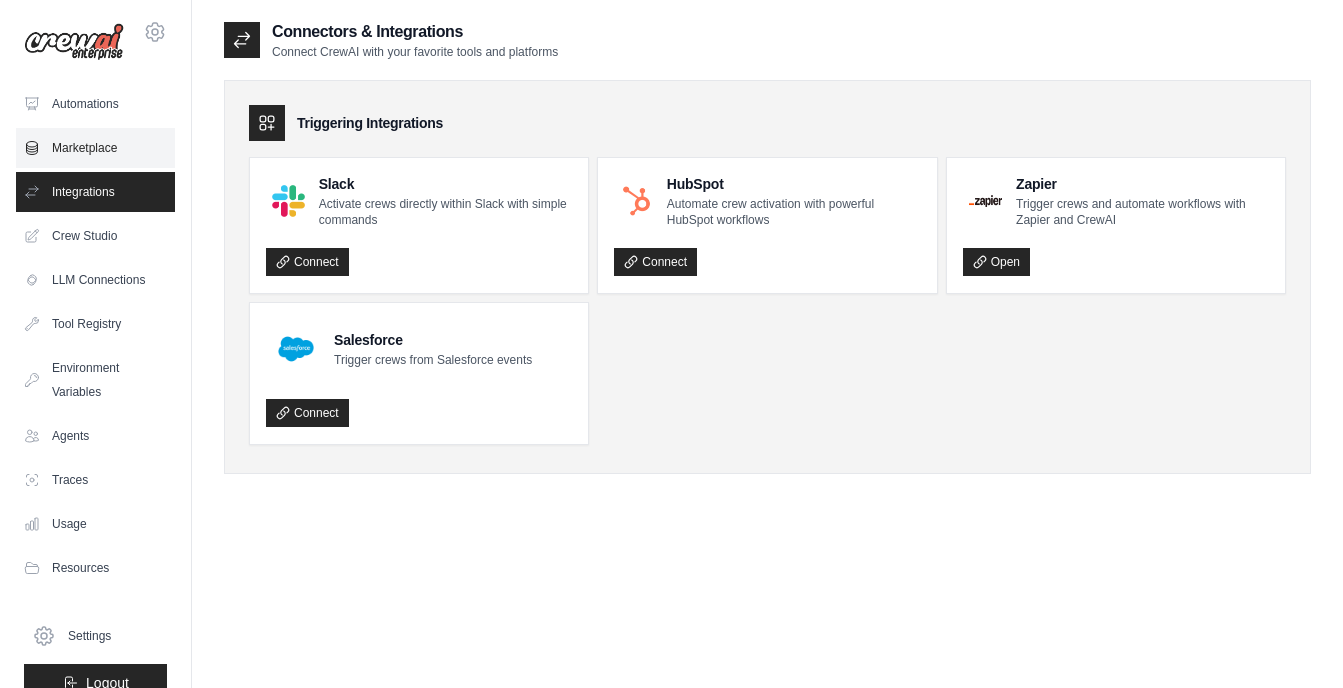 click on "Marketplace" at bounding box center [95, 148] 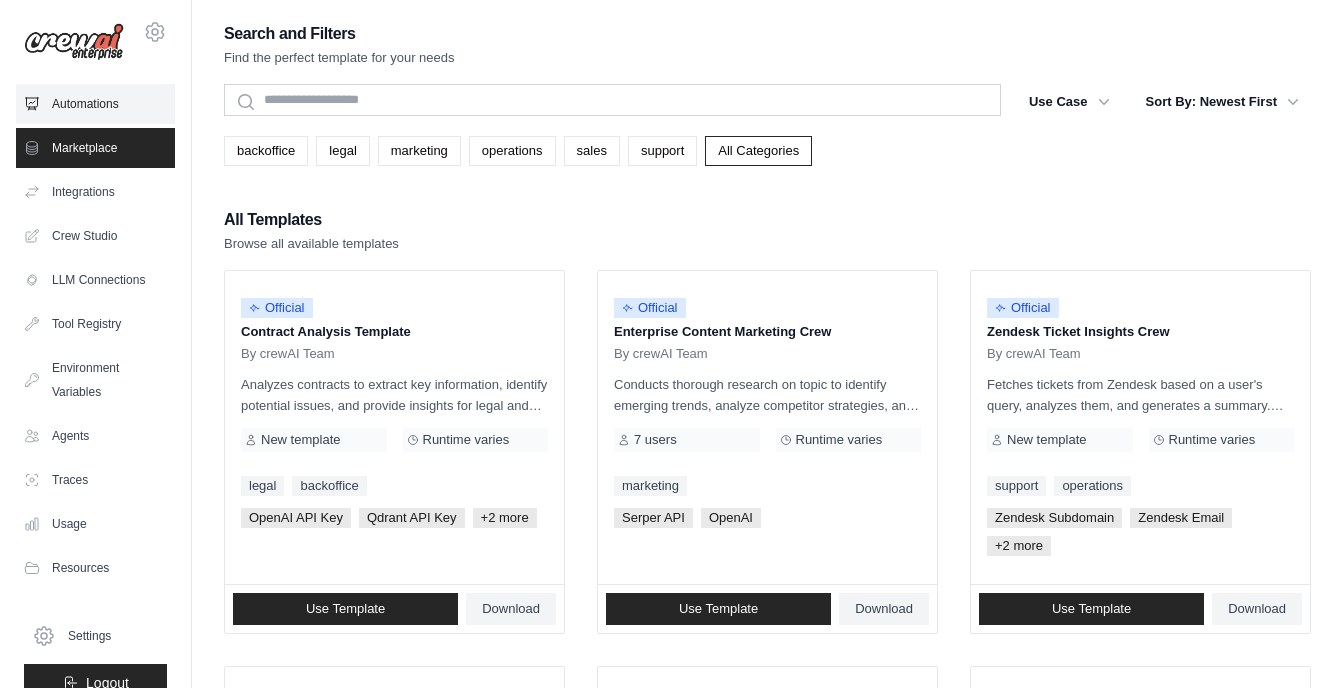 click on "Automations" at bounding box center [95, 104] 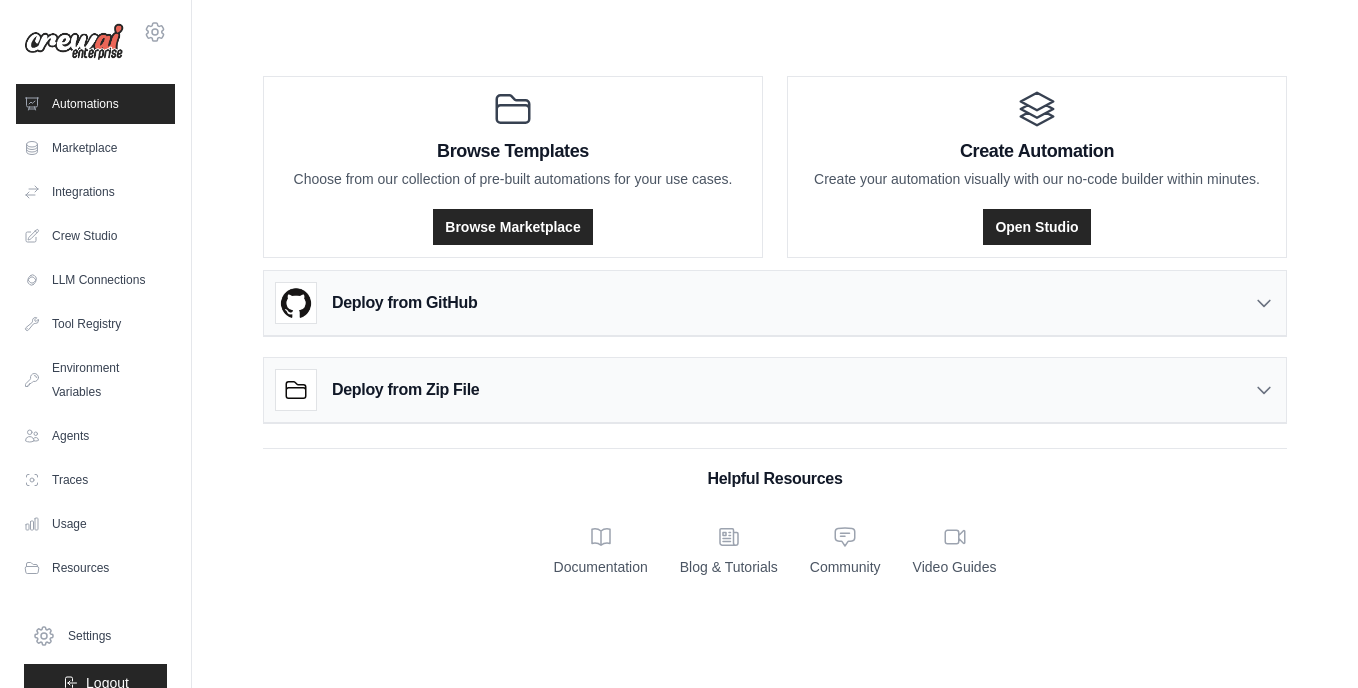 click on "Deploy from Zip File" at bounding box center (377, 390) 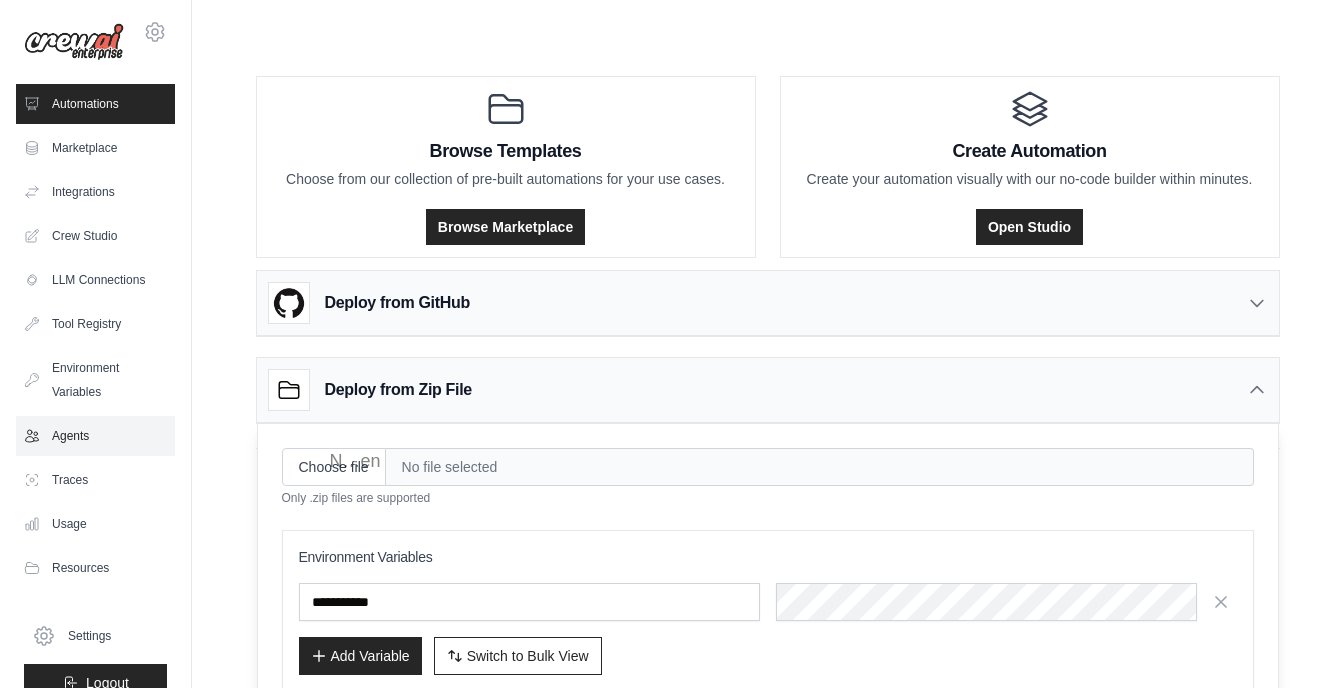 click on "Agents" at bounding box center (95, 436) 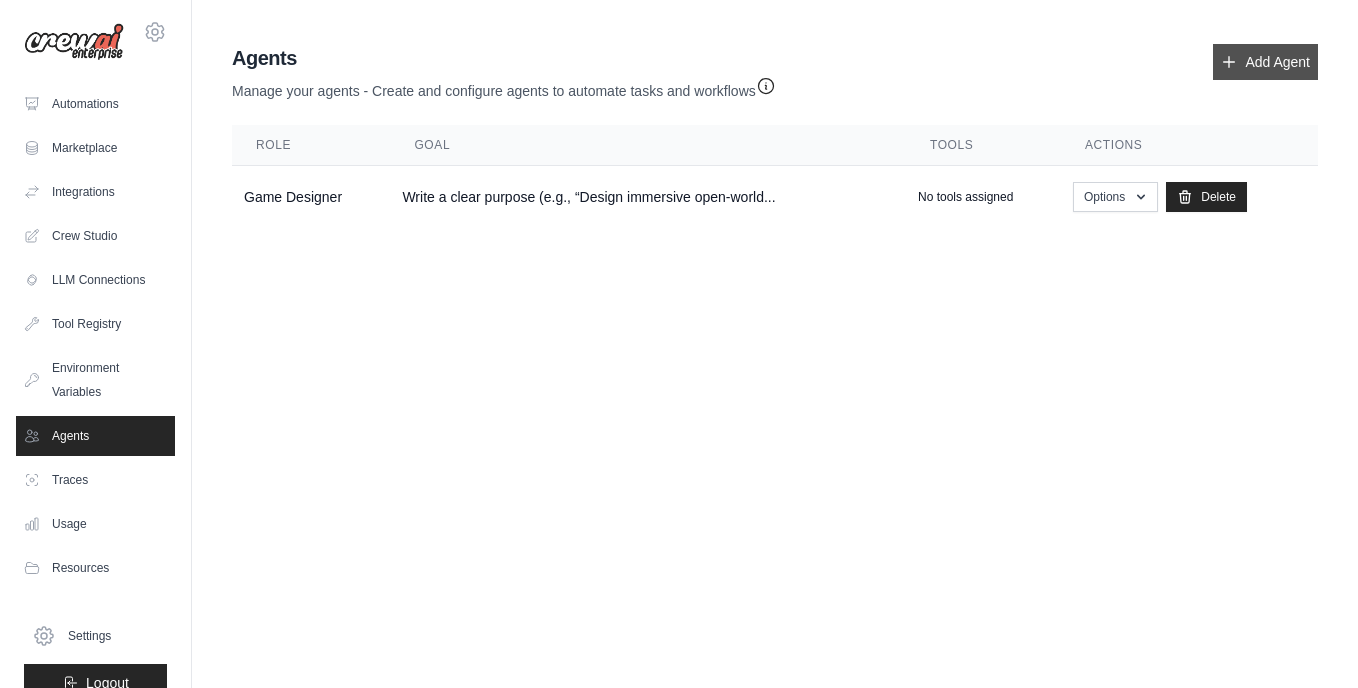 click on "Add Agent" at bounding box center [1265, 62] 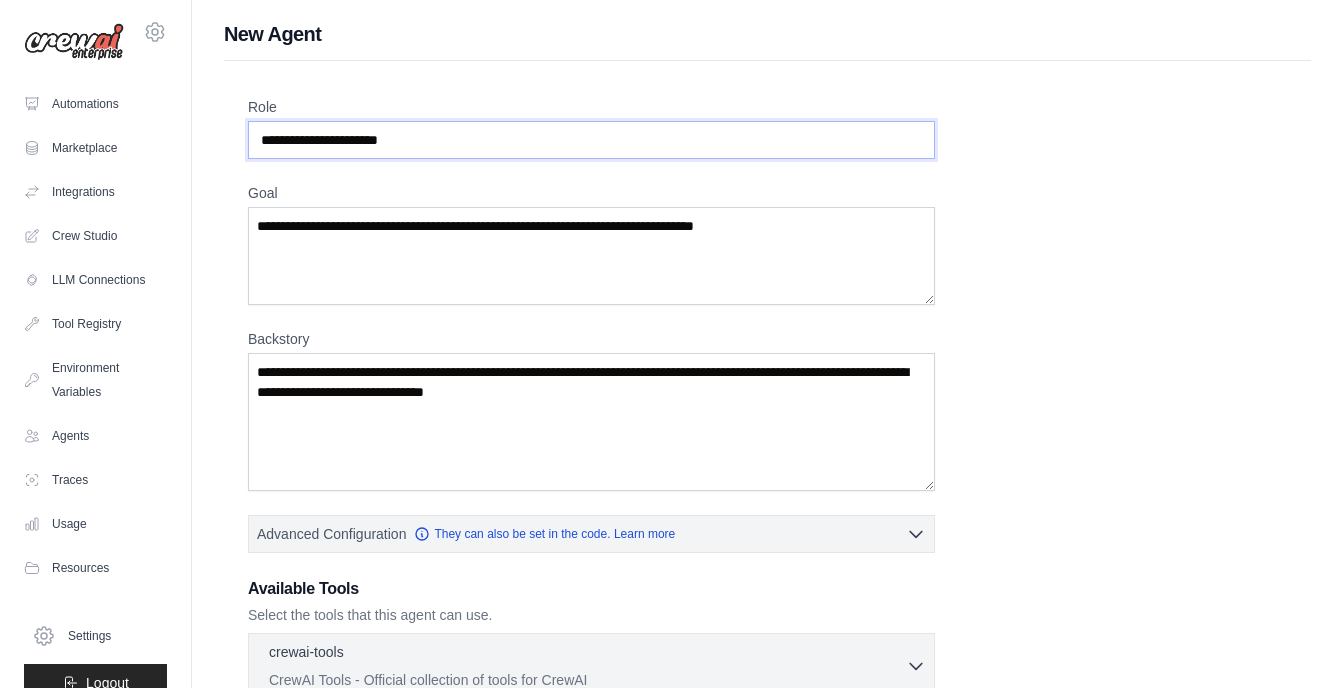 click on "Role" at bounding box center (591, 140) 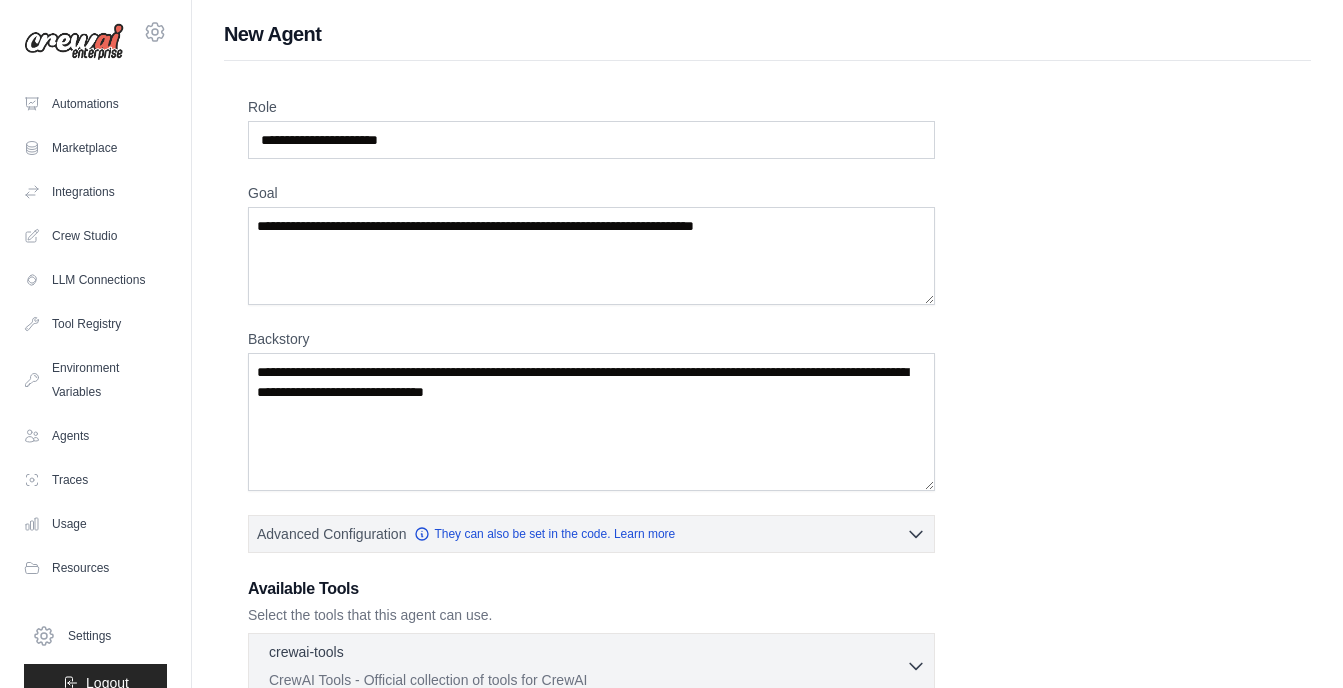 click on "Role" at bounding box center (591, 128) 